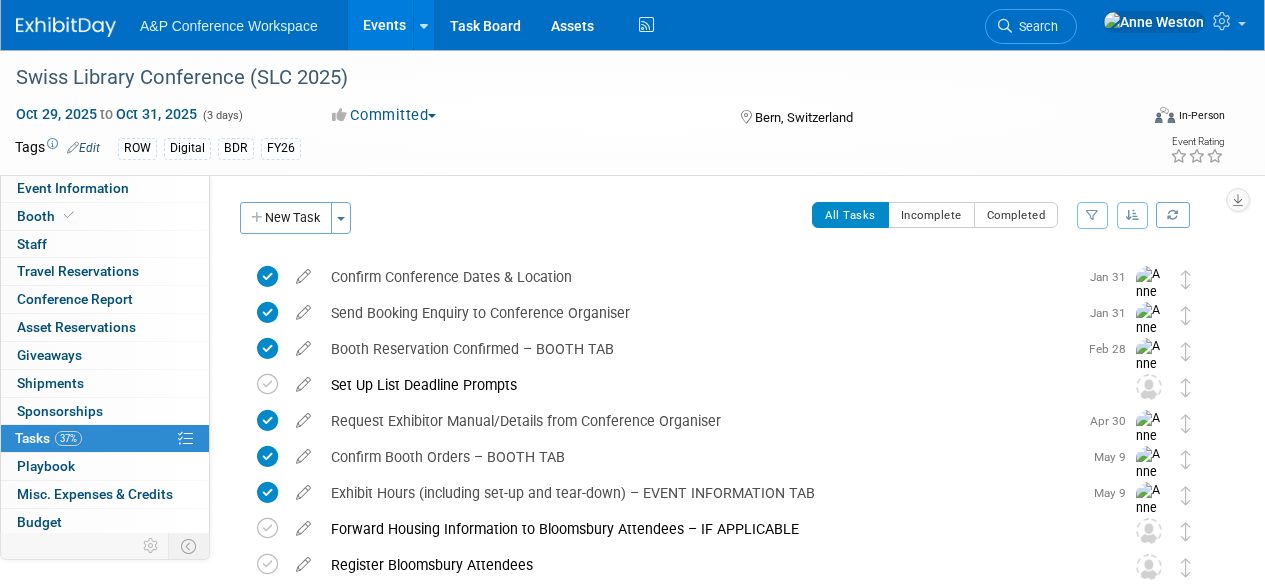 scroll, scrollTop: 0, scrollLeft: 0, axis: both 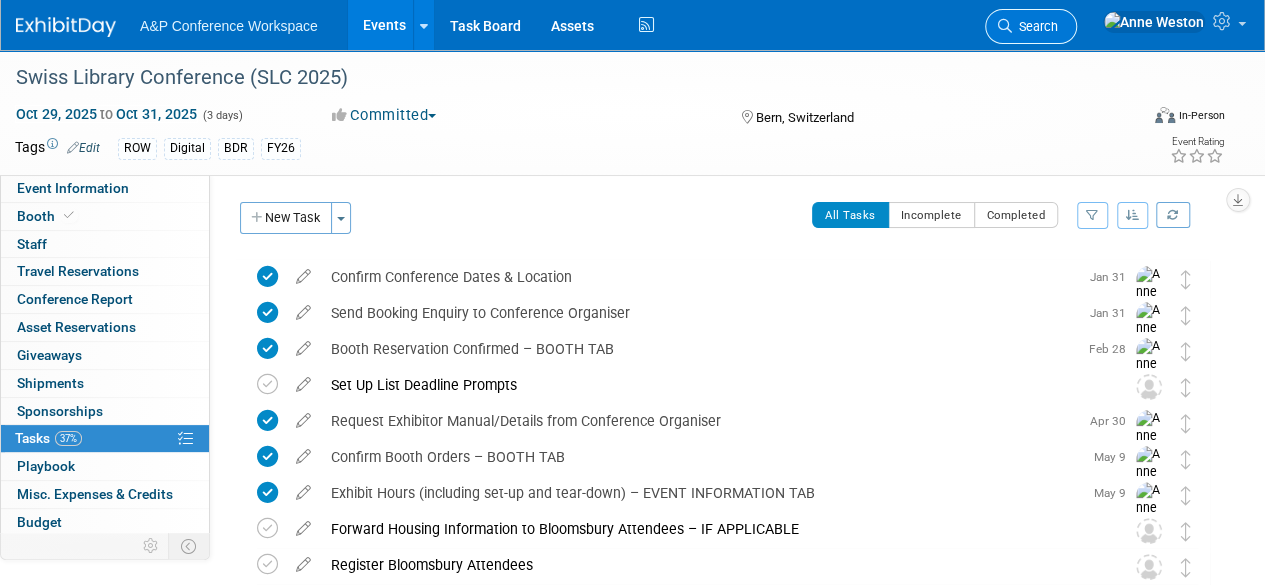 click on "Search" at bounding box center (1035, 26) 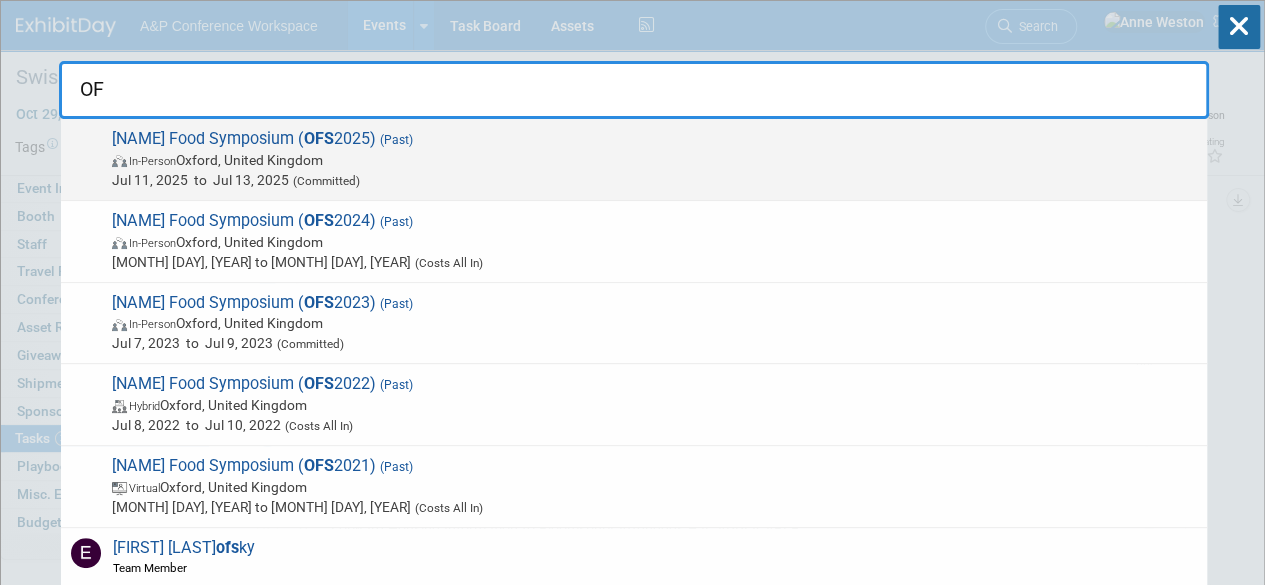 type on "O" 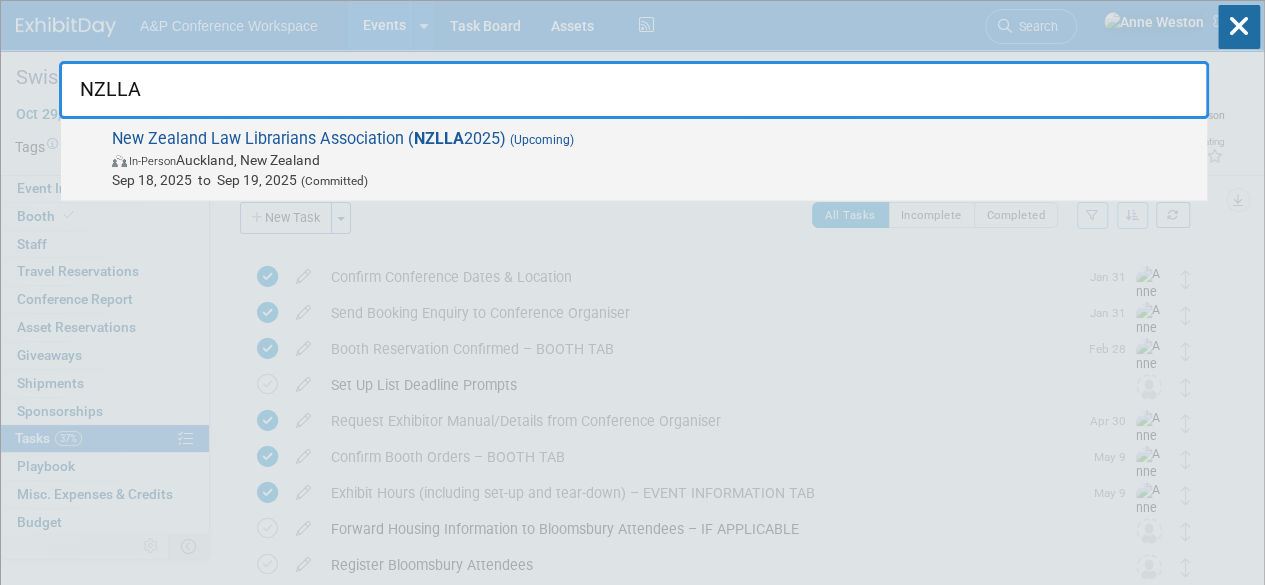 type on "NZLLA" 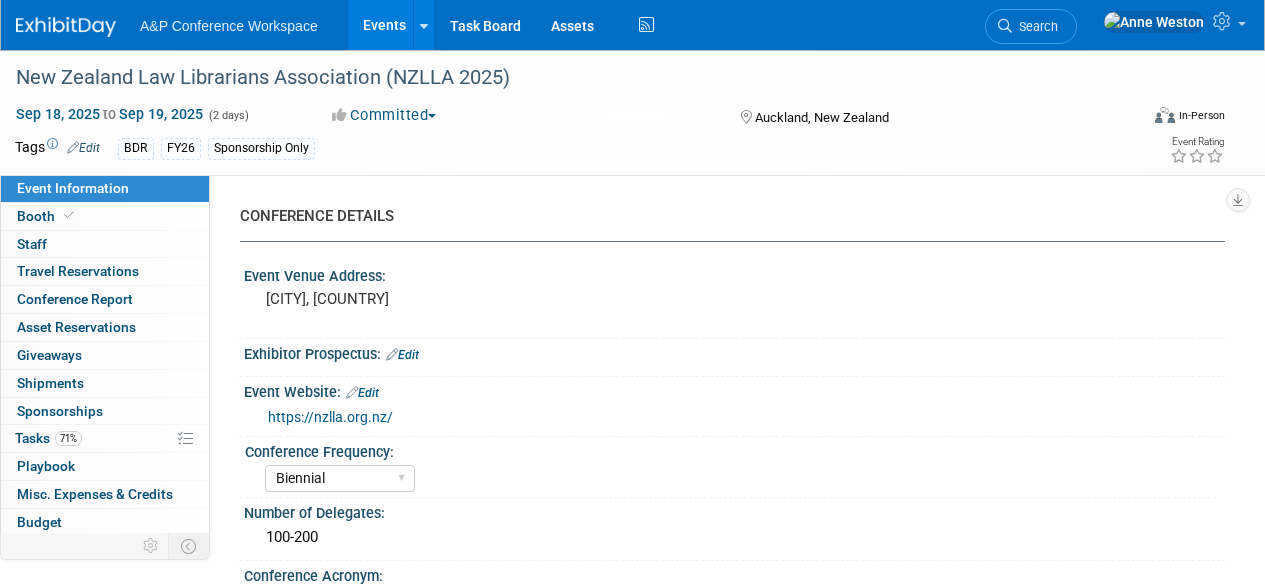select on "Biennial" 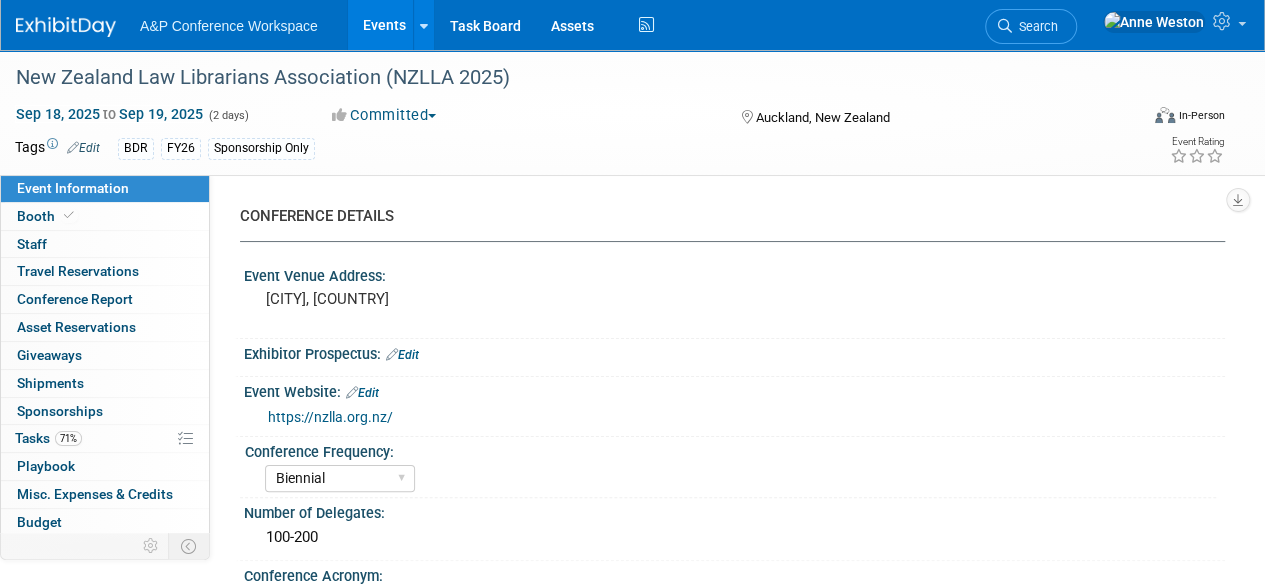 scroll, scrollTop: 0, scrollLeft: 0, axis: both 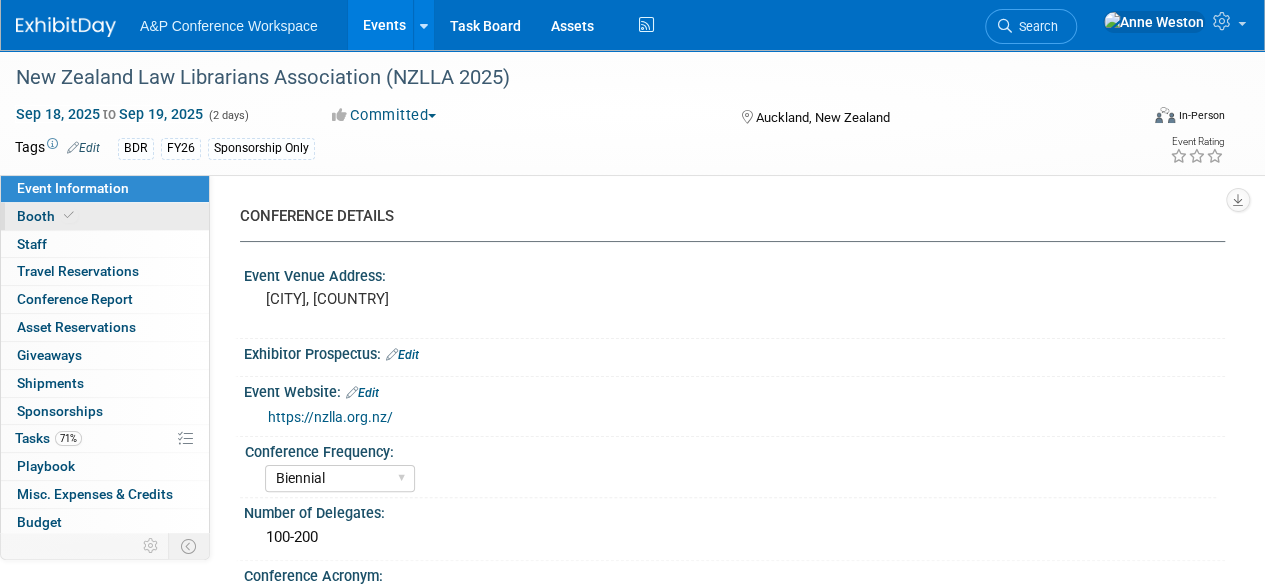 click on "Booth" at bounding box center (105, 216) 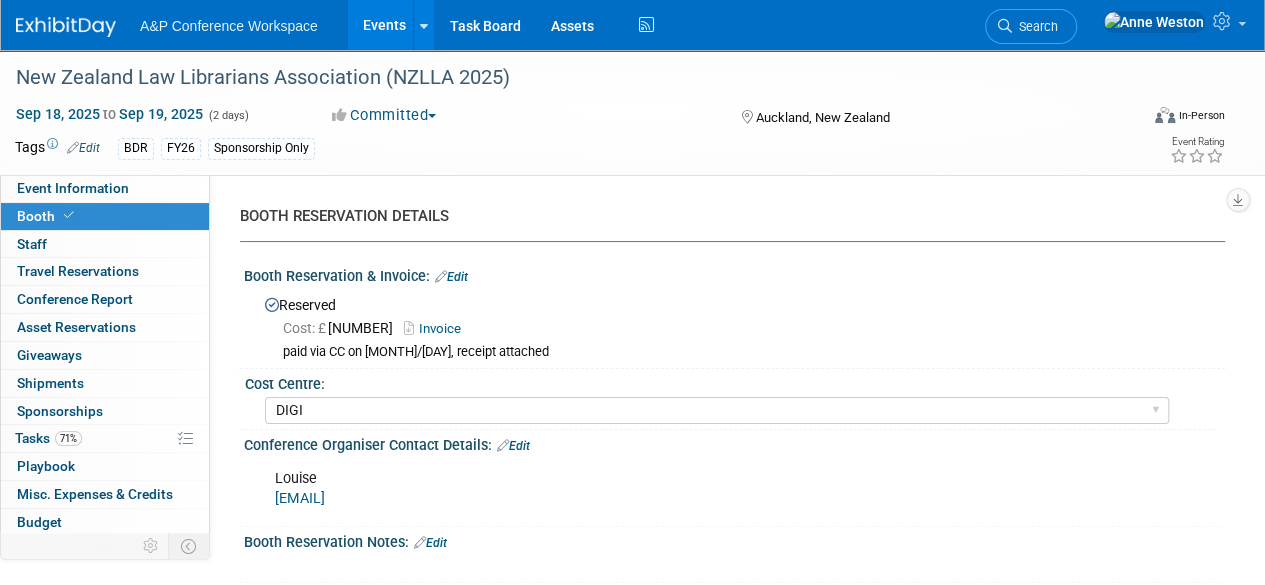 click on "Invoice" at bounding box center (437, 328) 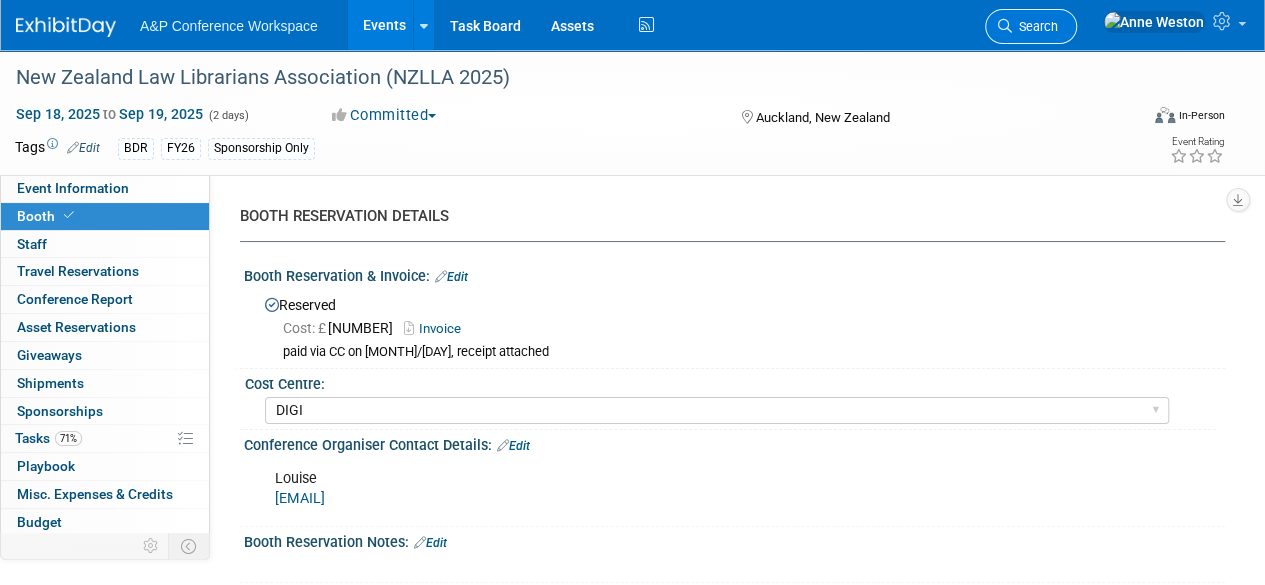 click on "Search" at bounding box center (1031, 26) 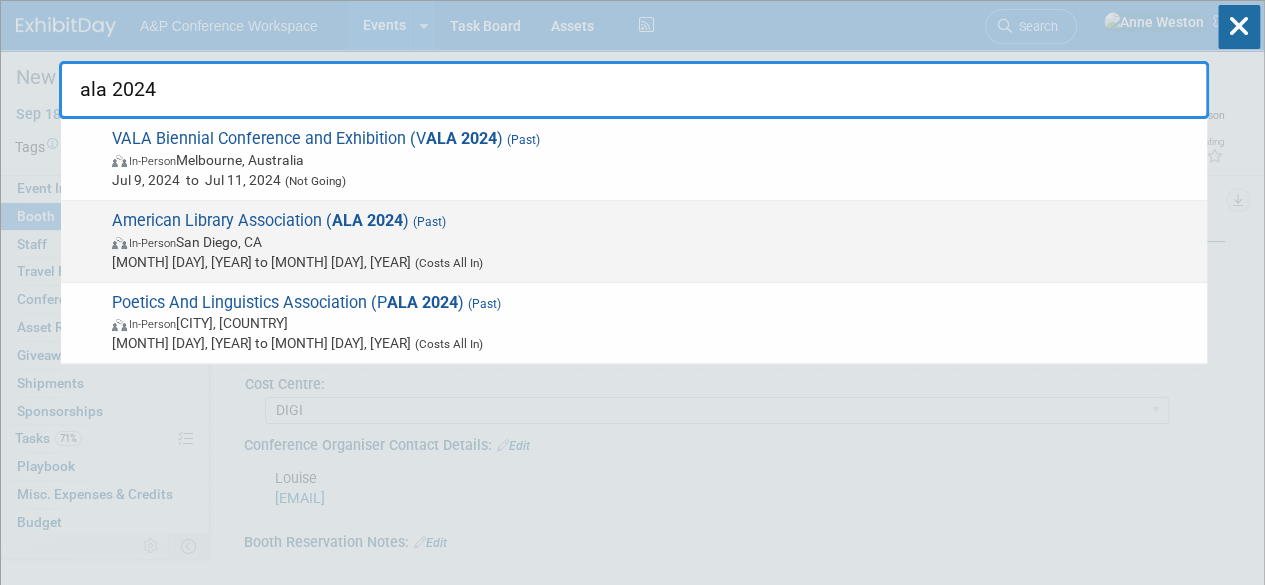 type on "ala 2024" 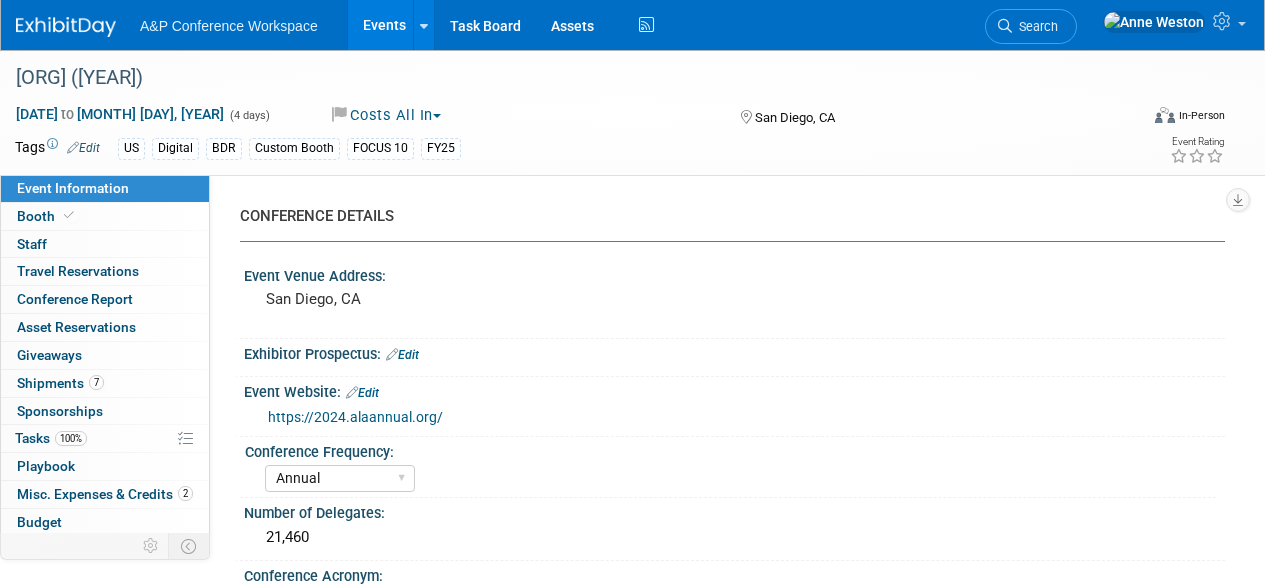 select on "Annual" 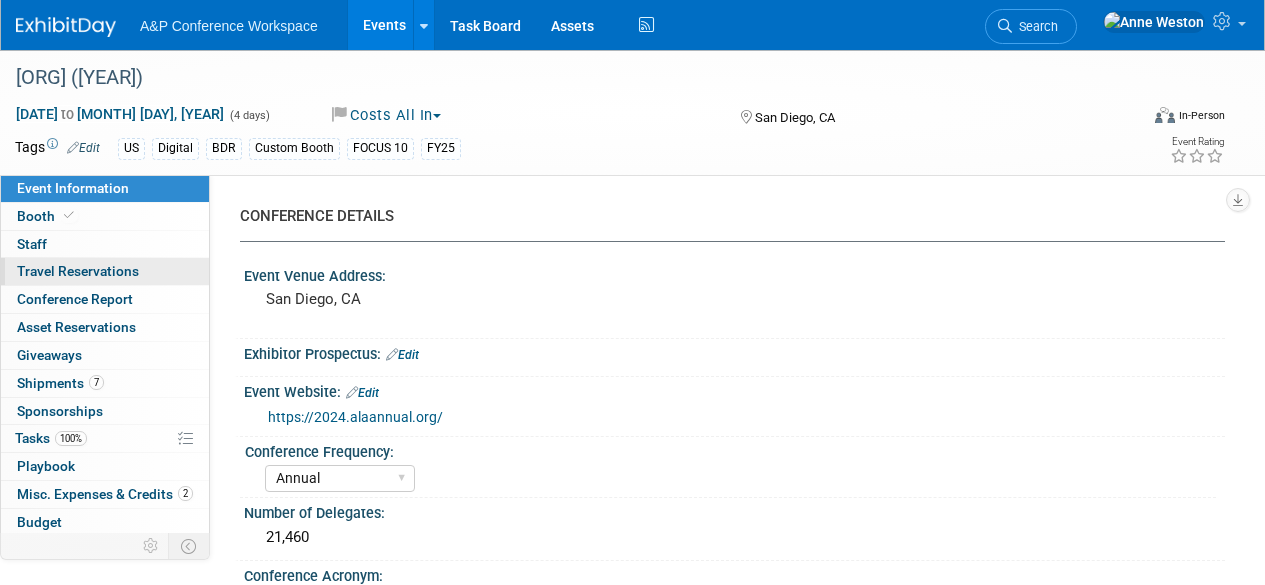 scroll, scrollTop: 0, scrollLeft: 0, axis: both 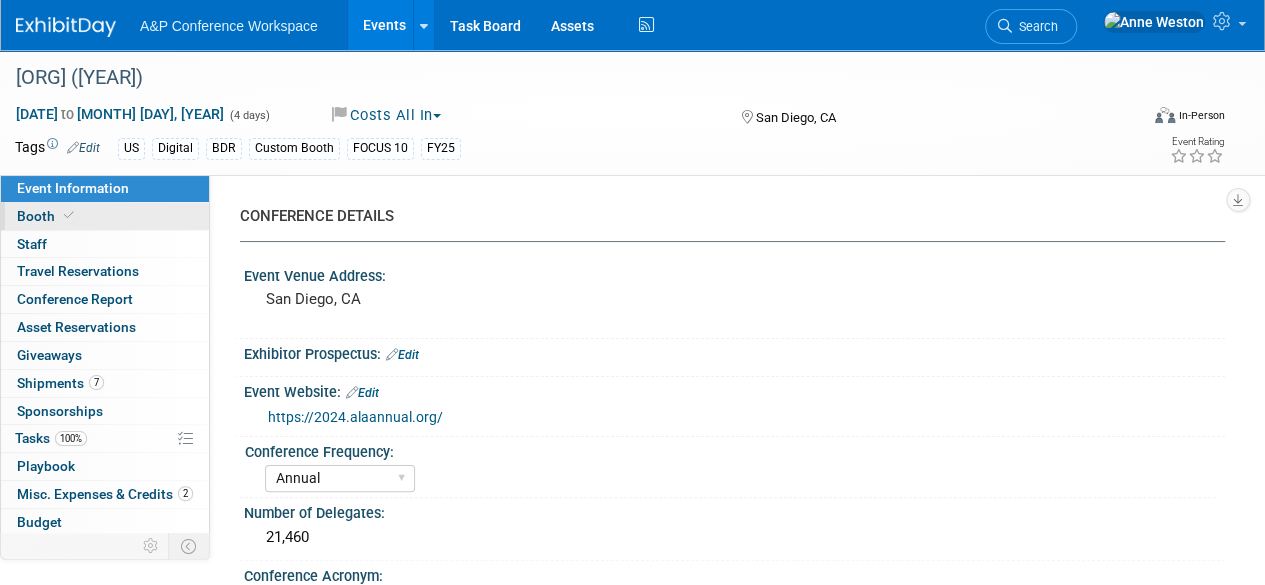 click at bounding box center (69, 215) 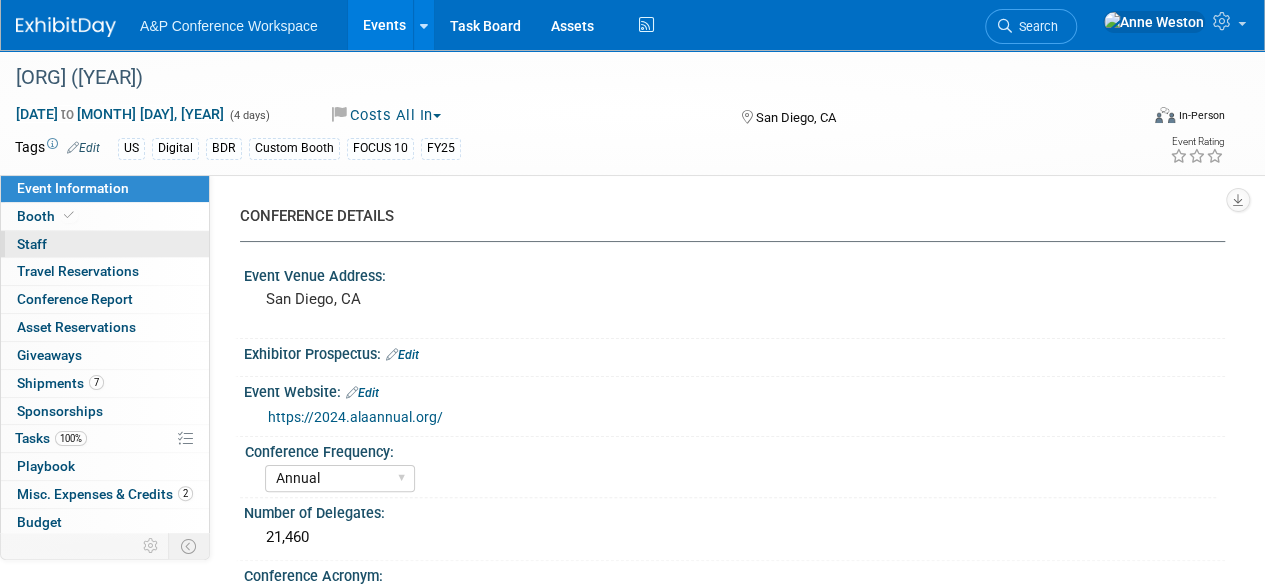 select on "DIGI" 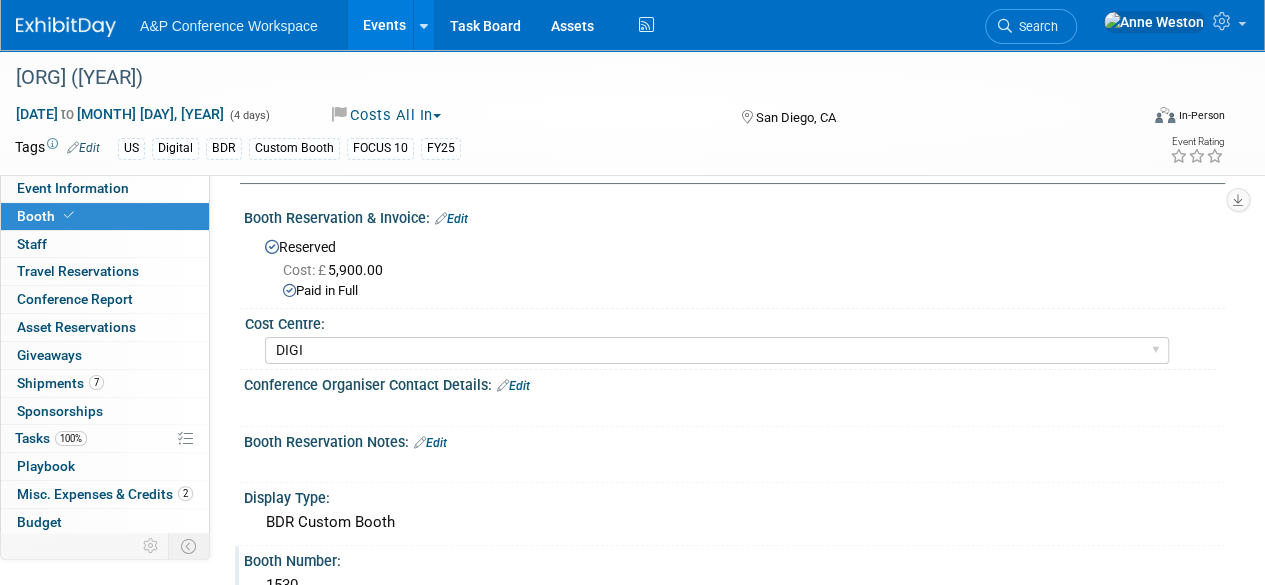 scroll, scrollTop: 0, scrollLeft: 0, axis: both 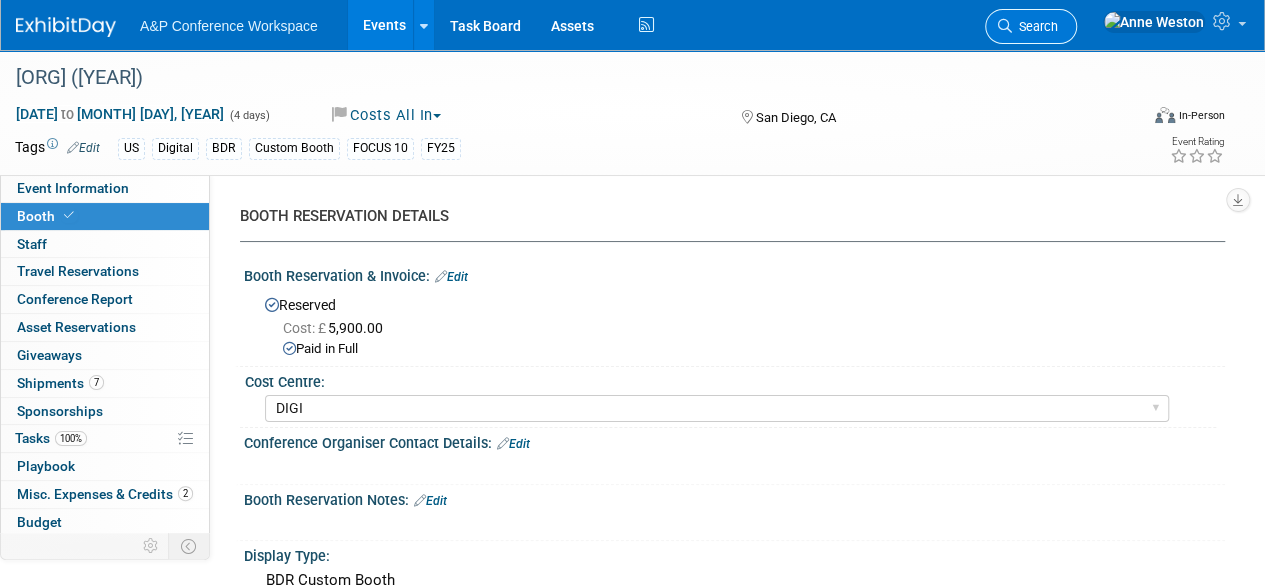 click on "Search" at bounding box center [1035, 26] 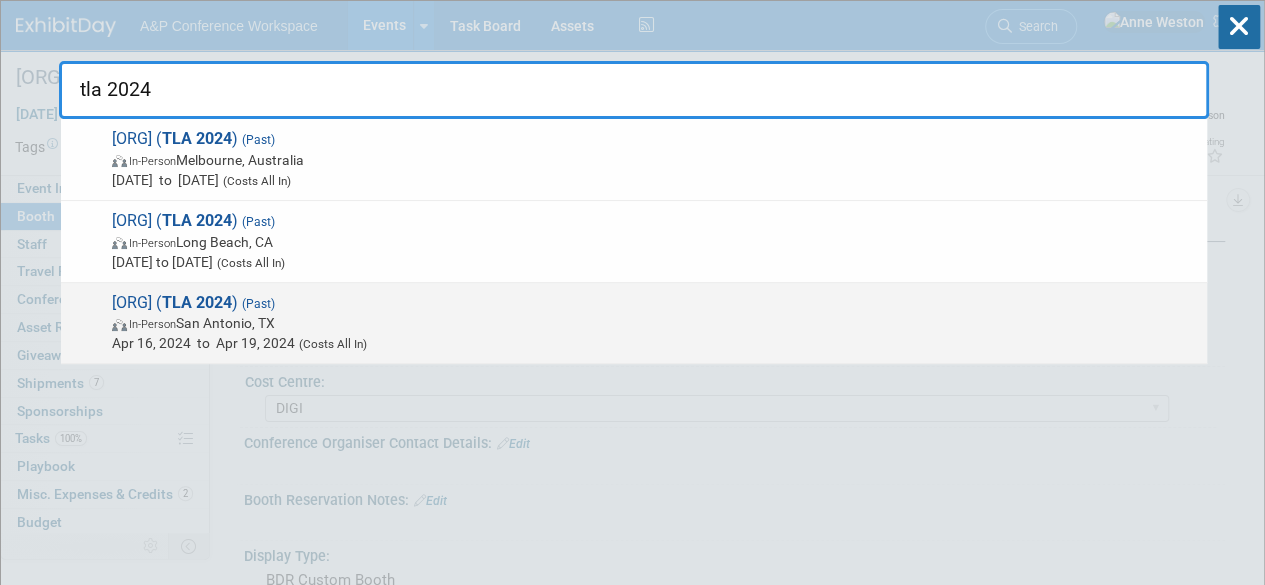 type on "tla 2024" 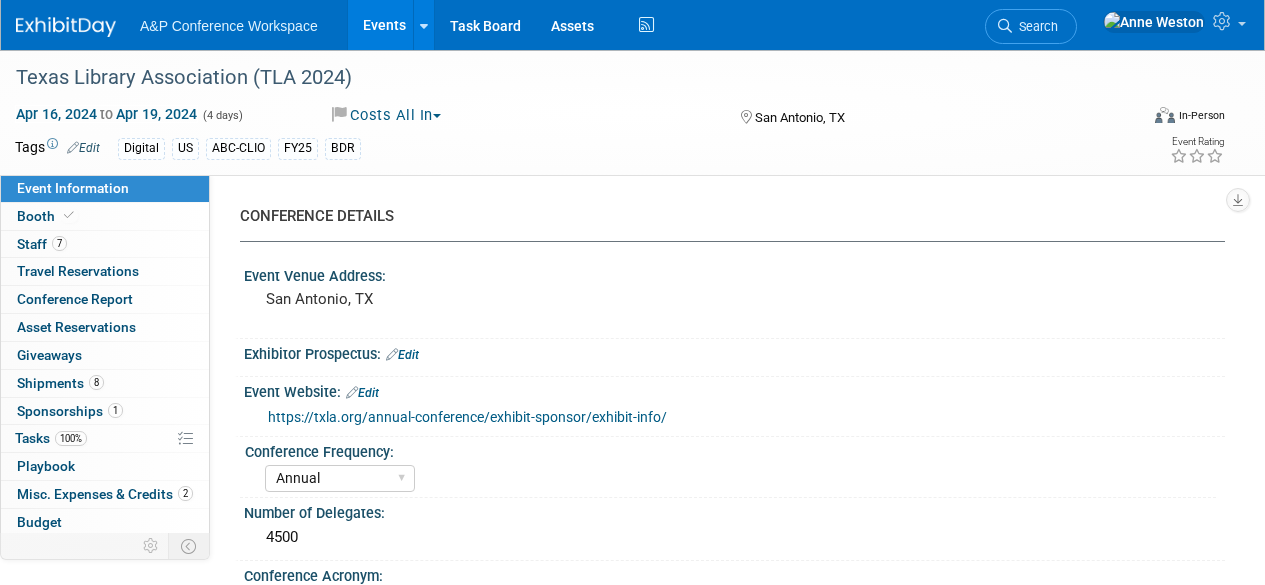 select on "Annual" 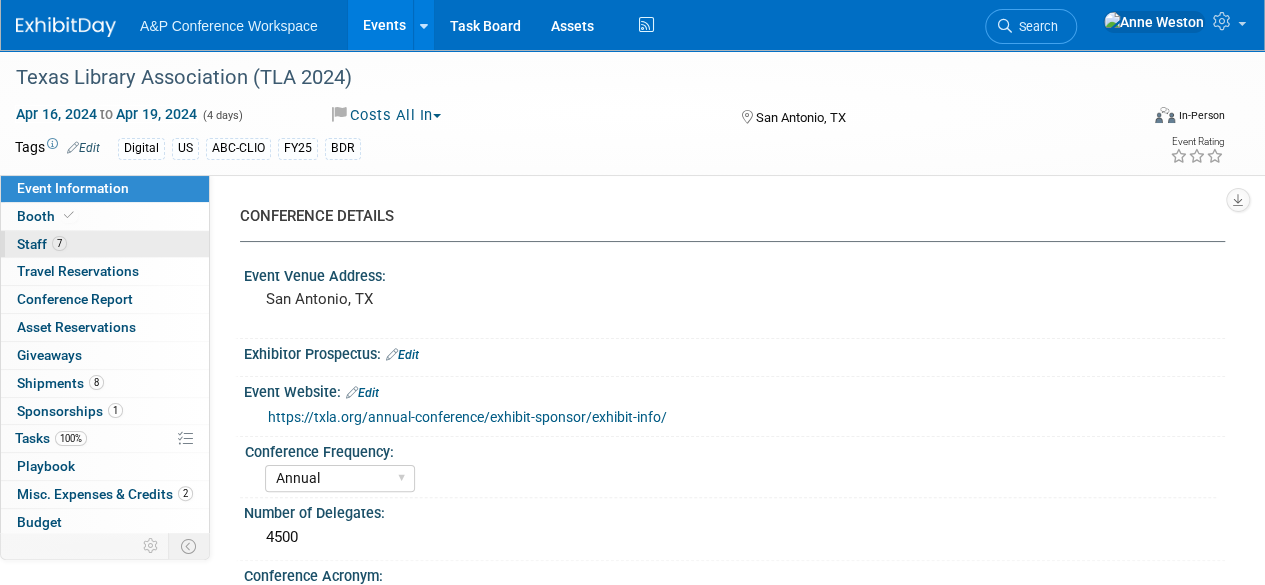 scroll, scrollTop: 0, scrollLeft: 0, axis: both 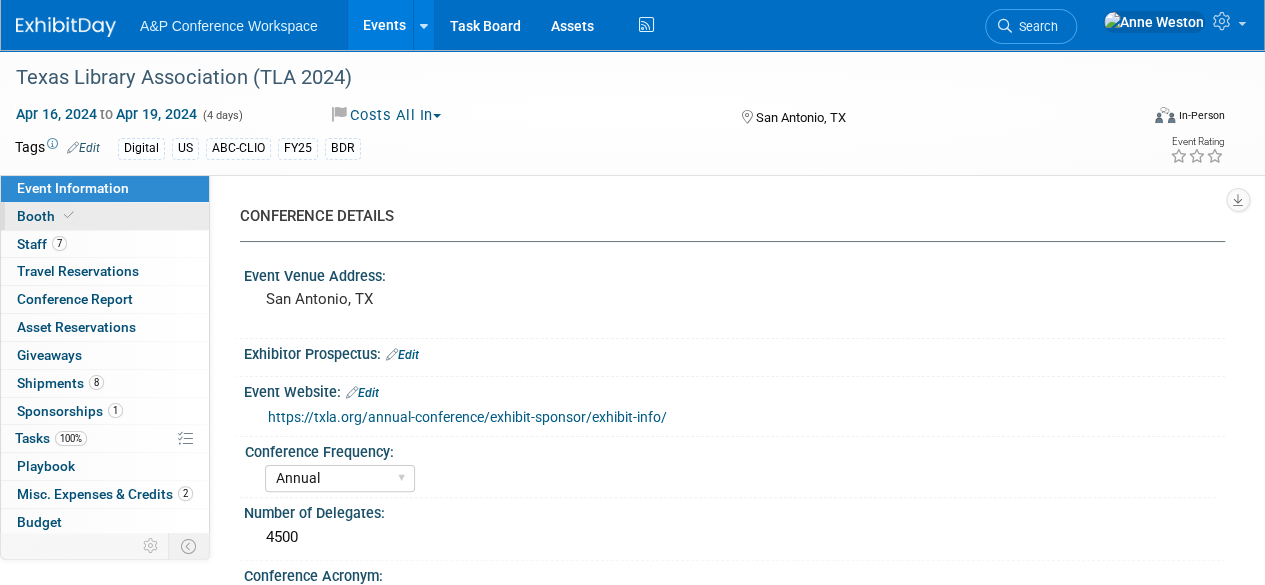 click on "Booth" at bounding box center [105, 216] 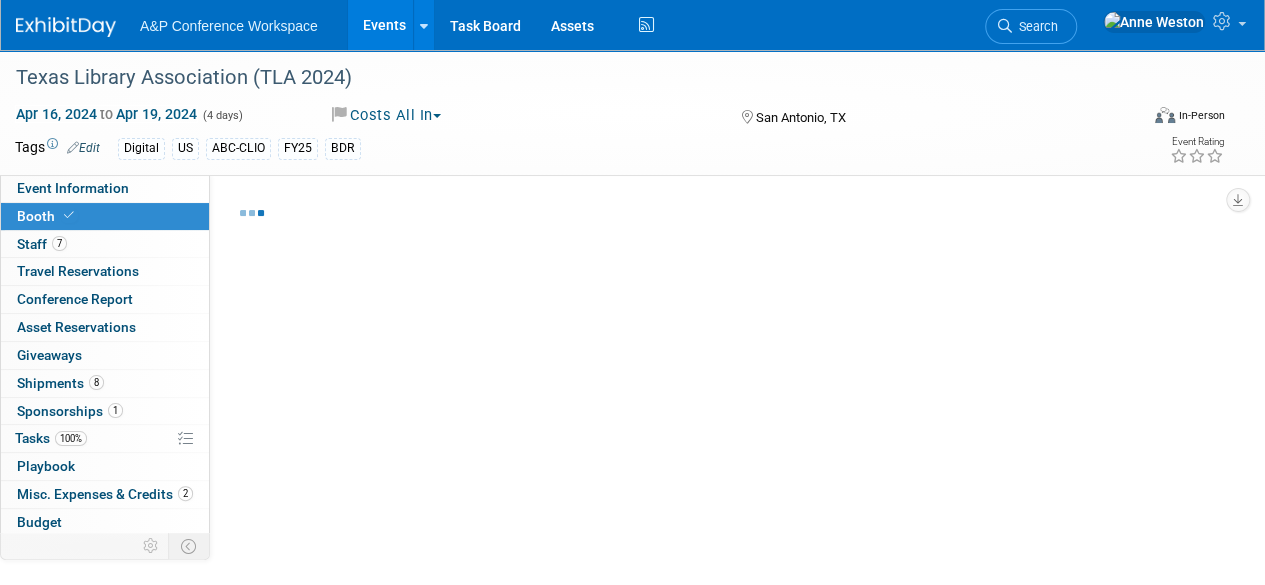 select on "CLDC - Digital/BDR" 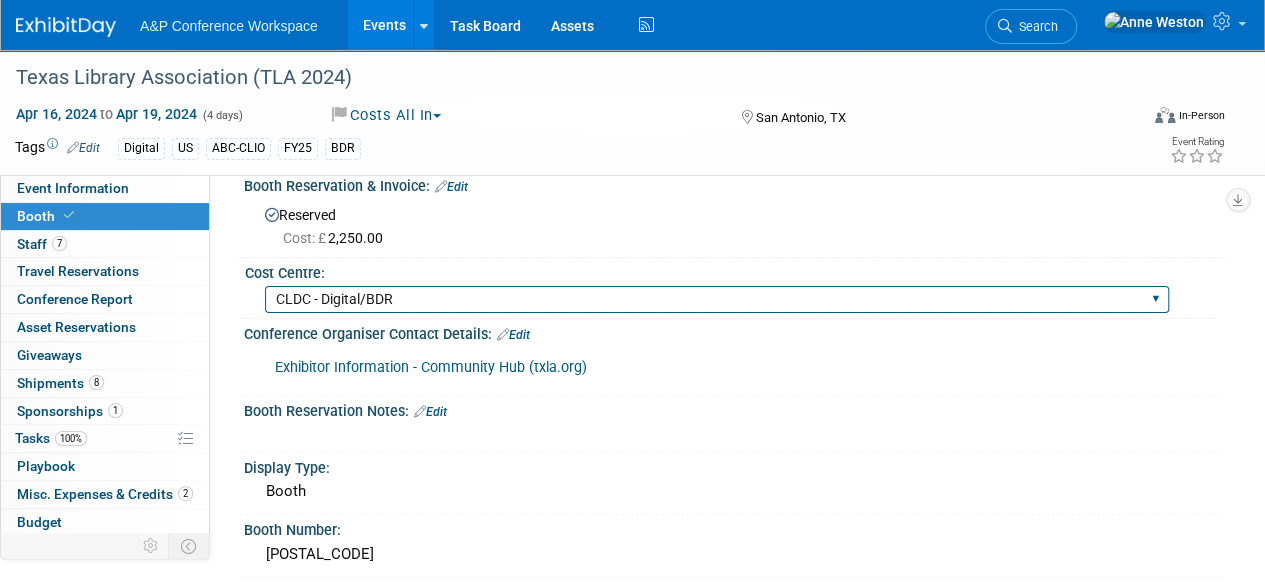 scroll, scrollTop: 200, scrollLeft: 0, axis: vertical 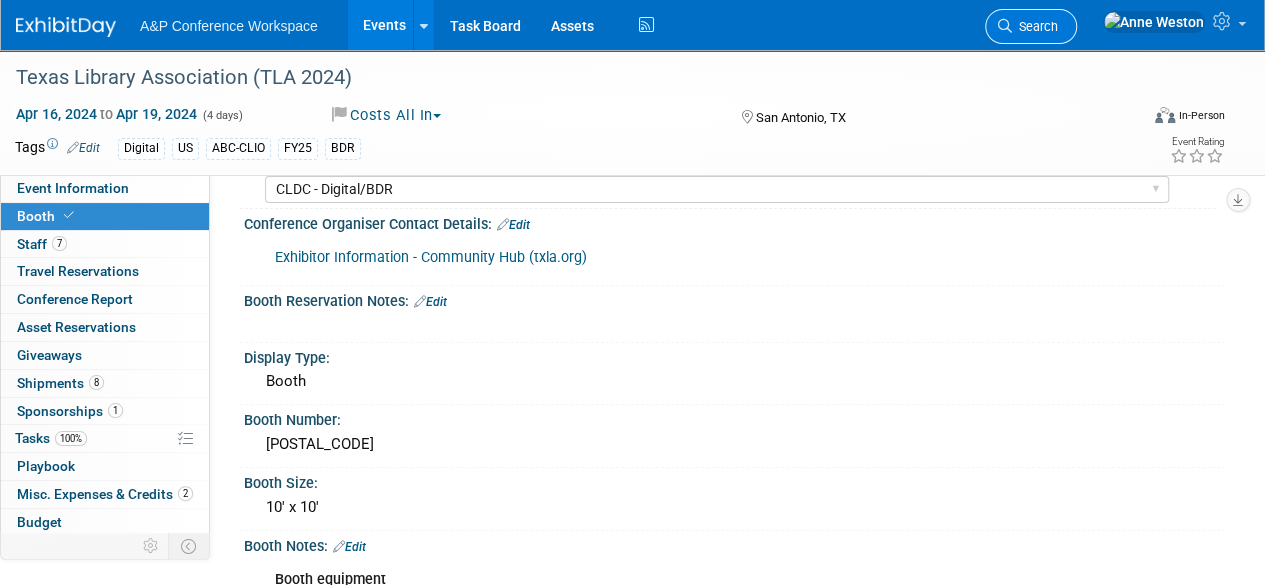 click at bounding box center (1005, 26) 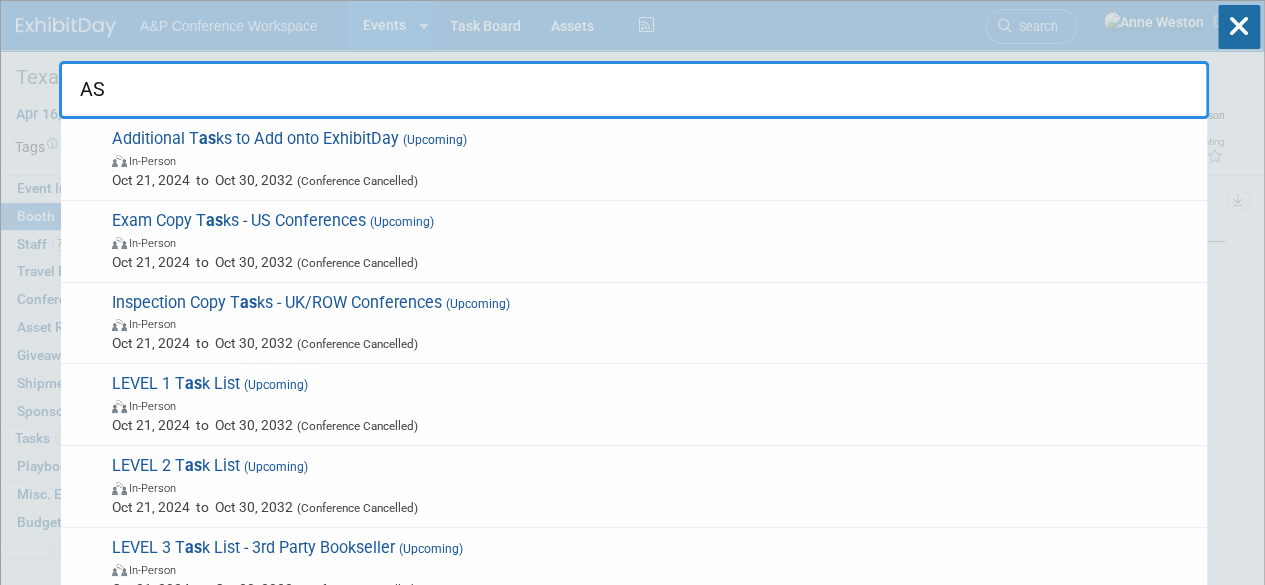 type on "A" 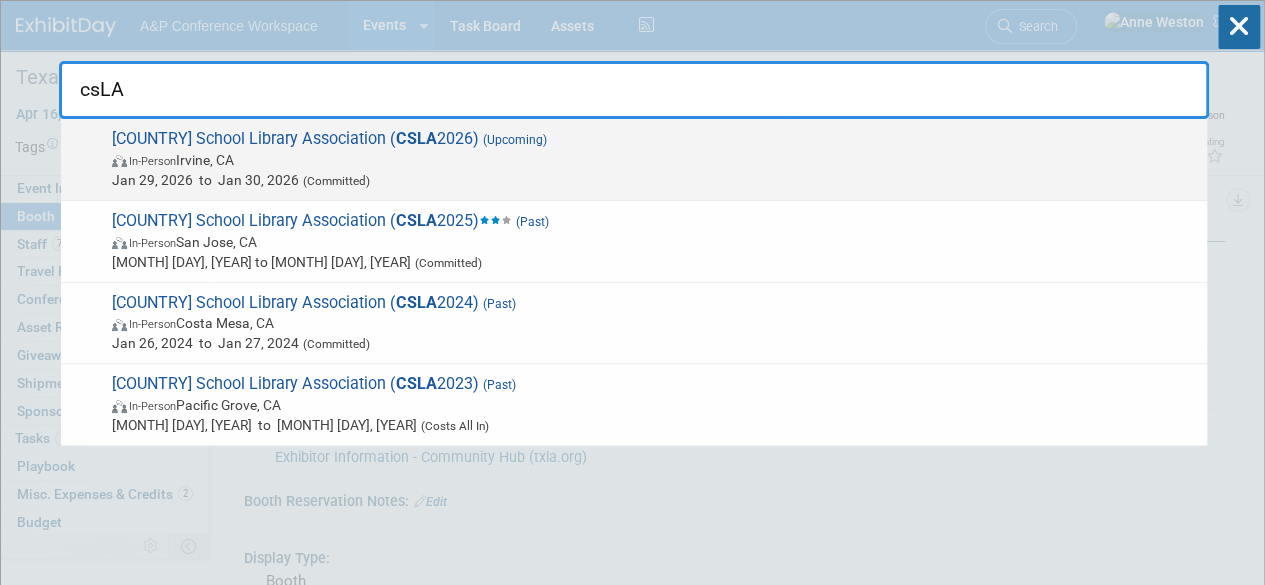 type on "csLA" 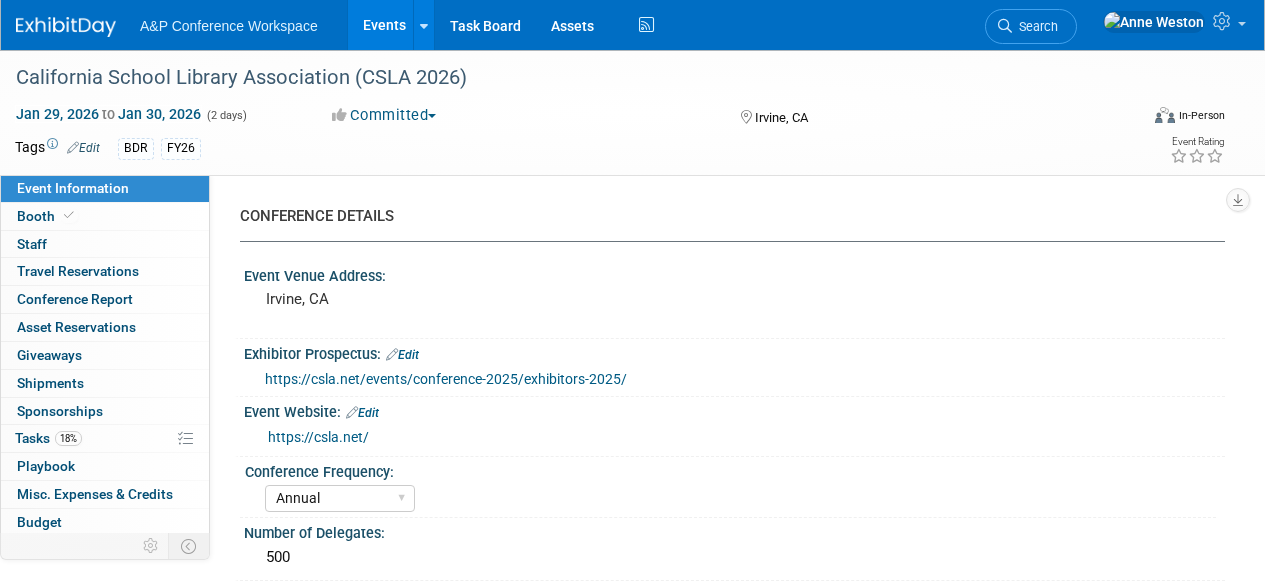 select on "Annual" 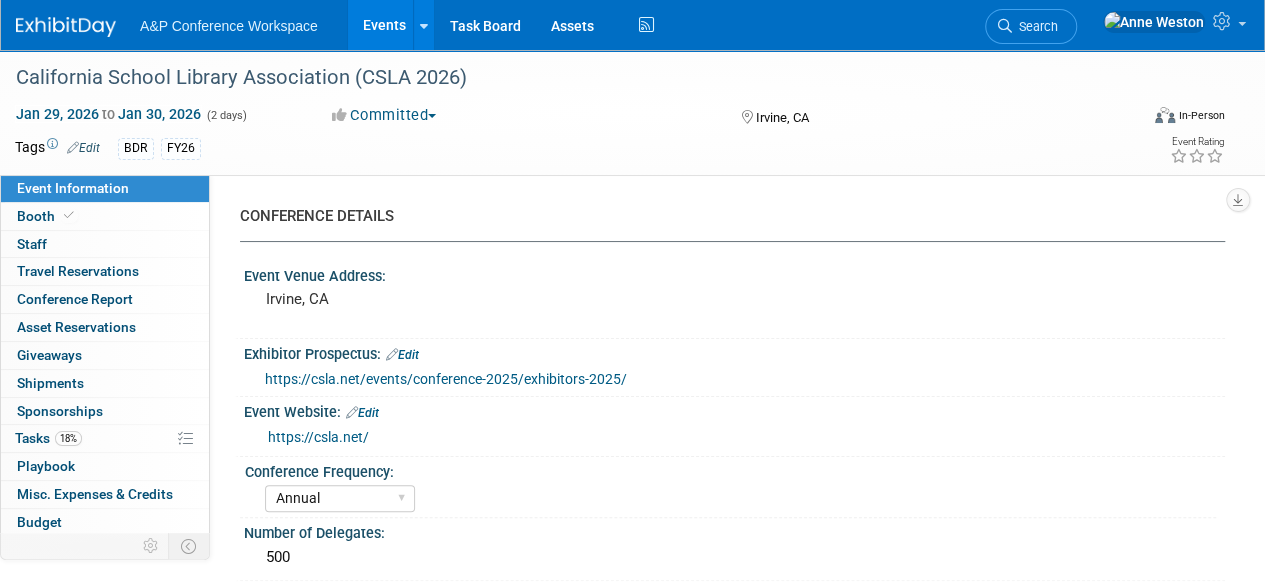 scroll, scrollTop: 0, scrollLeft: 0, axis: both 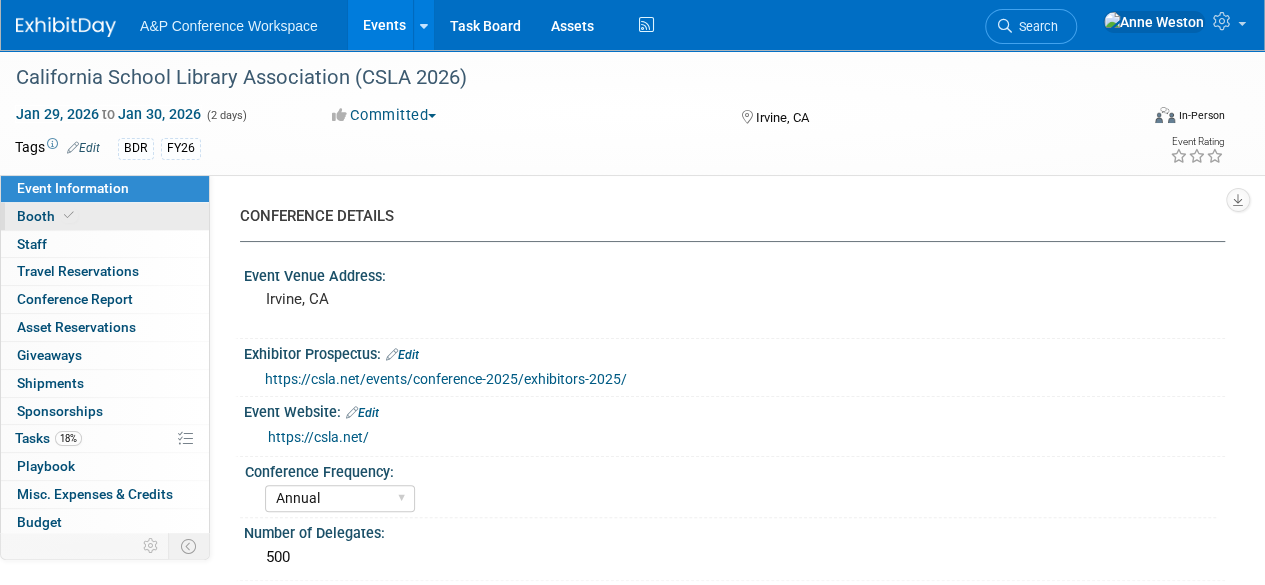 click on "Booth" at bounding box center (105, 216) 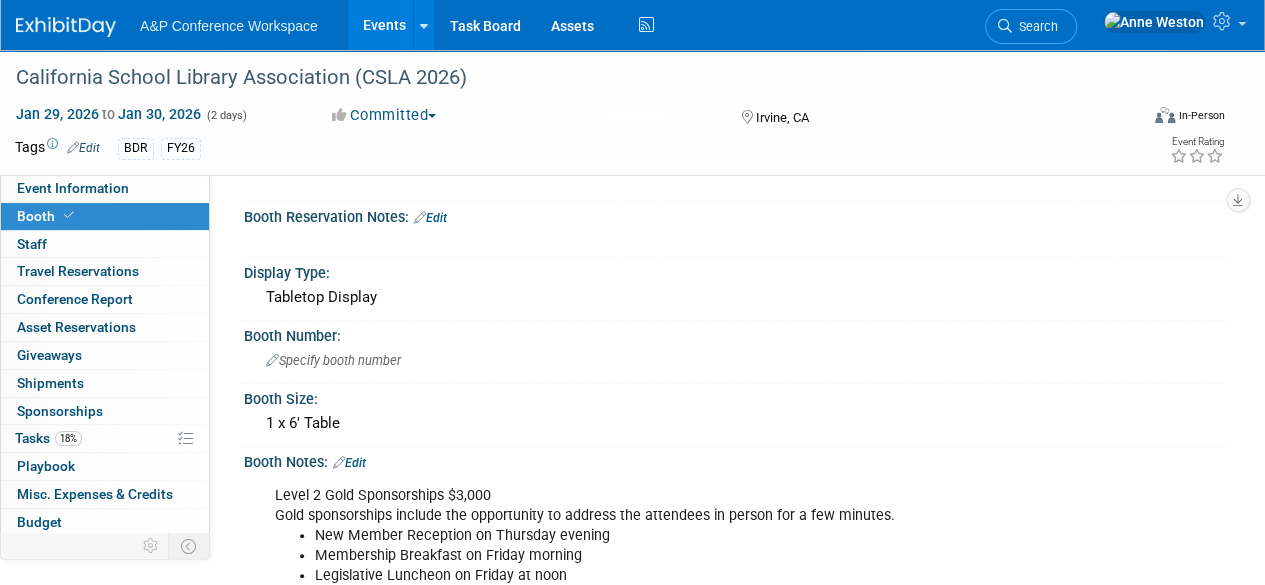 scroll, scrollTop: 0, scrollLeft: 0, axis: both 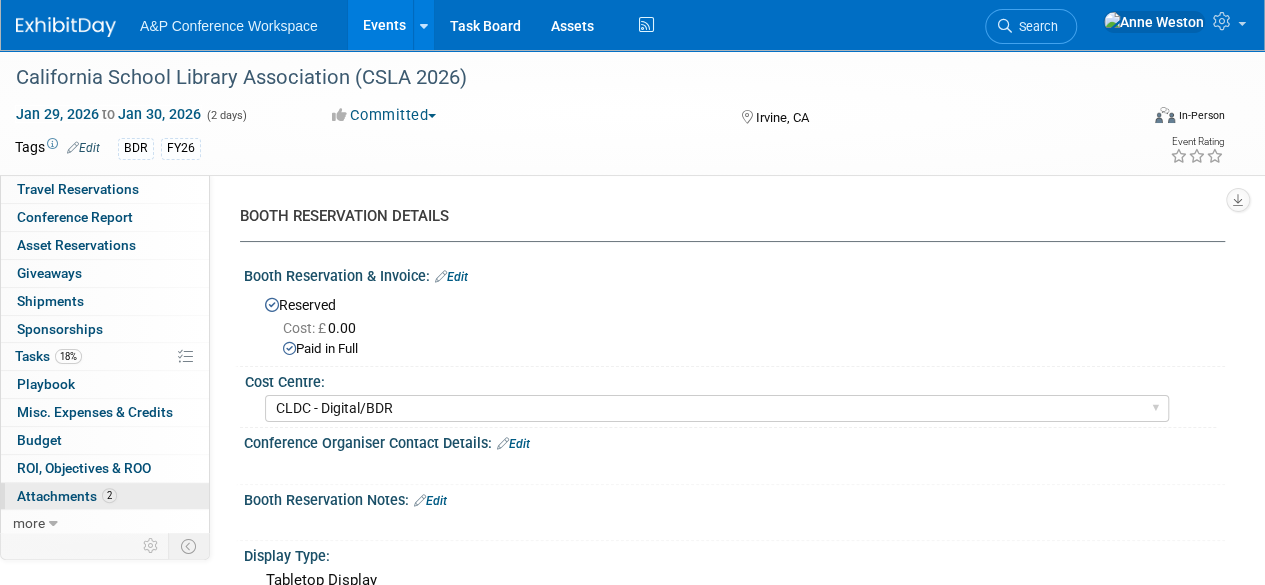 click on "2
Attachments 2" at bounding box center (105, 496) 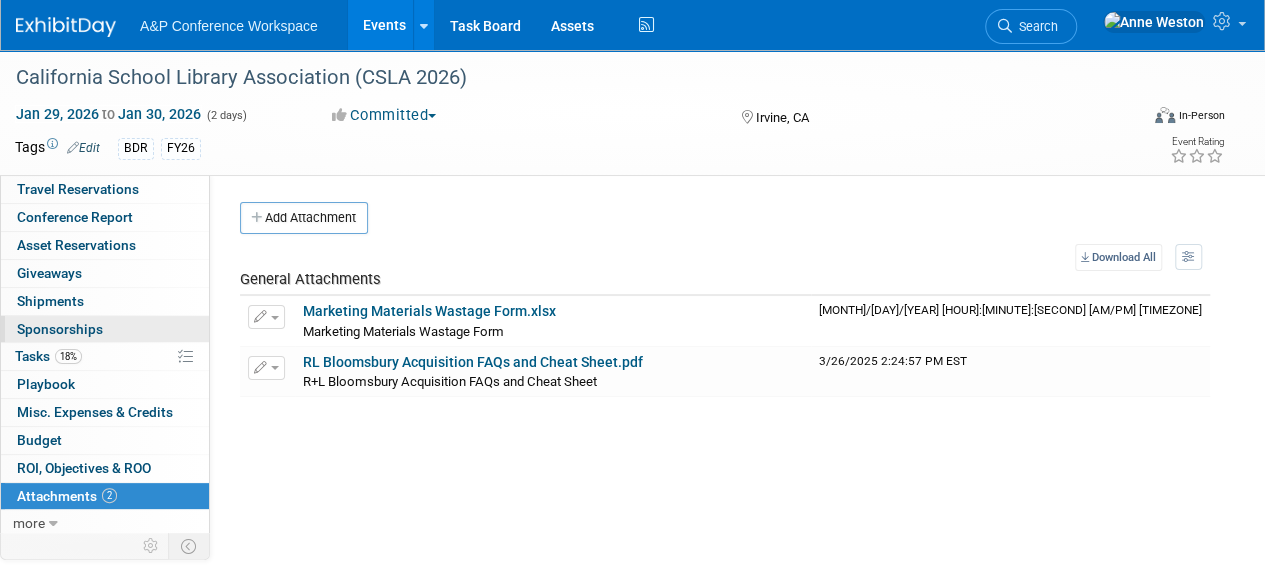 scroll, scrollTop: 0, scrollLeft: 0, axis: both 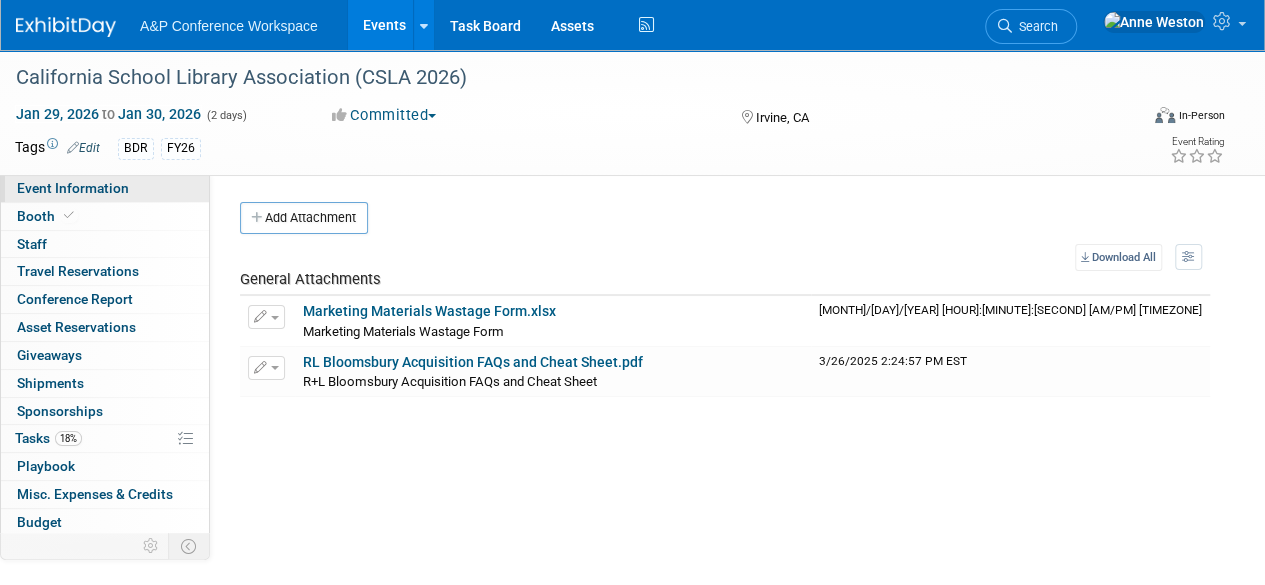 click on "Event Information" at bounding box center [73, 188] 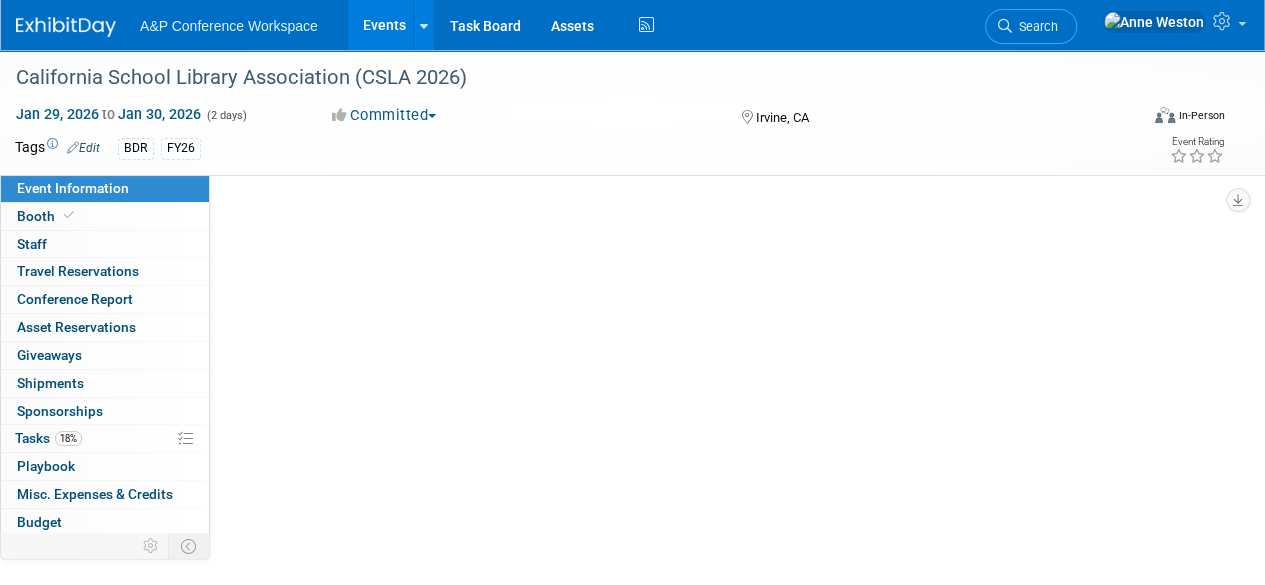 select on "Annual" 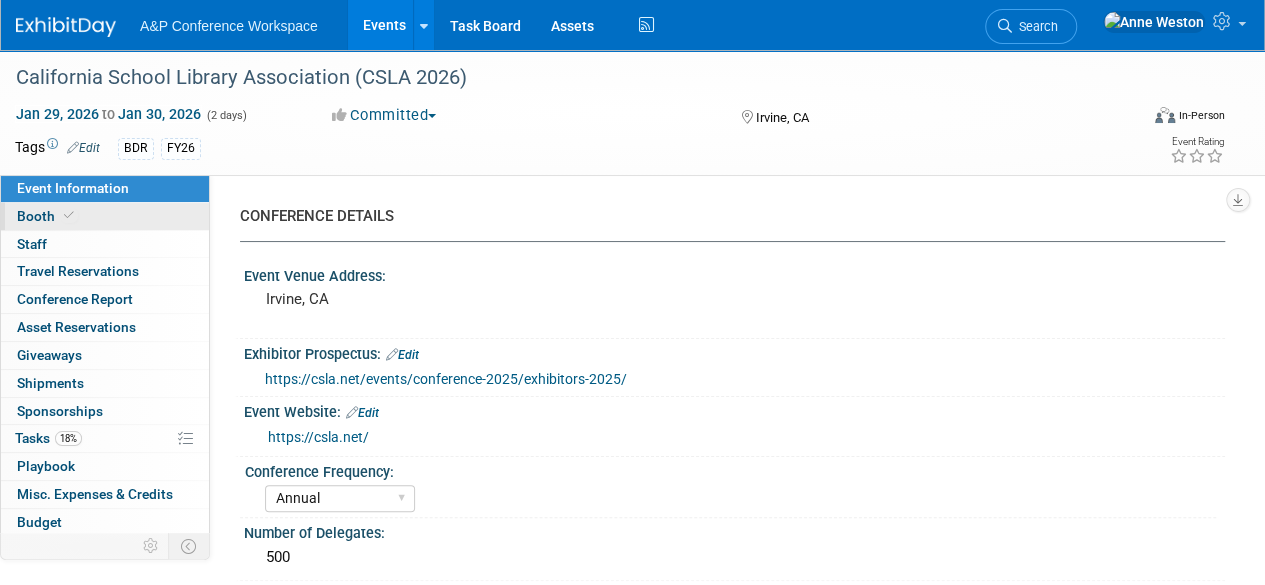 click on "Booth" at bounding box center [105, 216] 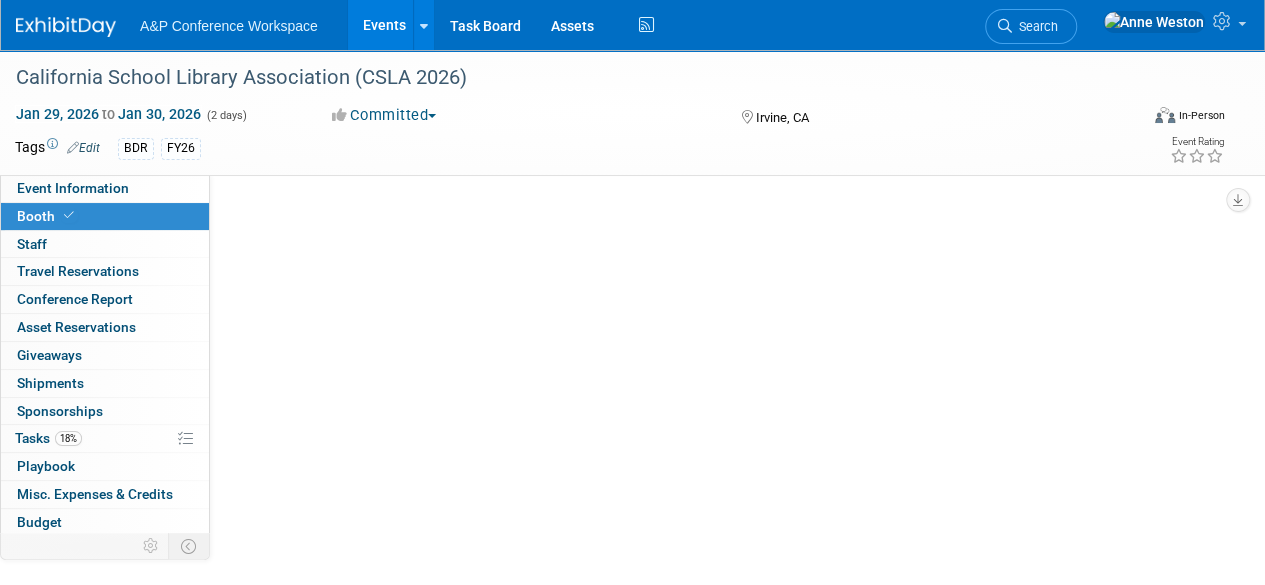 select on "CLDC - Digital/BDR" 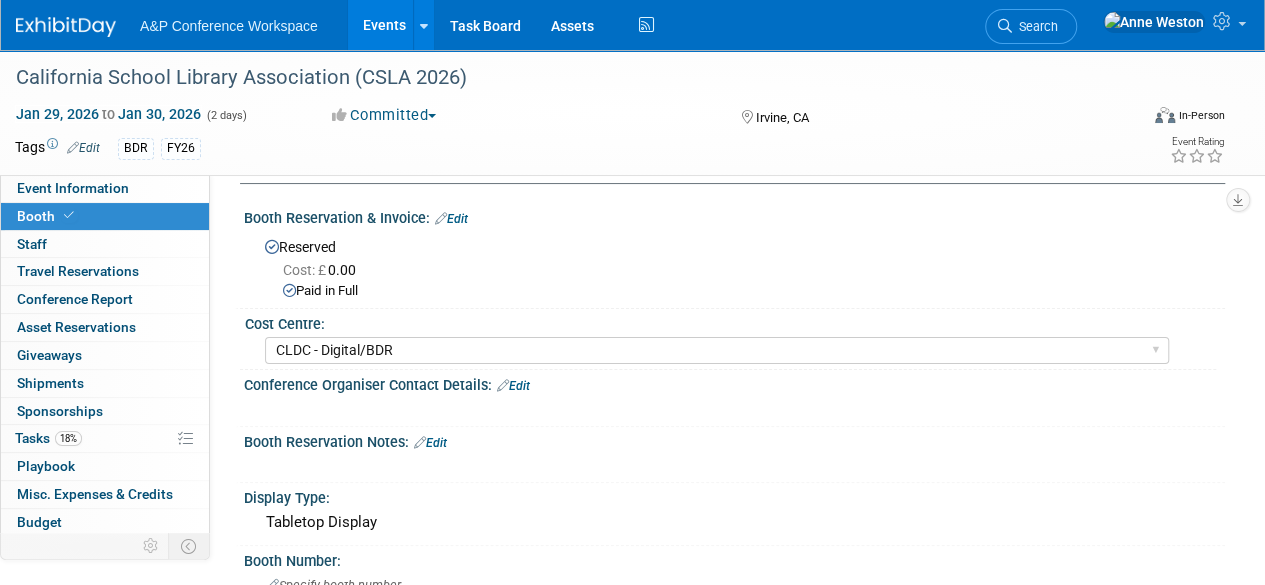 scroll, scrollTop: 0, scrollLeft: 0, axis: both 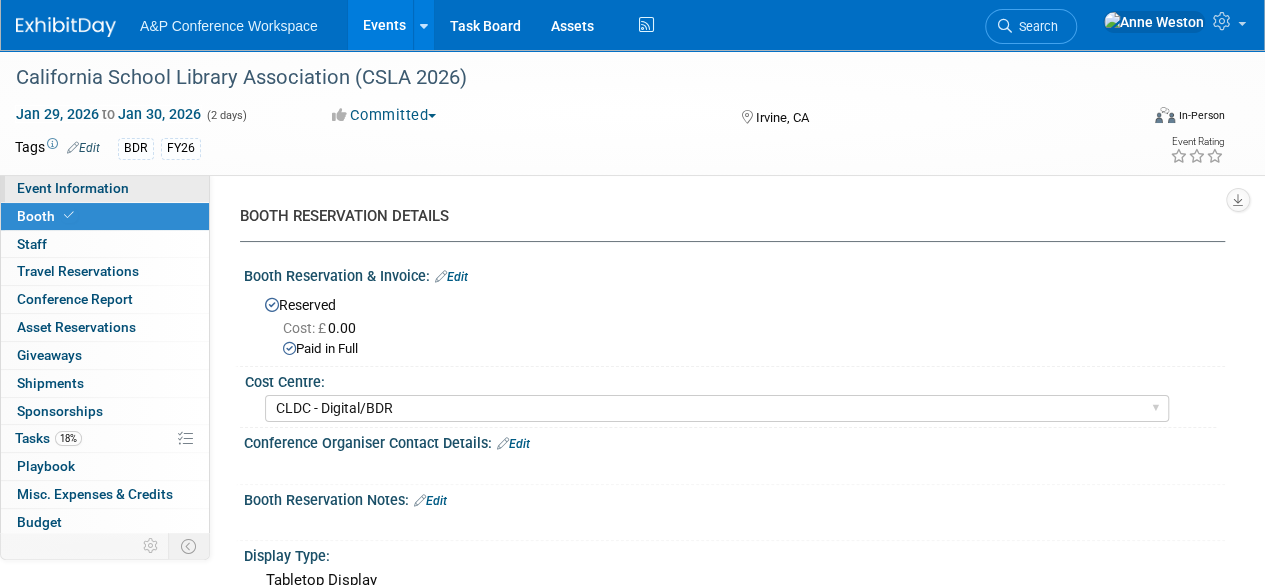click on "Event Information" at bounding box center [105, 188] 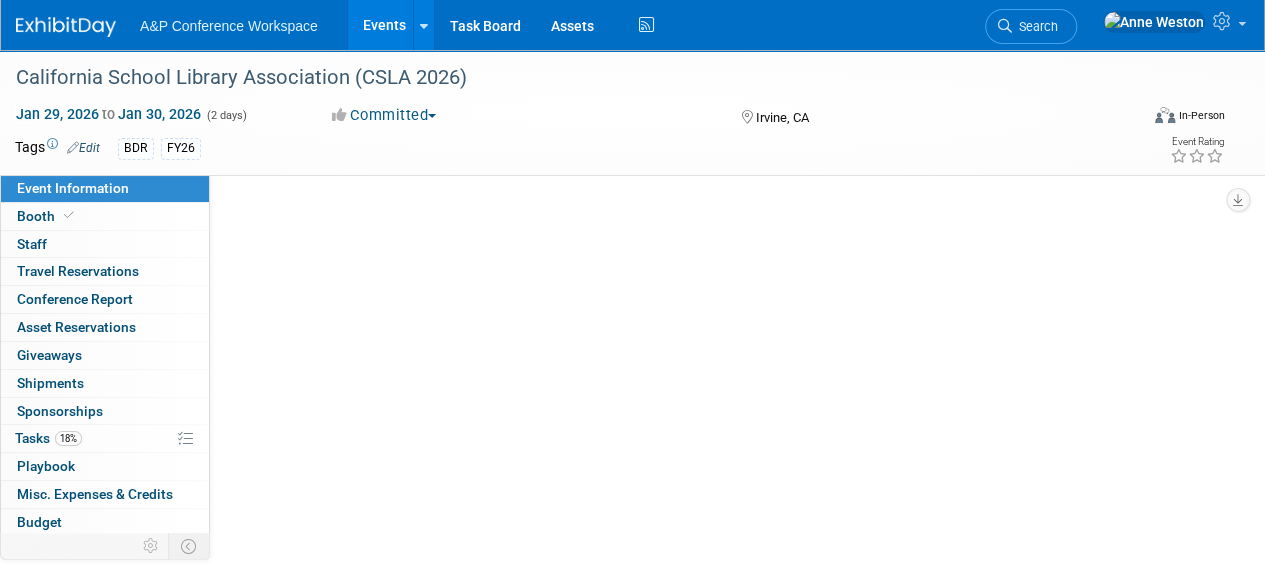 select on "Annual" 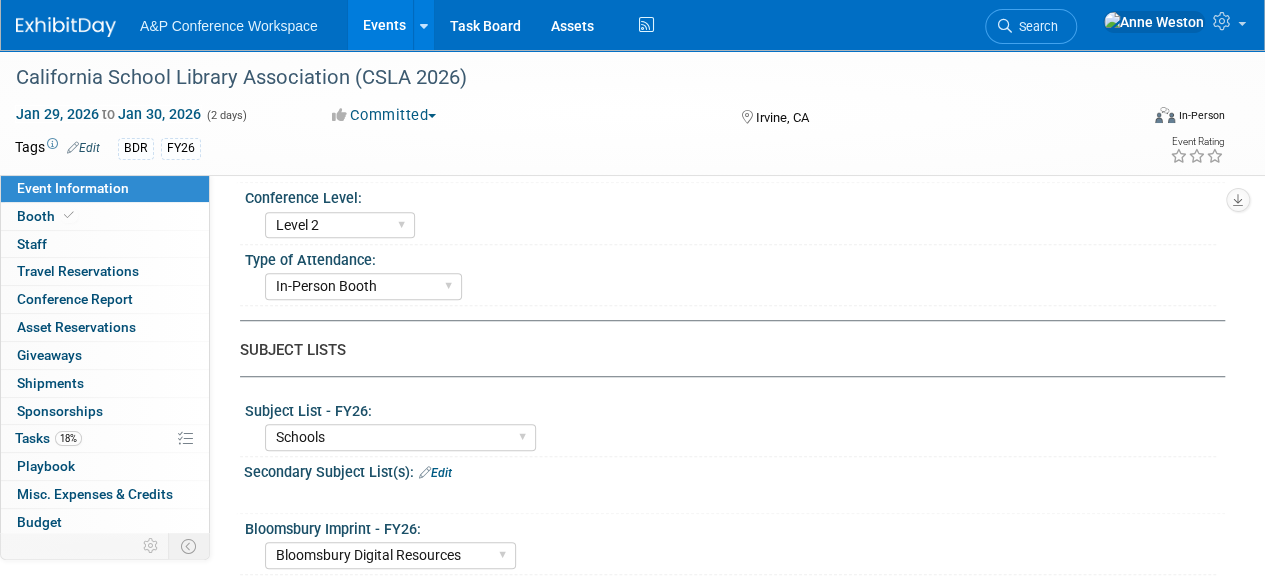 scroll, scrollTop: 500, scrollLeft: 0, axis: vertical 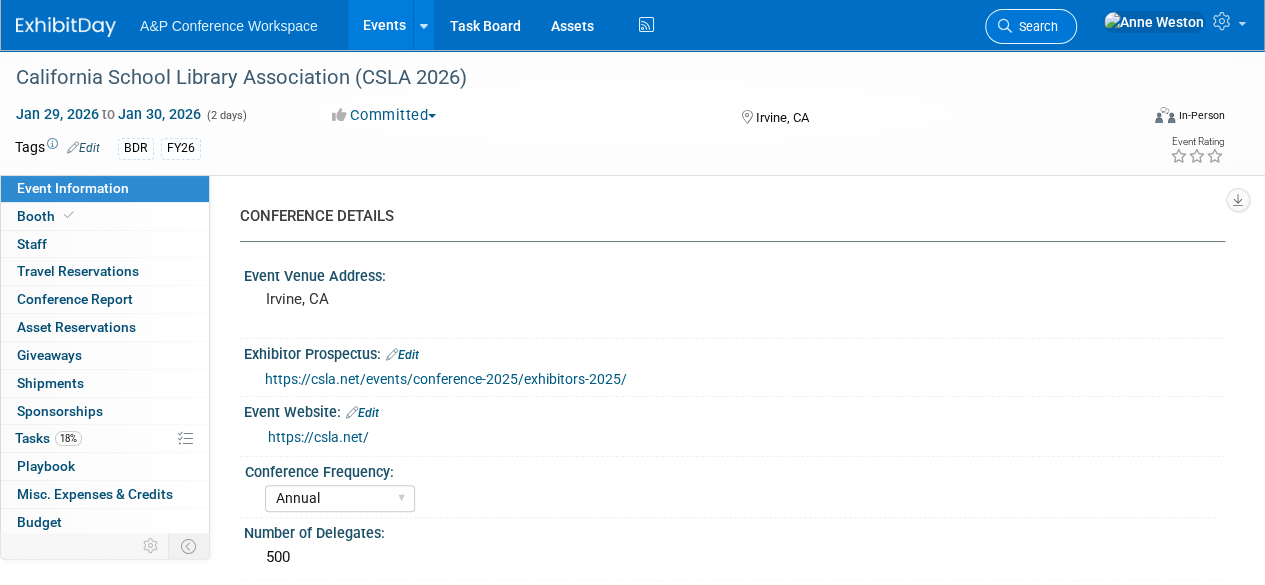 click on "Search" at bounding box center [1035, 26] 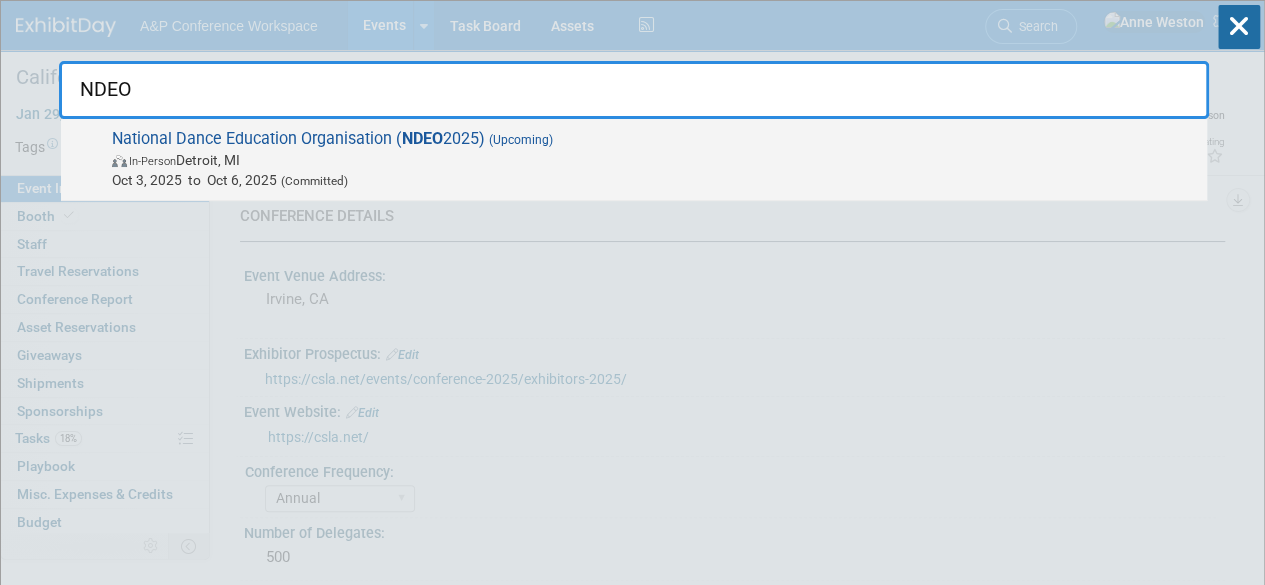 type on "NDEO" 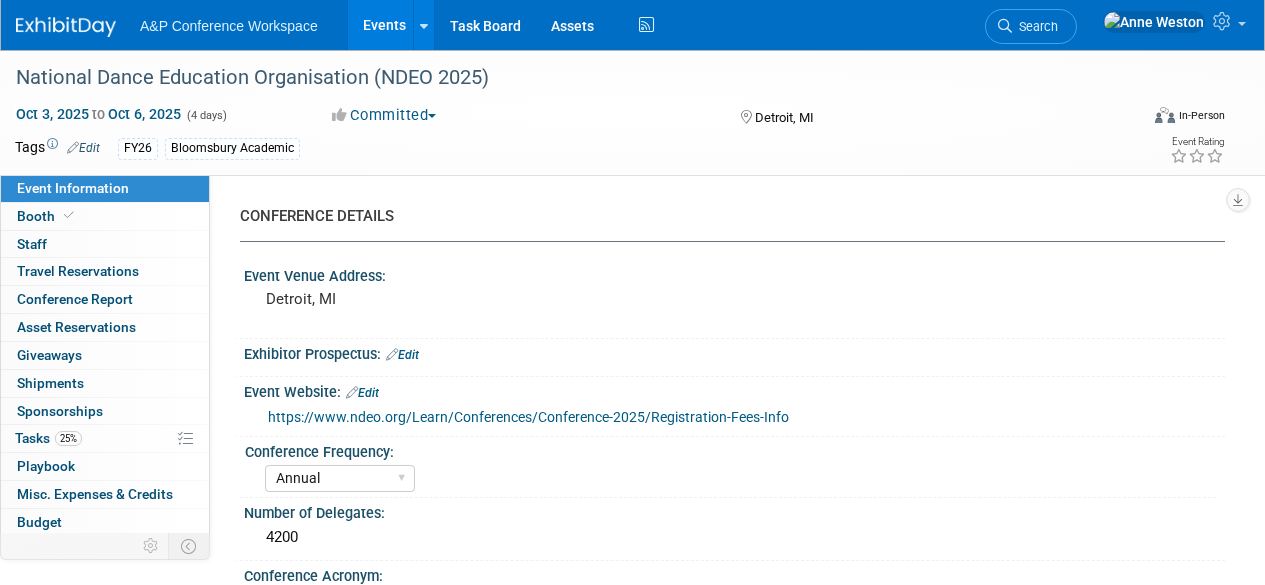 select on "Annual" 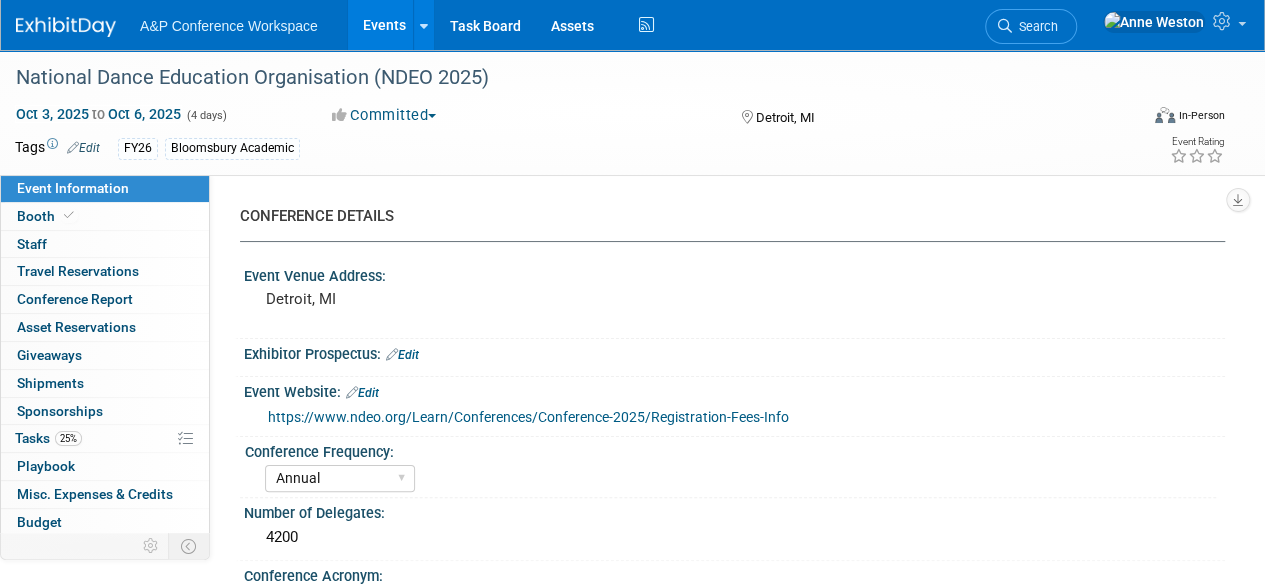 scroll, scrollTop: 0, scrollLeft: 0, axis: both 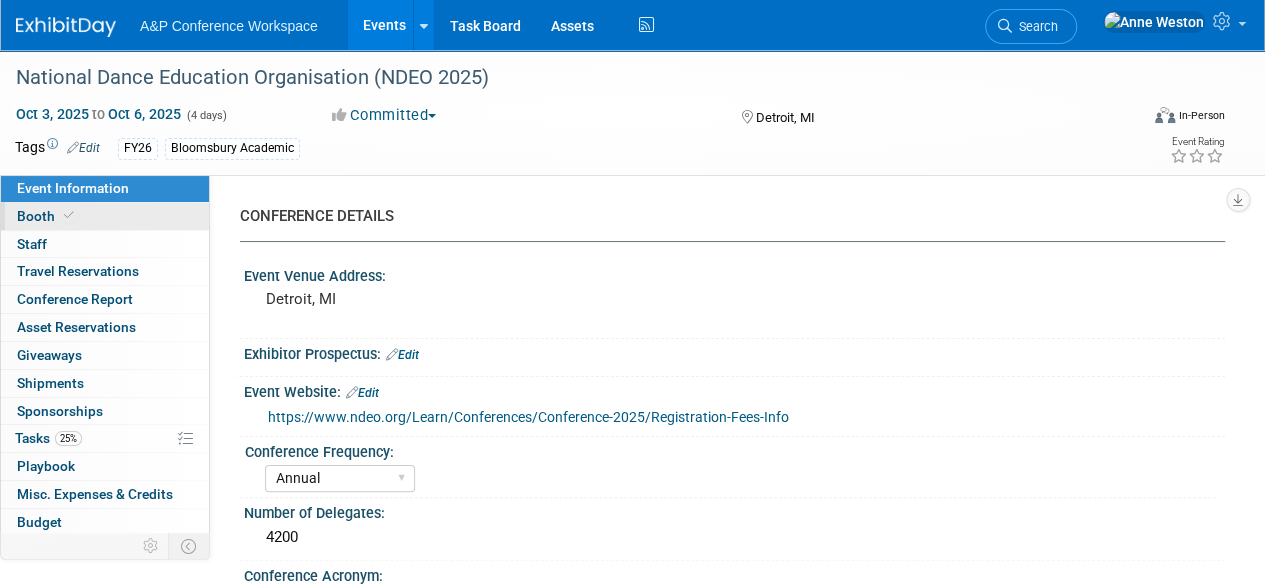 click on "Booth" at bounding box center [47, 216] 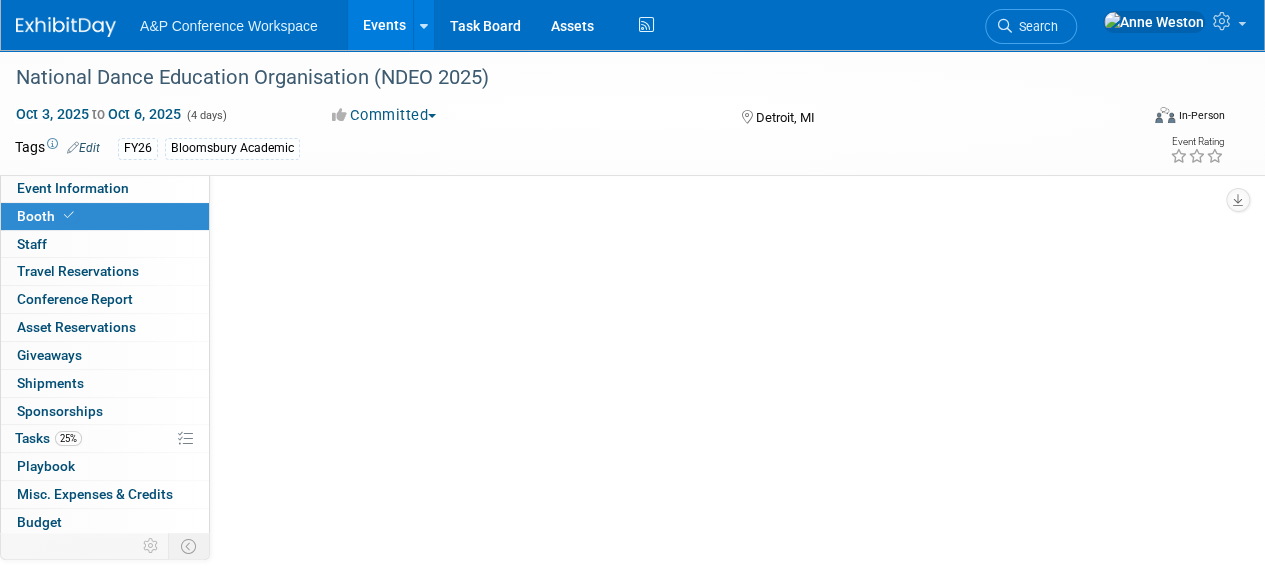 select on "BUMD" 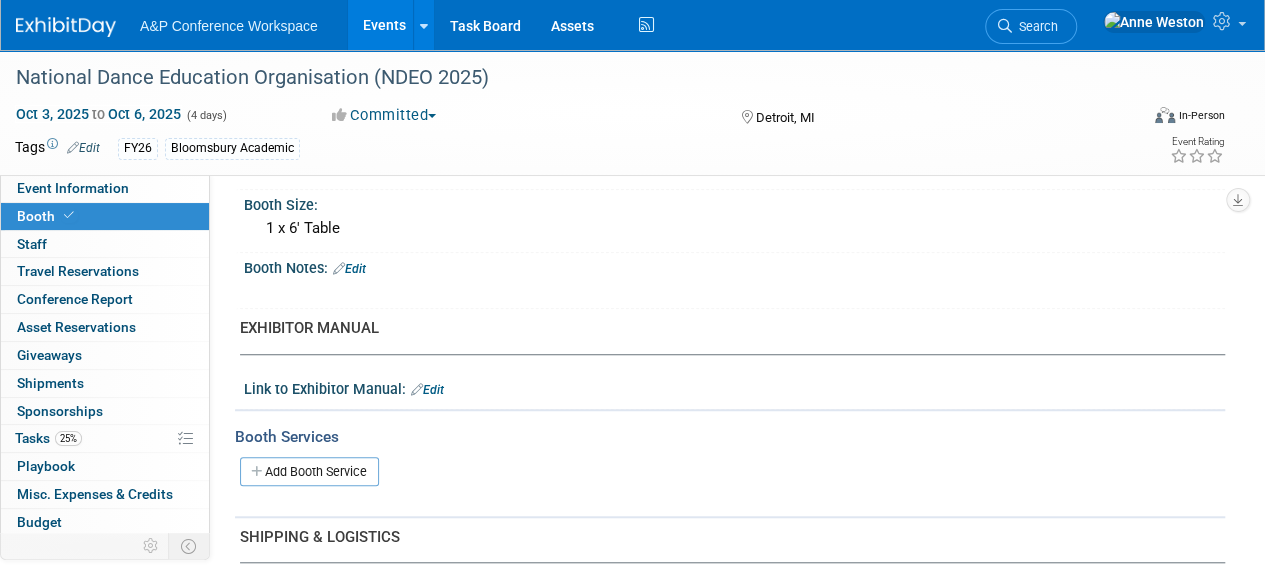 scroll, scrollTop: 0, scrollLeft: 0, axis: both 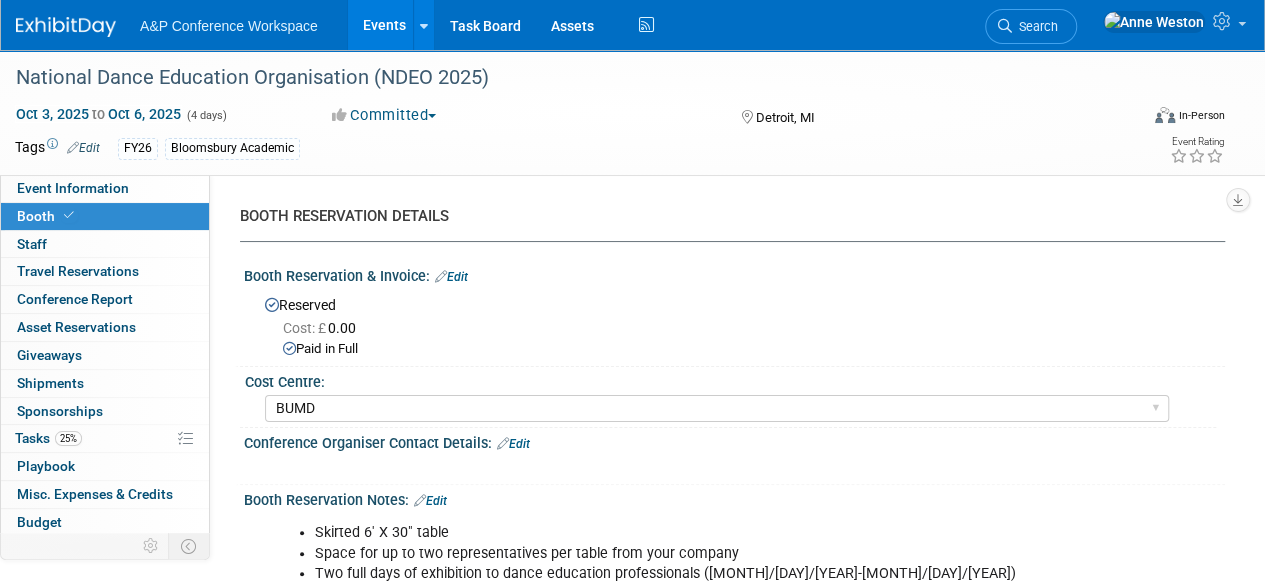 click on "Search" at bounding box center [1035, 26] 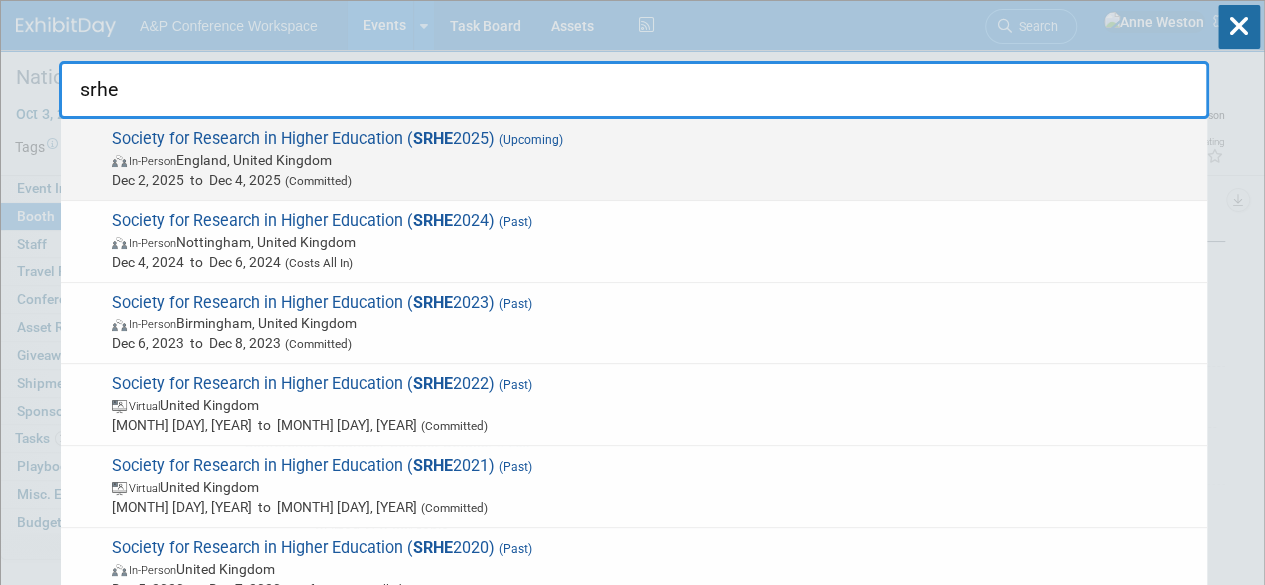 type on "srhe" 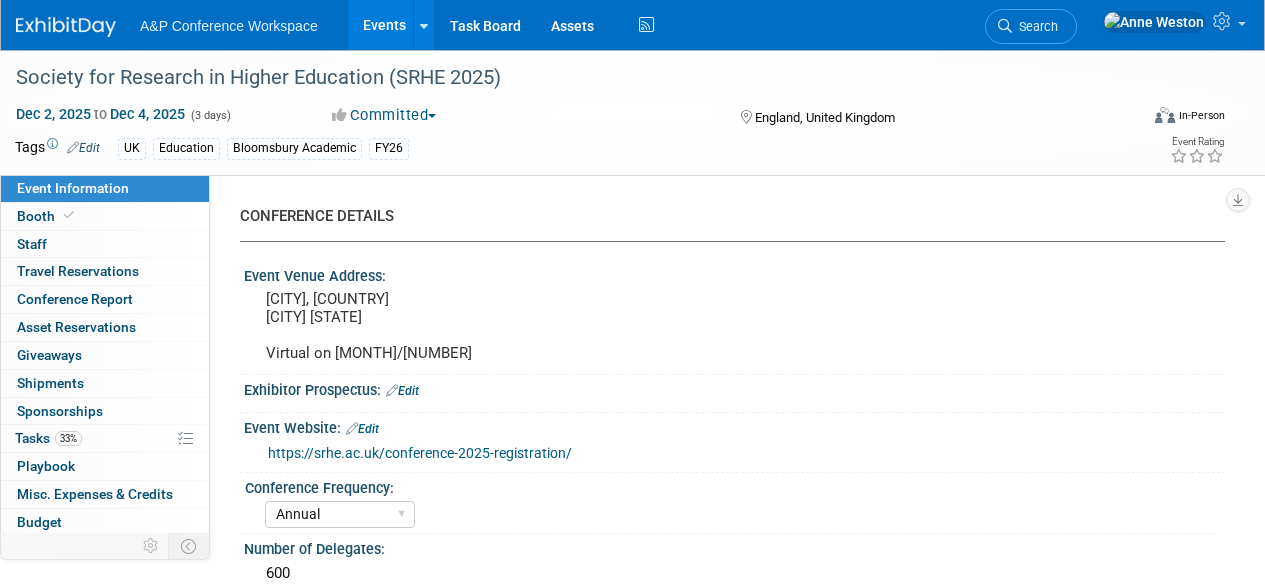 select on "Annual" 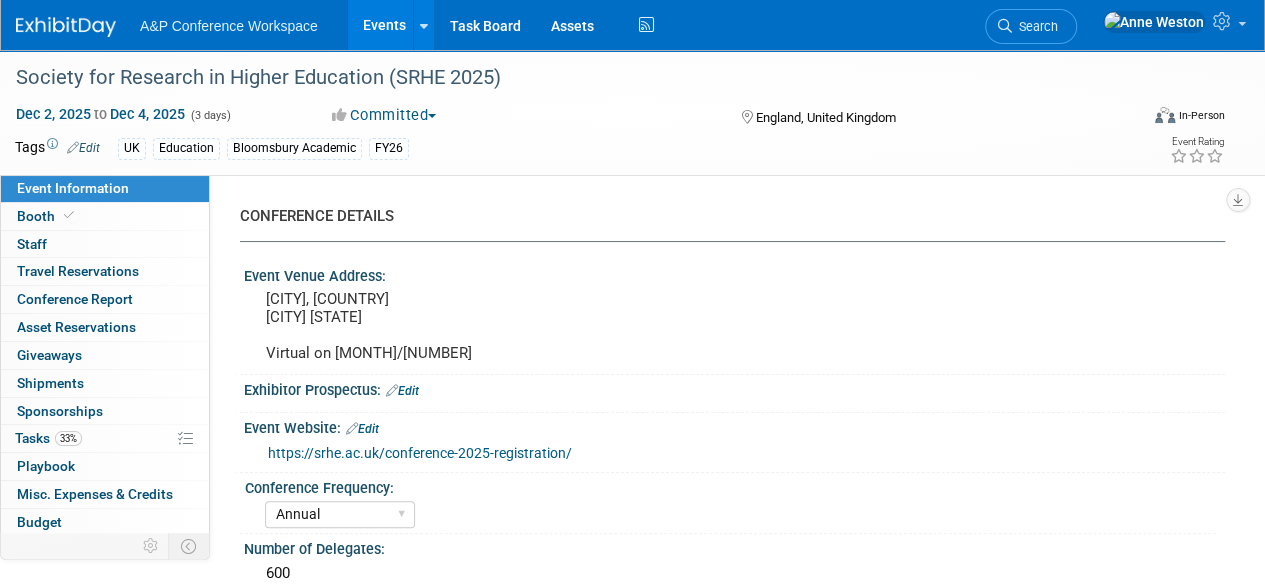 scroll, scrollTop: 0, scrollLeft: 0, axis: both 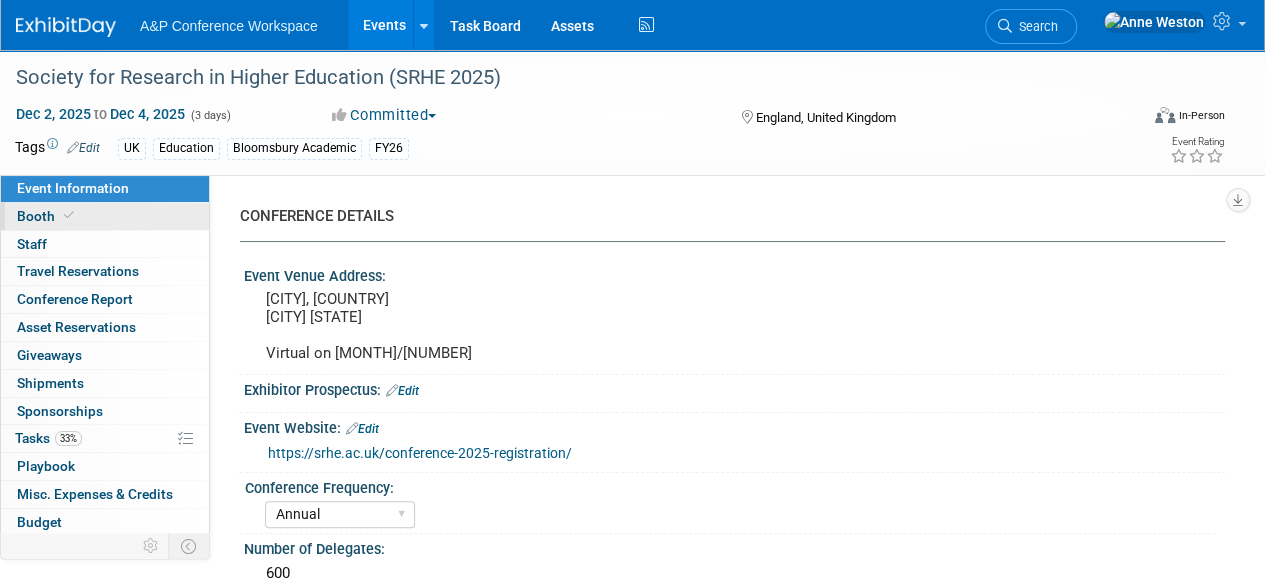 click on "Booth" at bounding box center (105, 216) 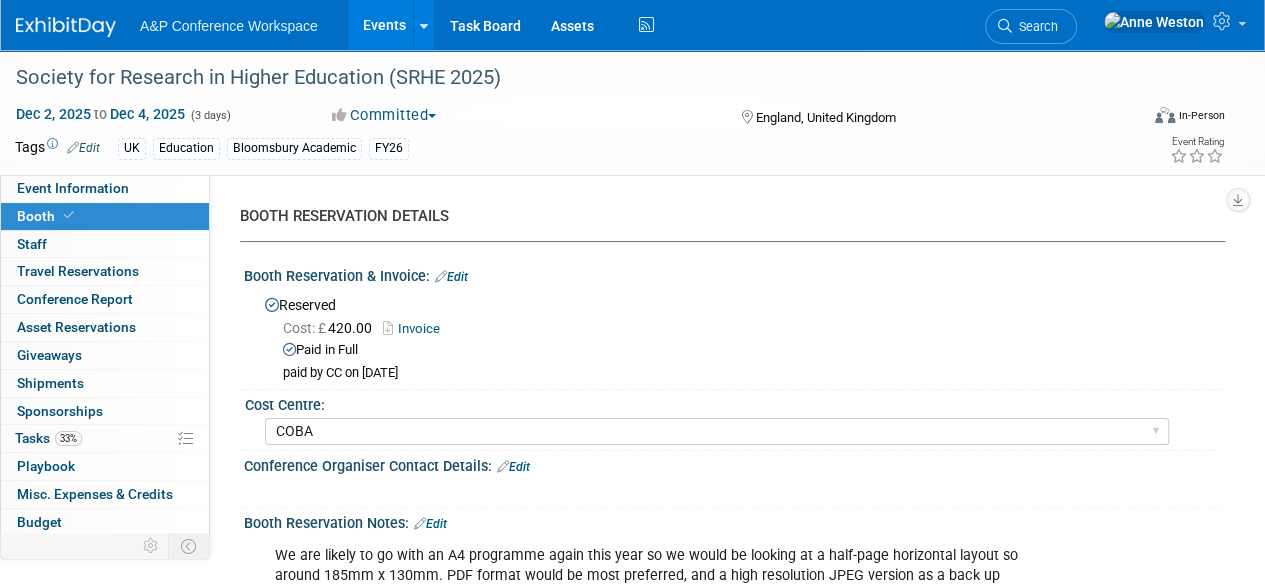 click on "Invoice" at bounding box center (416, 328) 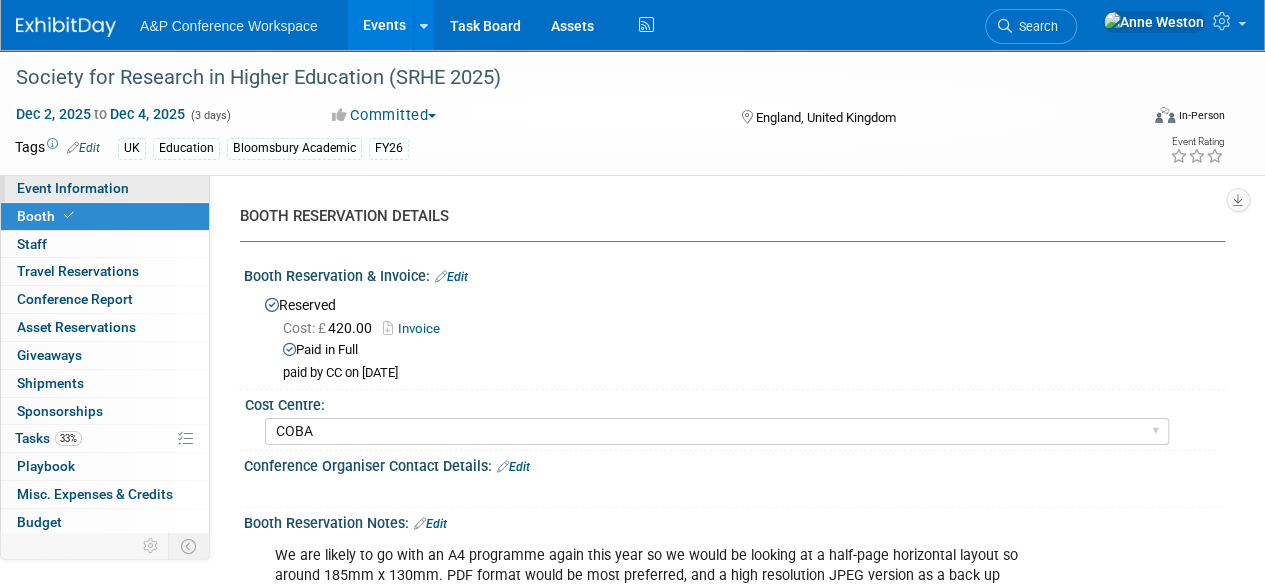 click on "Event Information" at bounding box center (73, 188) 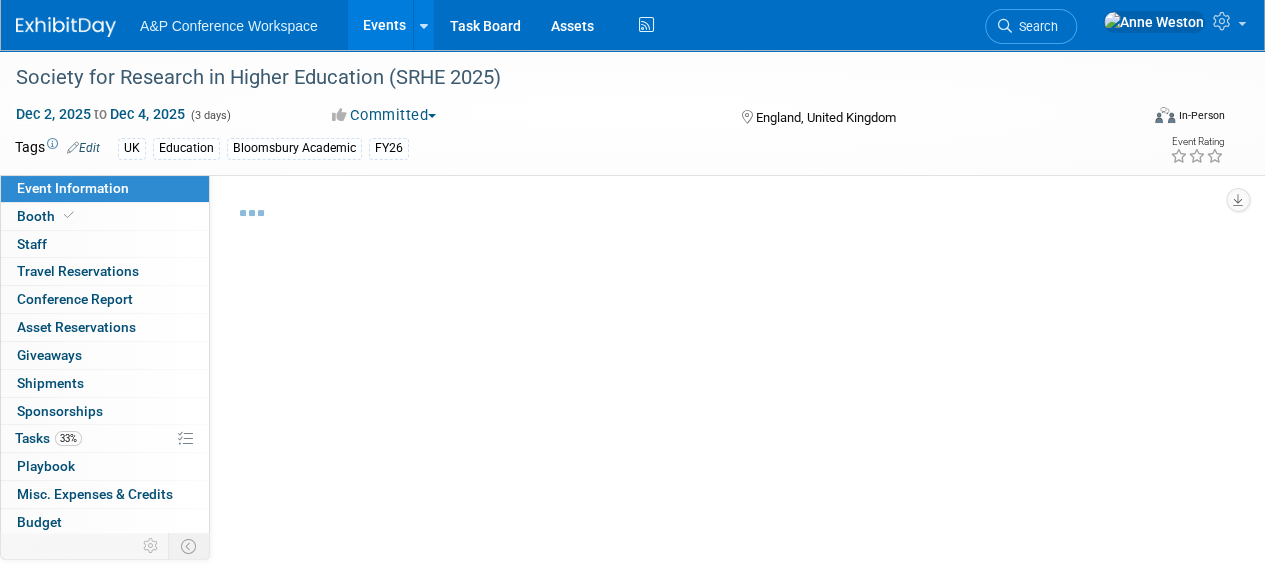 select on "Annual" 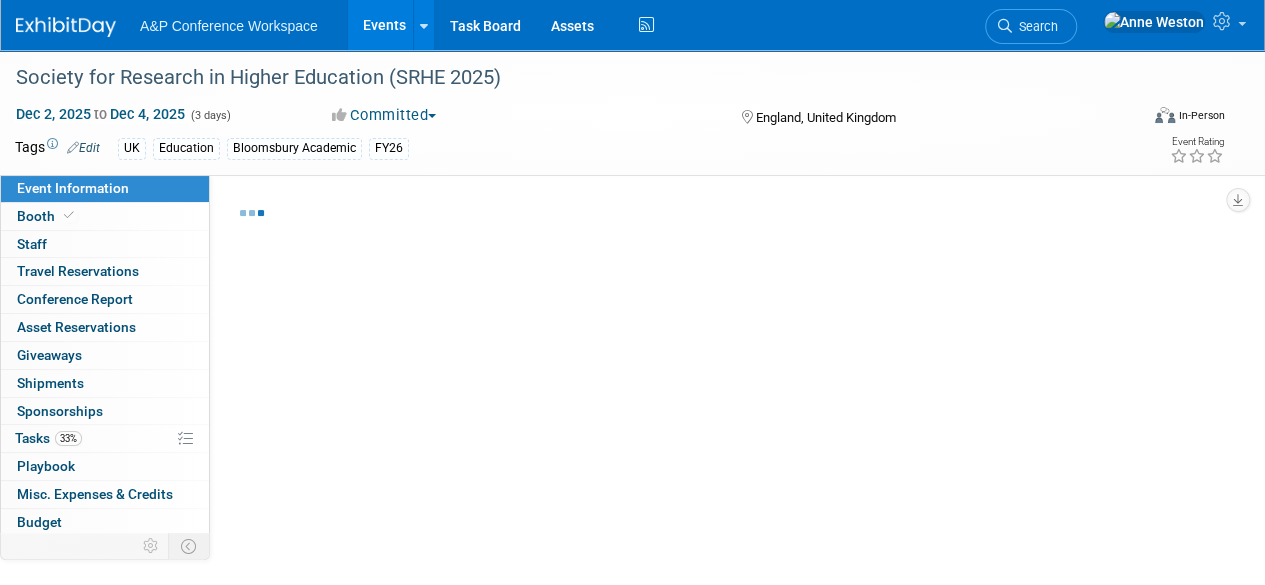 select on "Level 3" 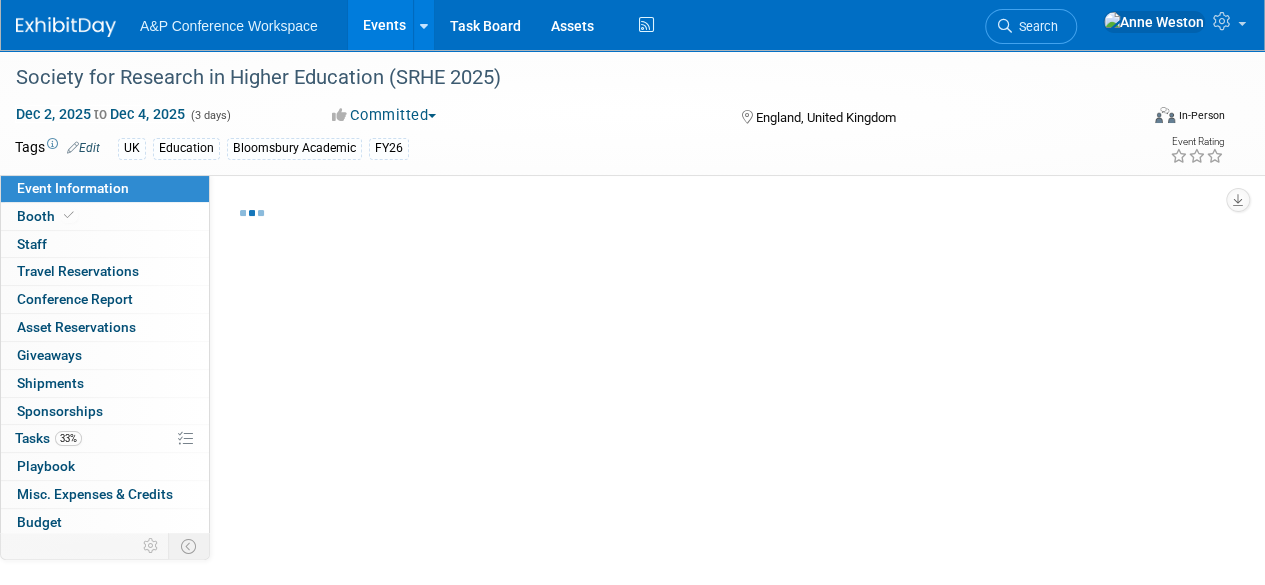 select on "Sponsorship" 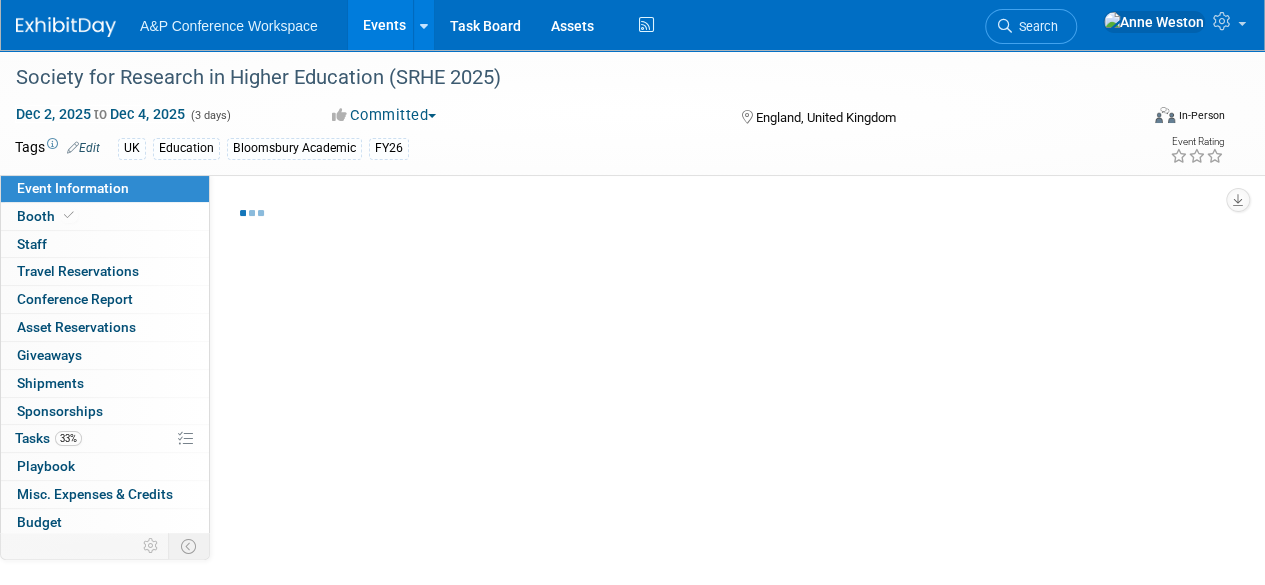 select on "Education" 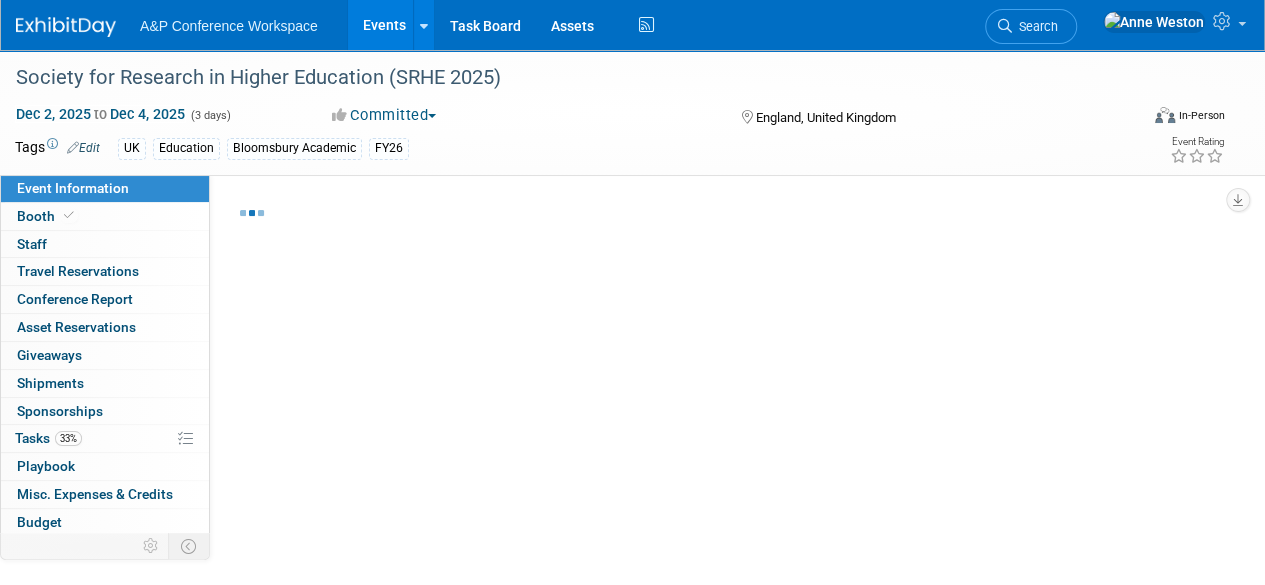 select on "Bloomsbury Academic" 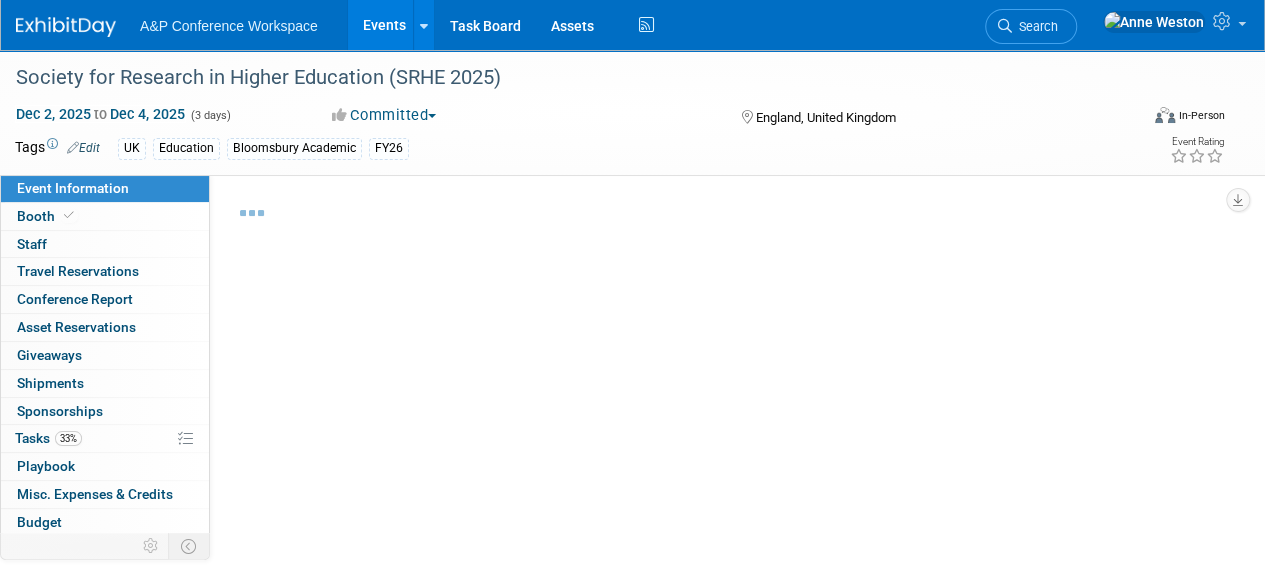 select on "[FIRST] [LAST]" 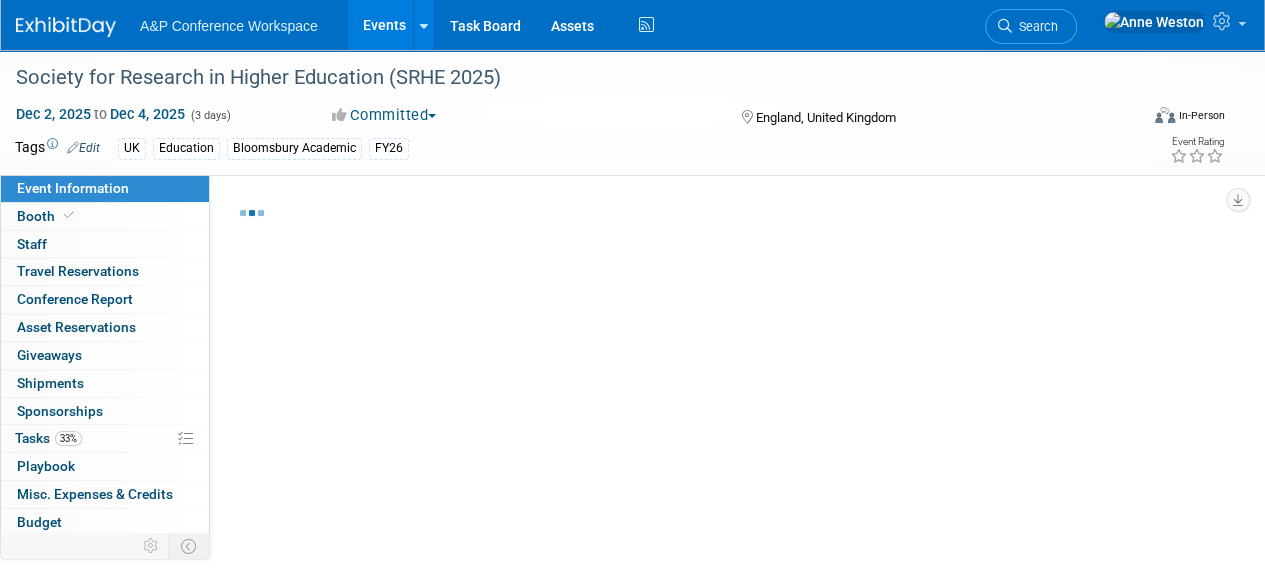 select on "[FIRST] [LAST]" 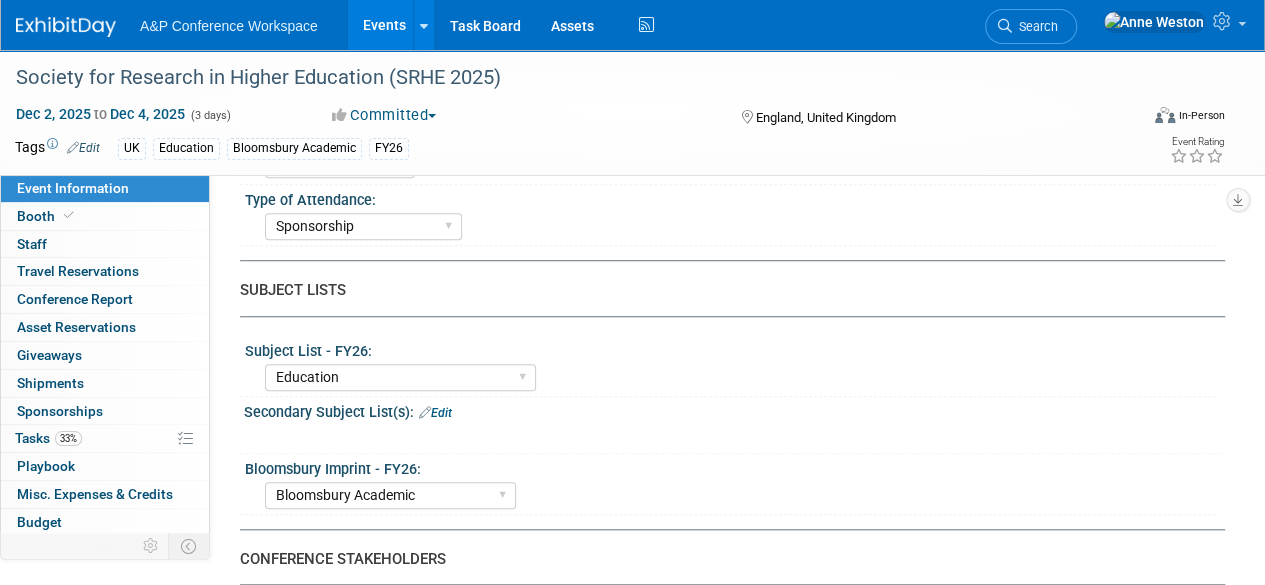 scroll, scrollTop: 500, scrollLeft: 0, axis: vertical 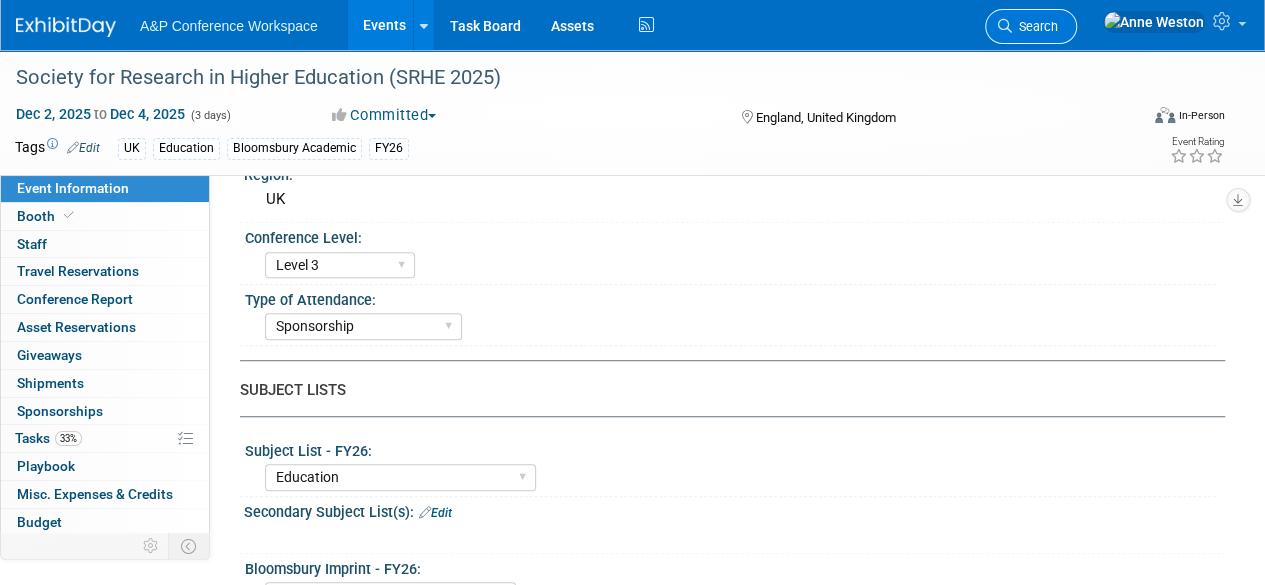click on "Search" at bounding box center [1031, 26] 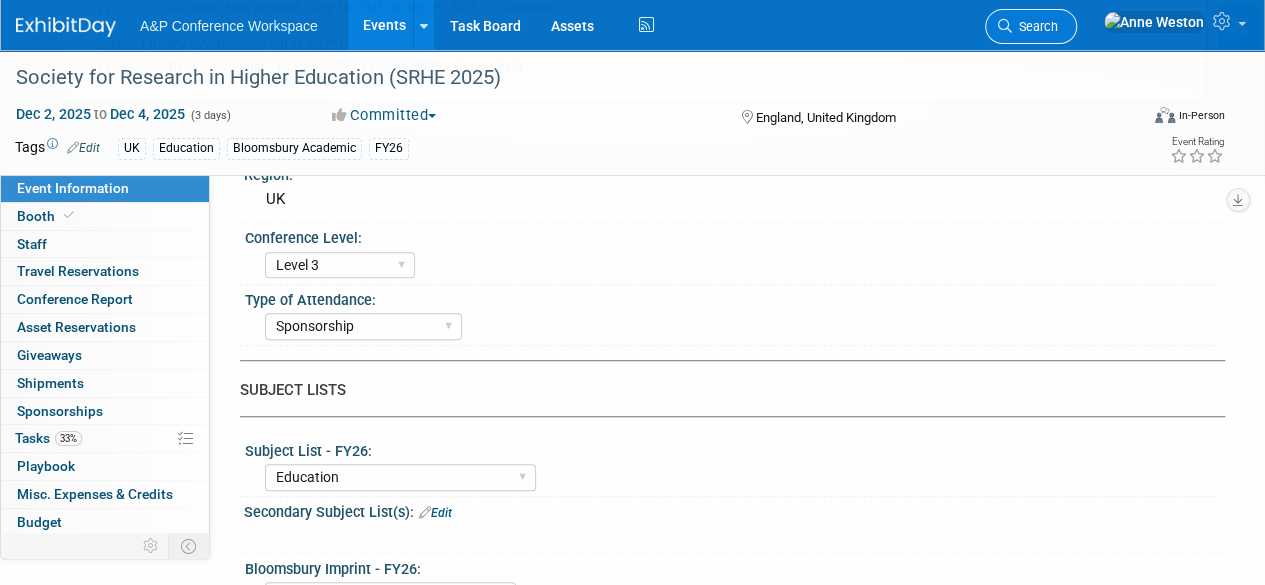 scroll, scrollTop: 0, scrollLeft: 0, axis: both 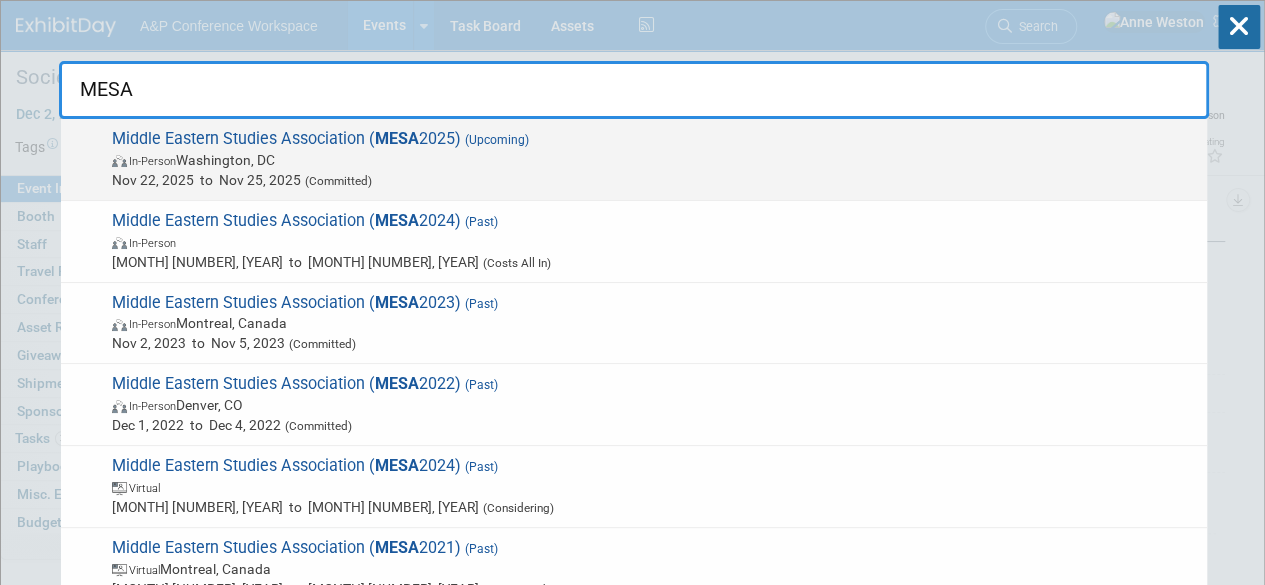 type on "MESA" 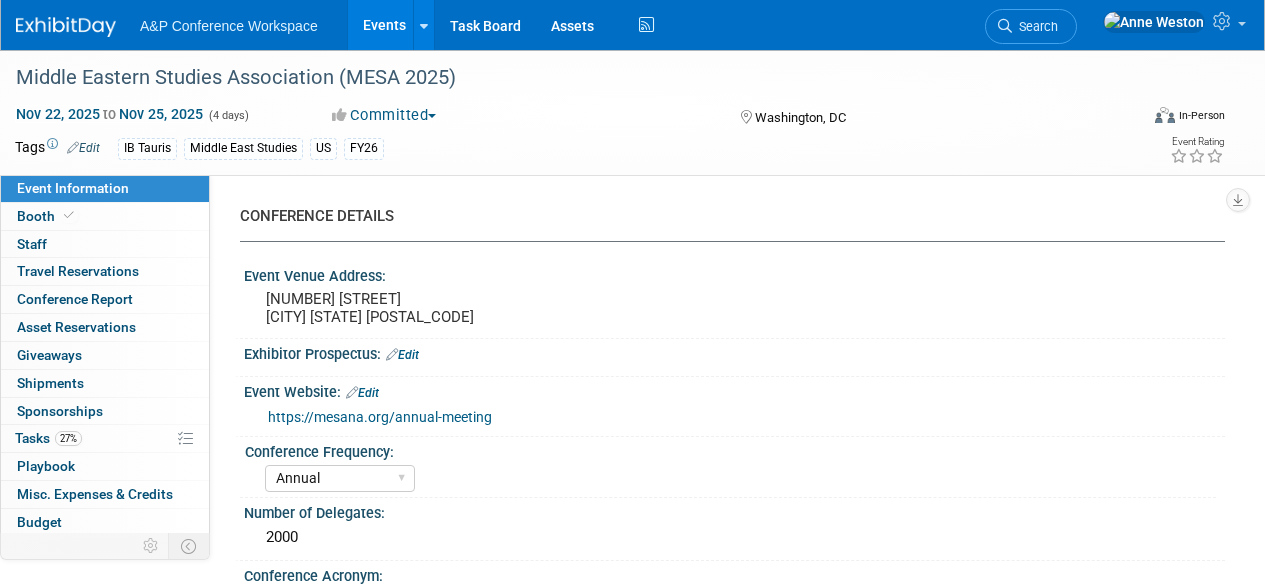 select on "Annual" 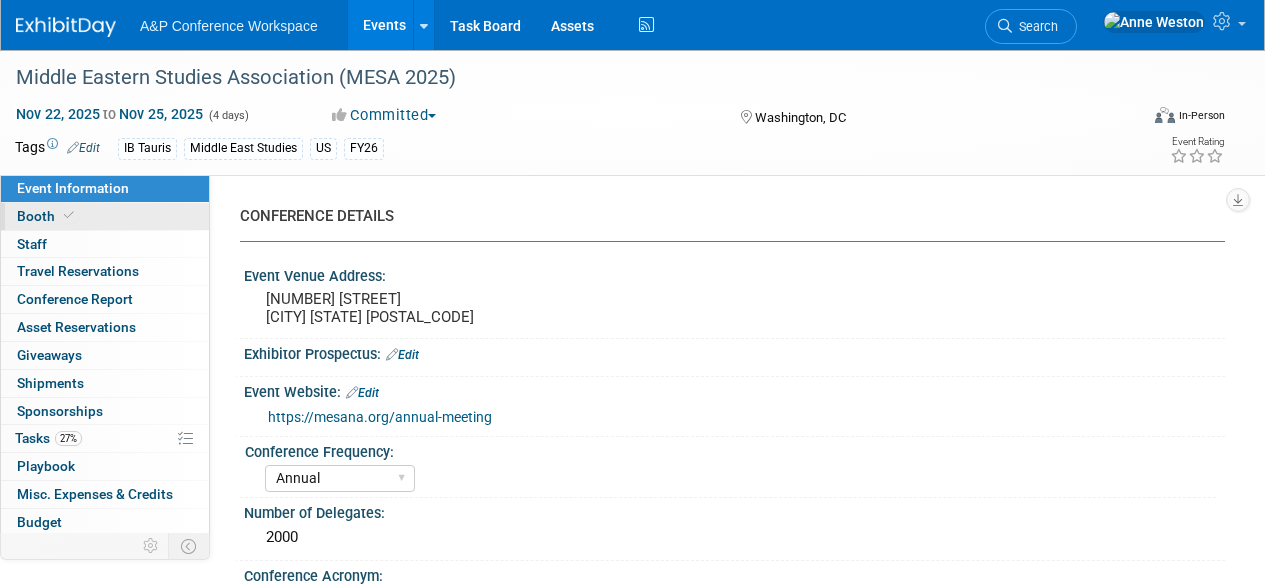 scroll, scrollTop: 0, scrollLeft: 0, axis: both 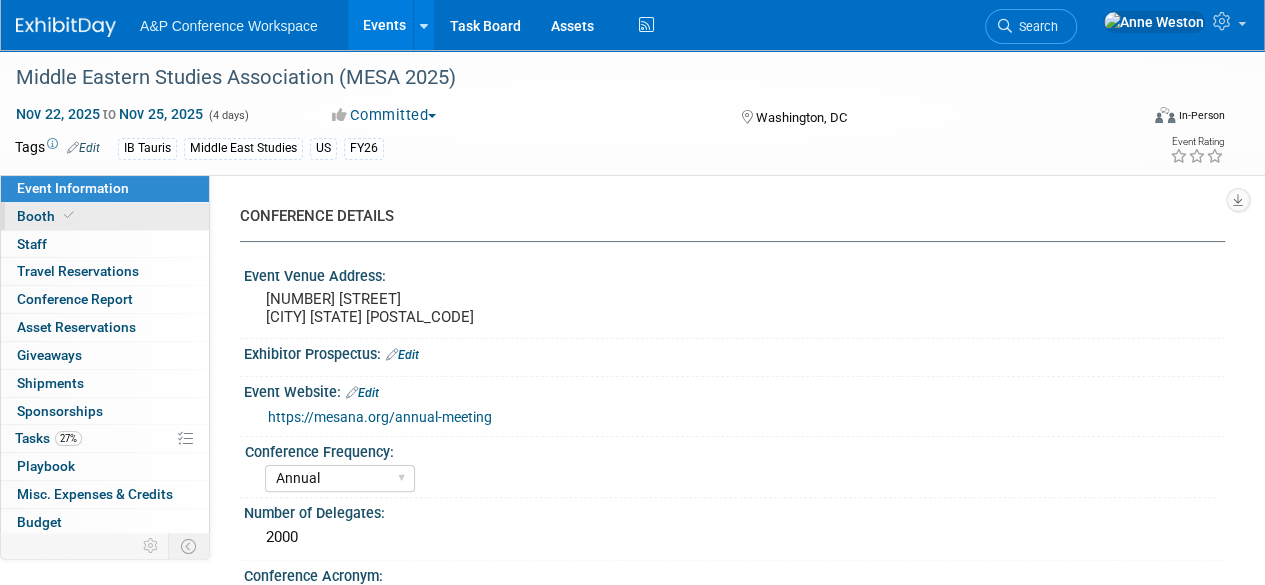 click on "Booth" at bounding box center [105, 216] 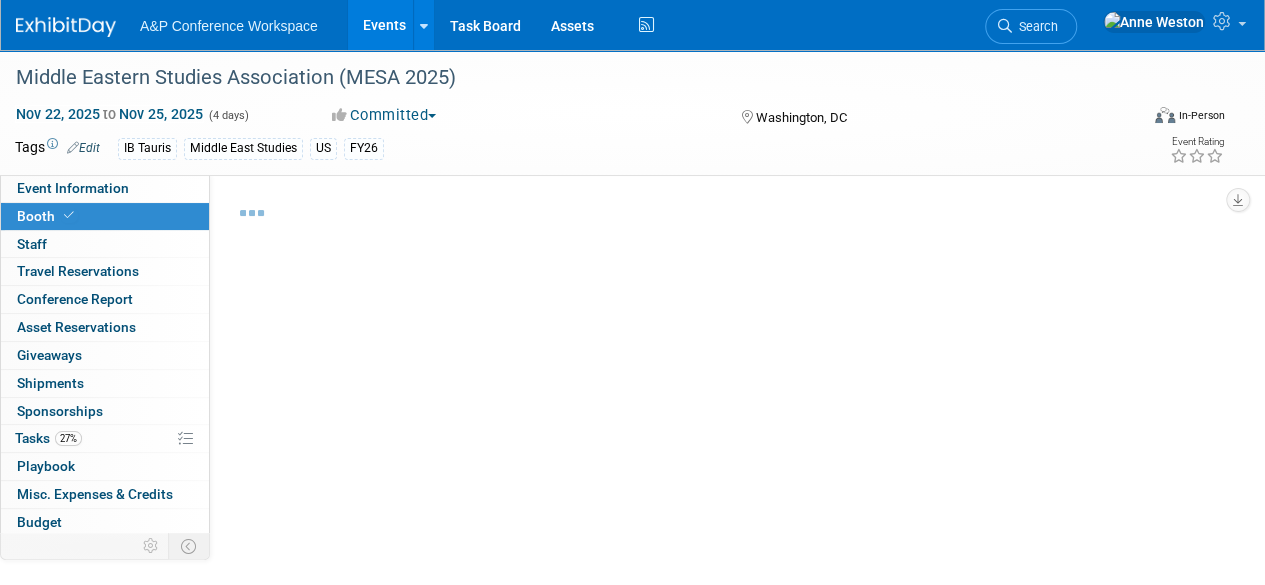 select on "BUIB" 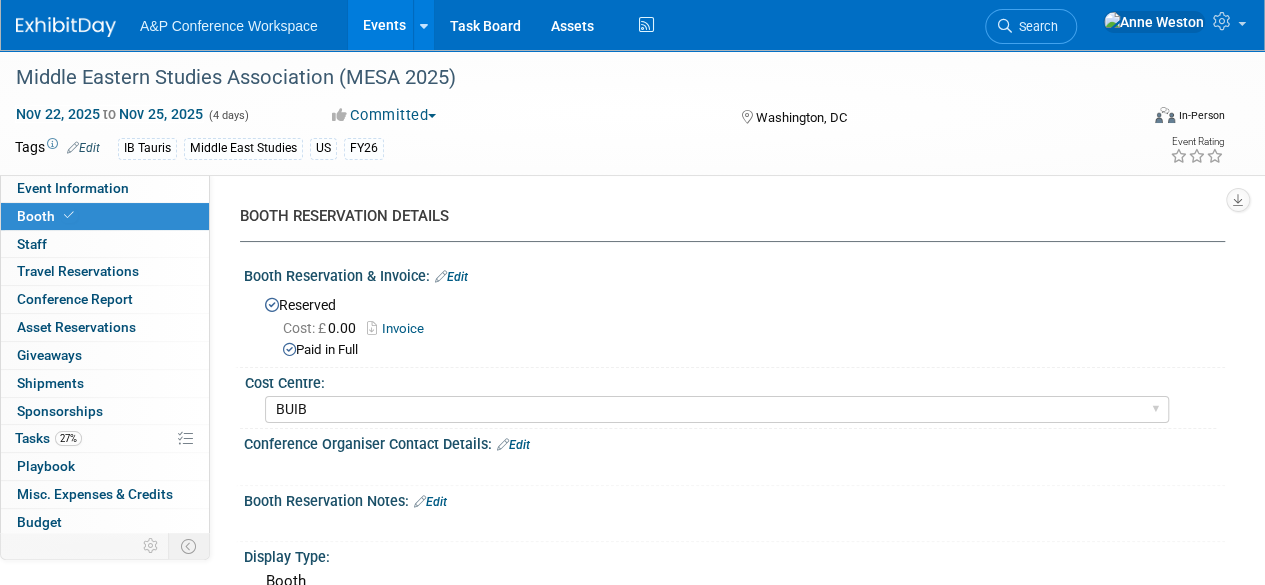 click on "Invoice" at bounding box center (400, 328) 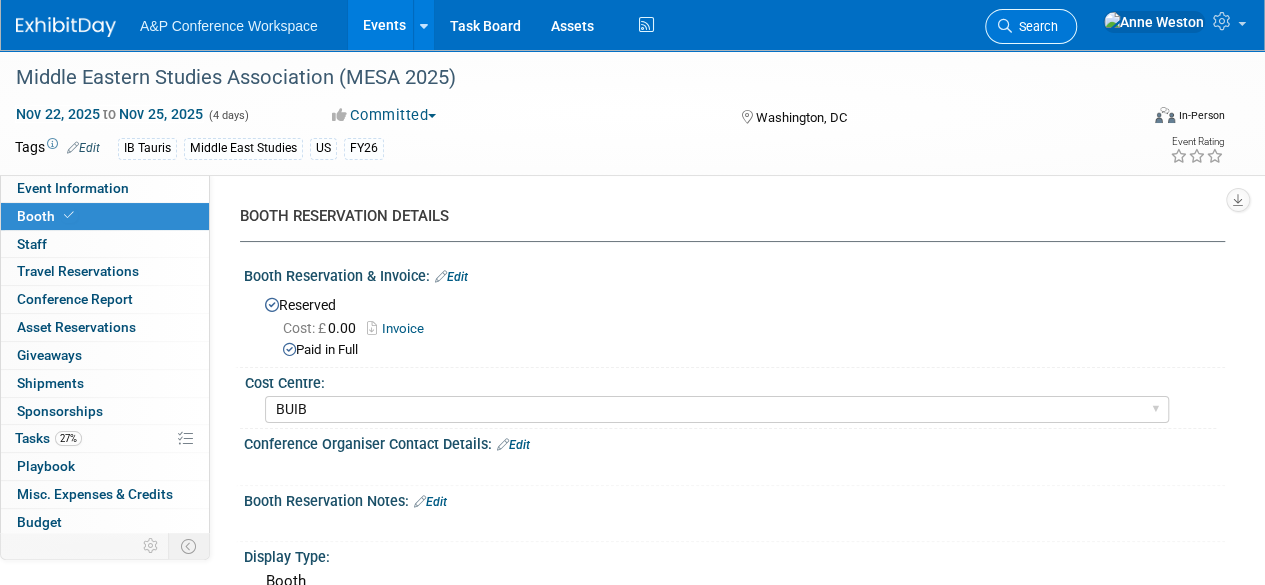 click on "Search" at bounding box center (1035, 26) 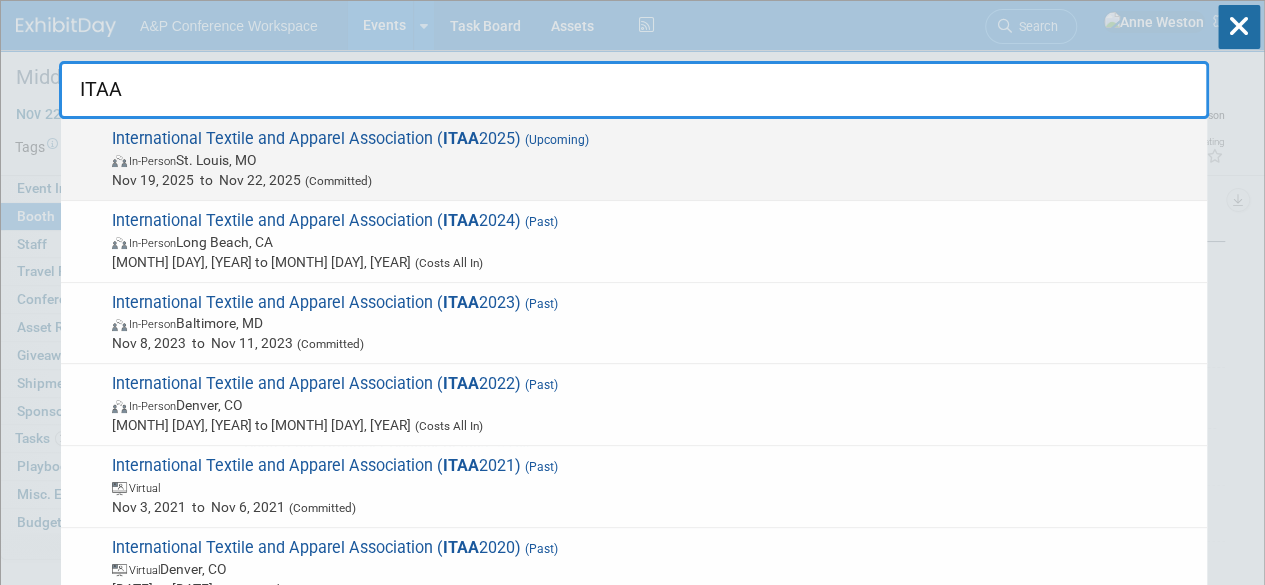 type on "ITAA" 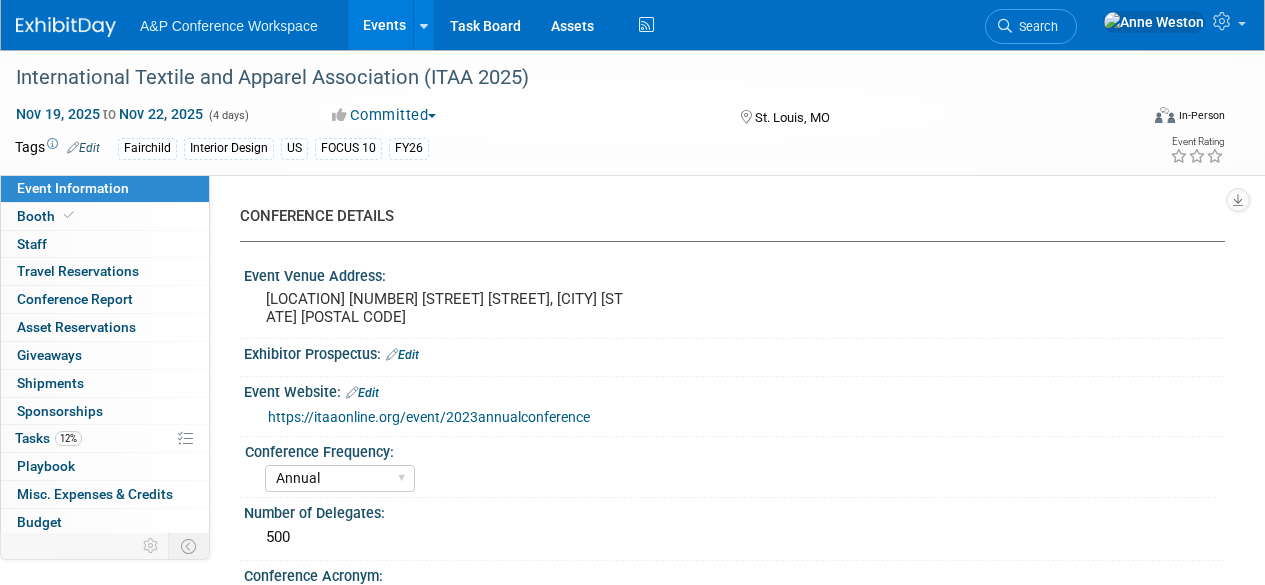 select on "Annual" 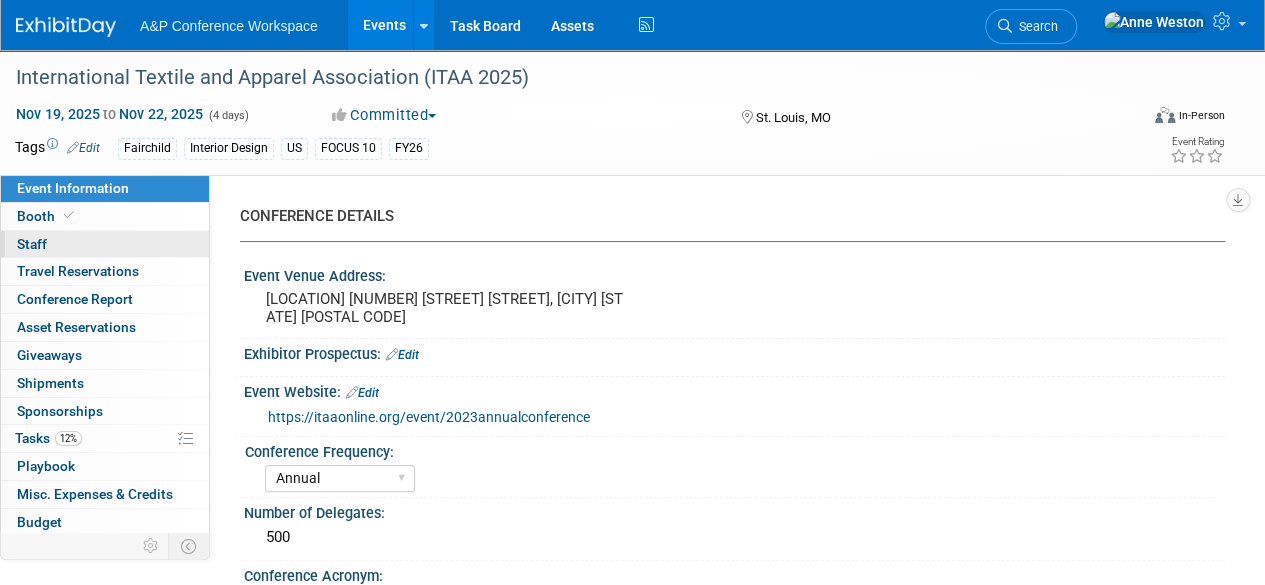 scroll, scrollTop: 0, scrollLeft: 0, axis: both 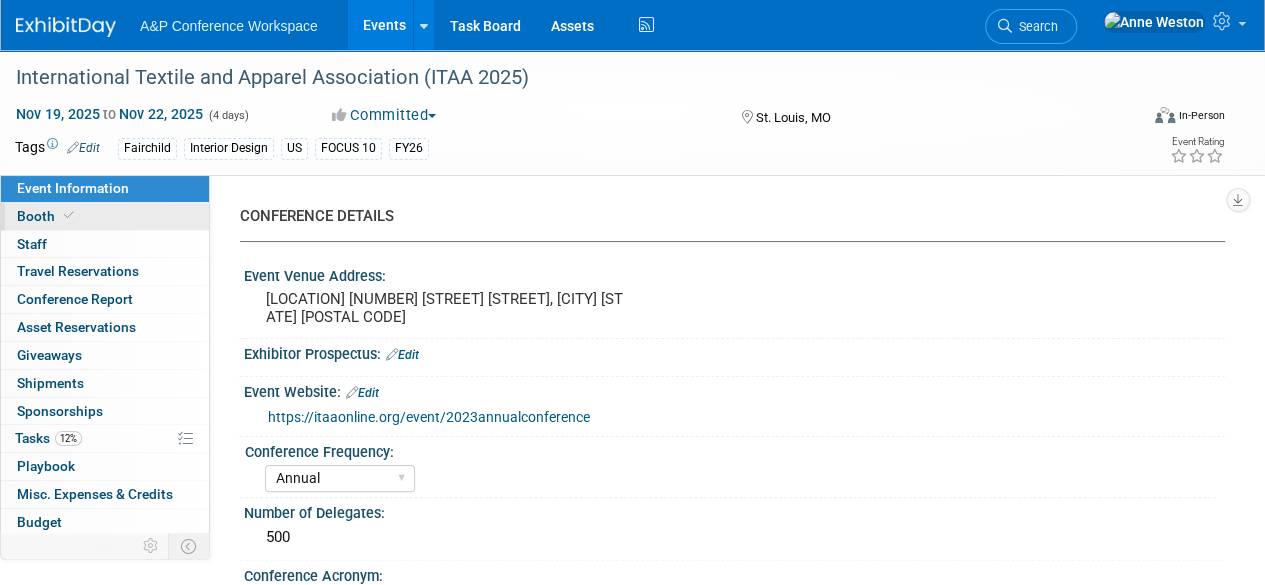 click on "Booth" at bounding box center (105, 216) 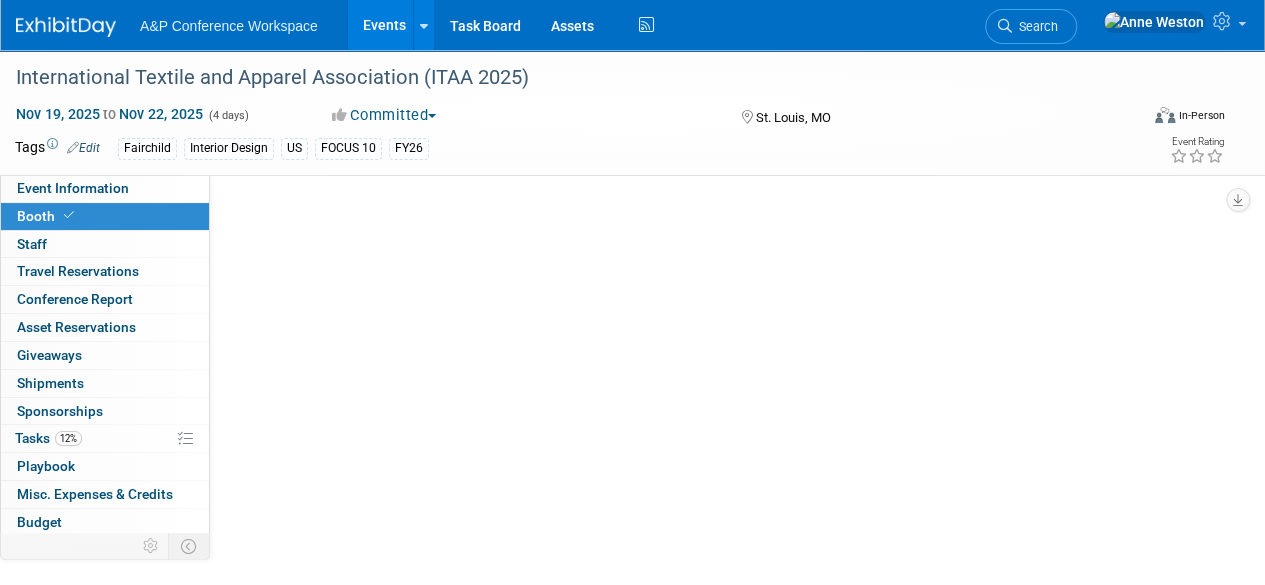 select on "FBAP" 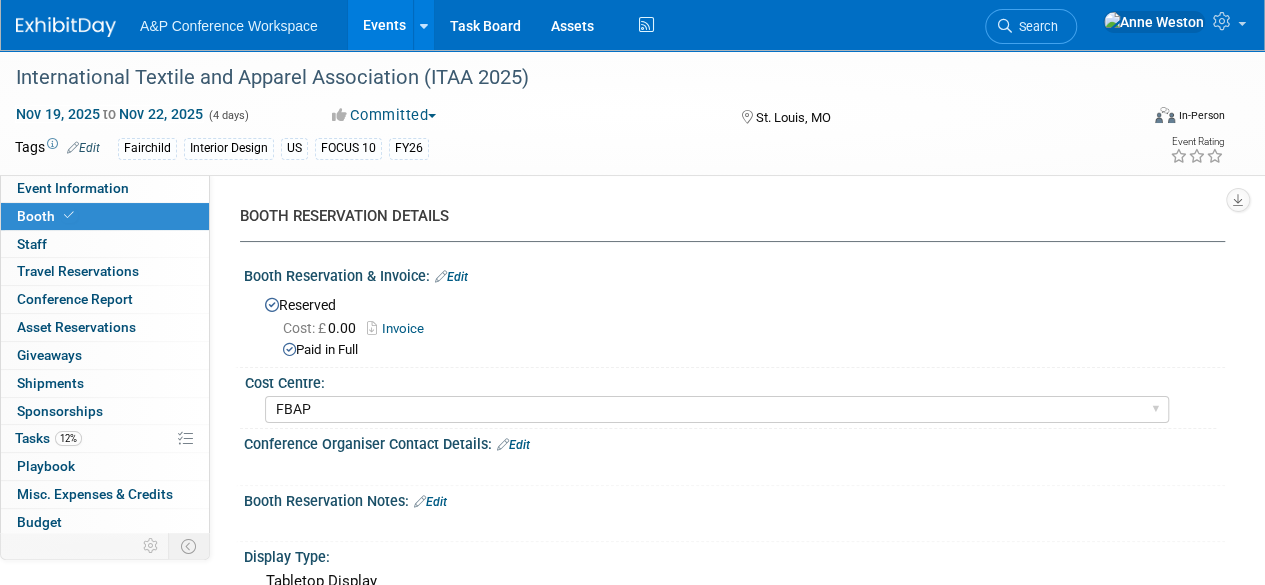 click on "Invoice" at bounding box center (400, 328) 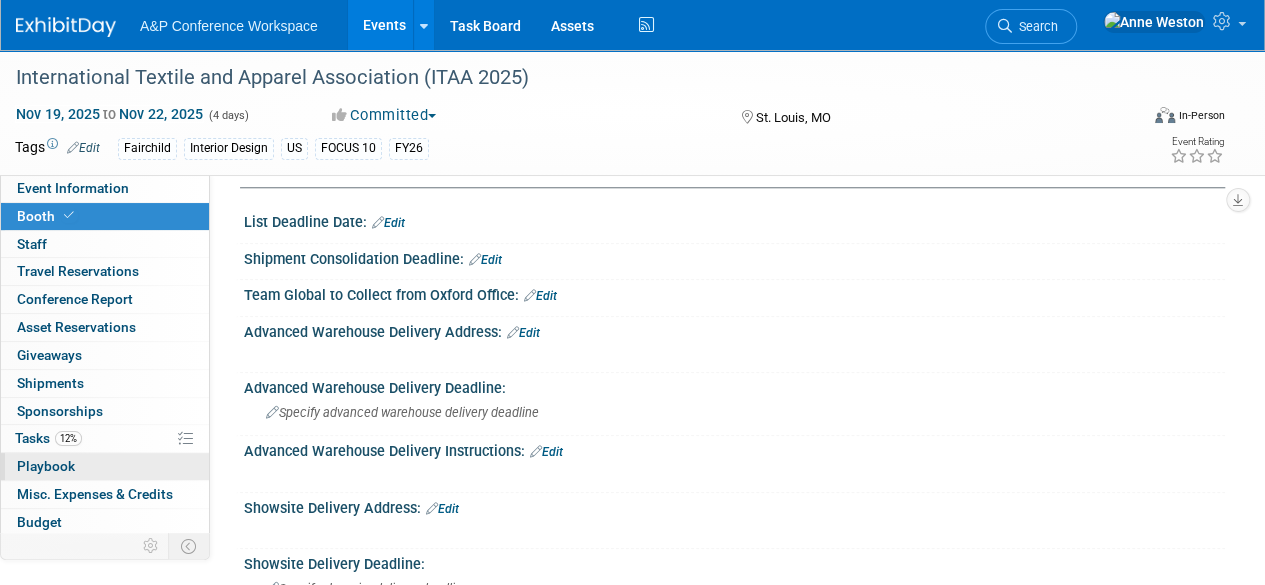 scroll, scrollTop: 900, scrollLeft: 0, axis: vertical 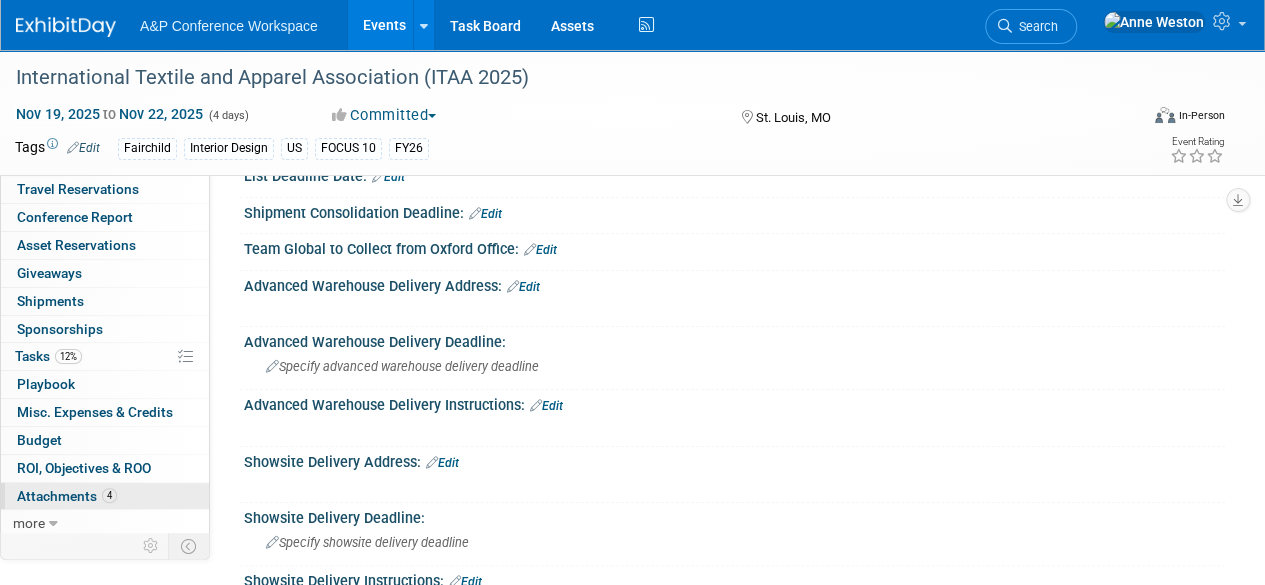 click on "Attachments 4" at bounding box center (67, 496) 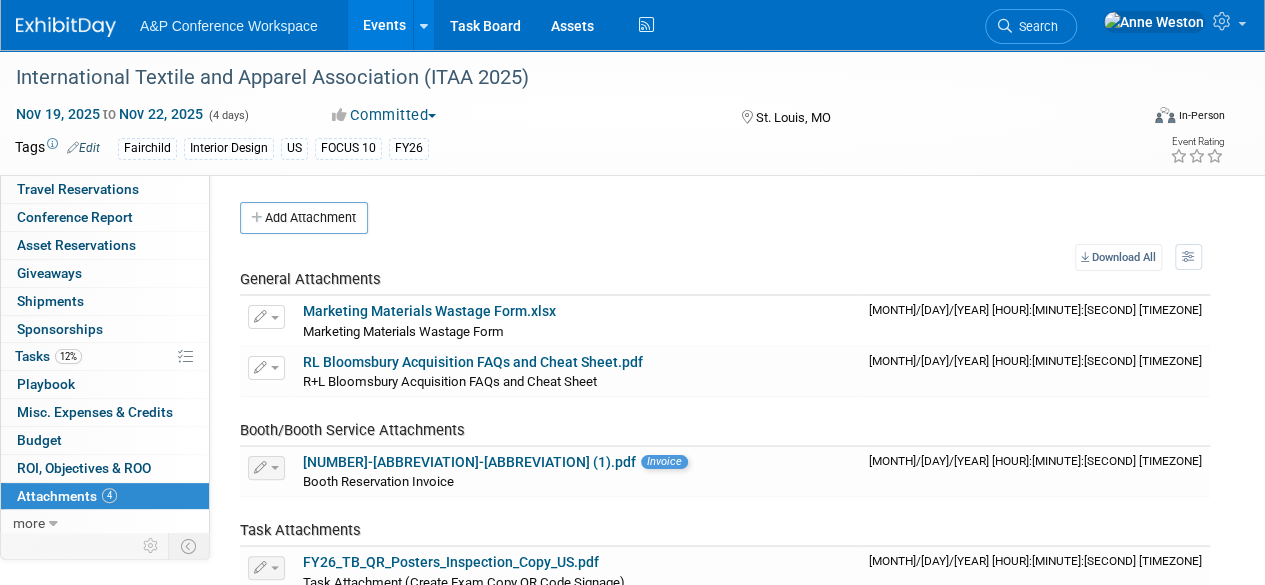 scroll, scrollTop: 100, scrollLeft: 0, axis: vertical 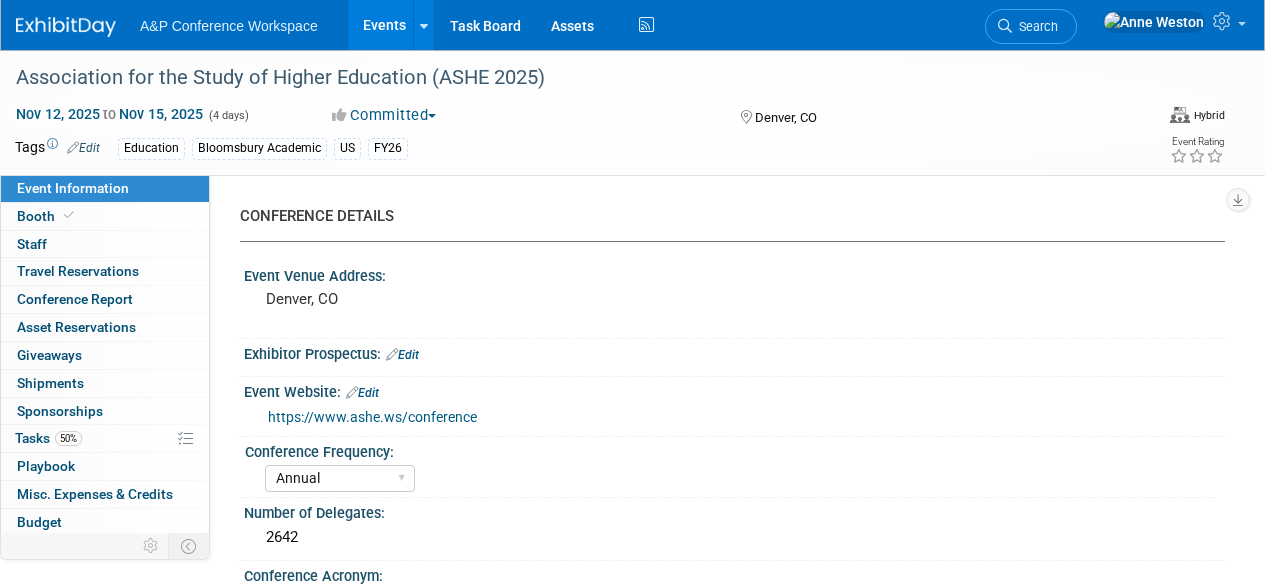 select on "Annual" 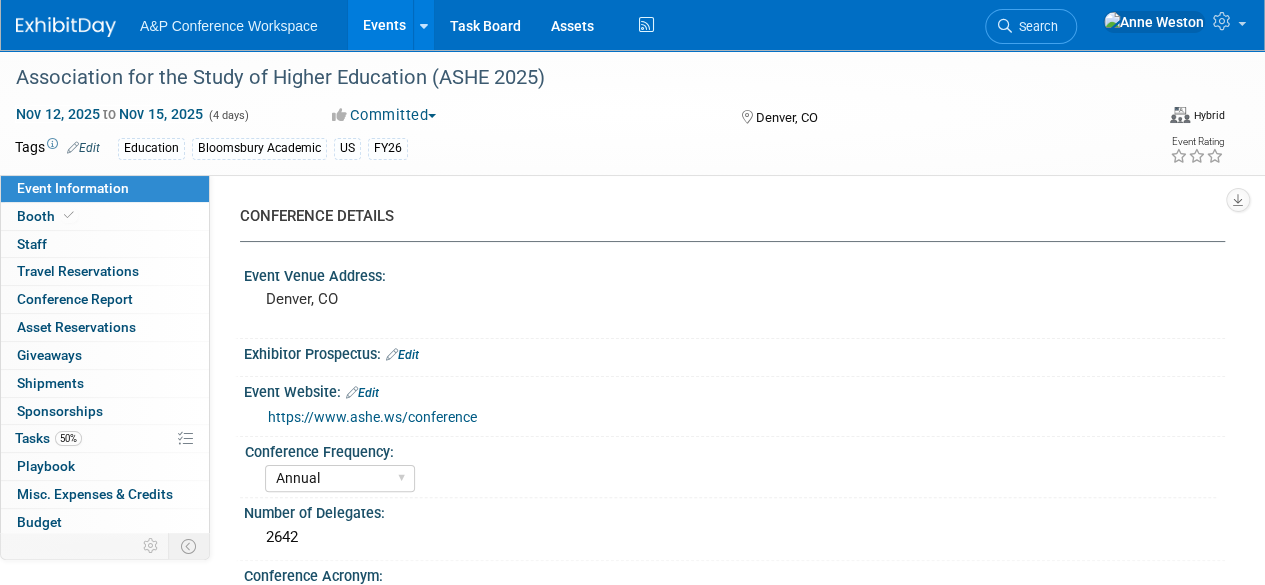 scroll, scrollTop: 0, scrollLeft: 0, axis: both 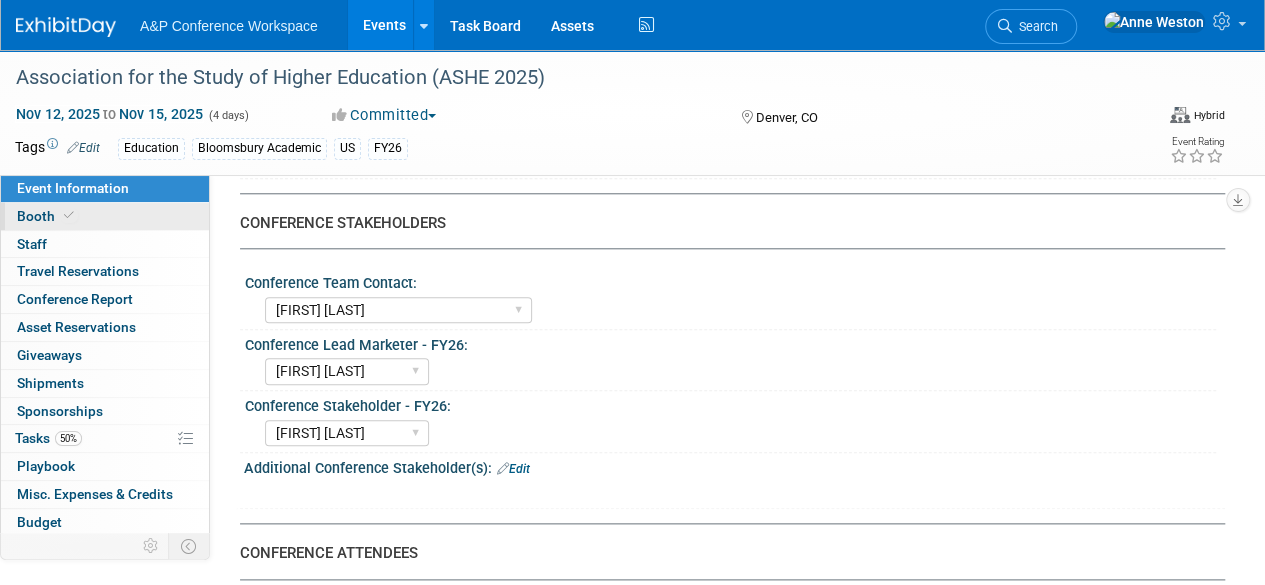 click on "Booth" at bounding box center (105, 216) 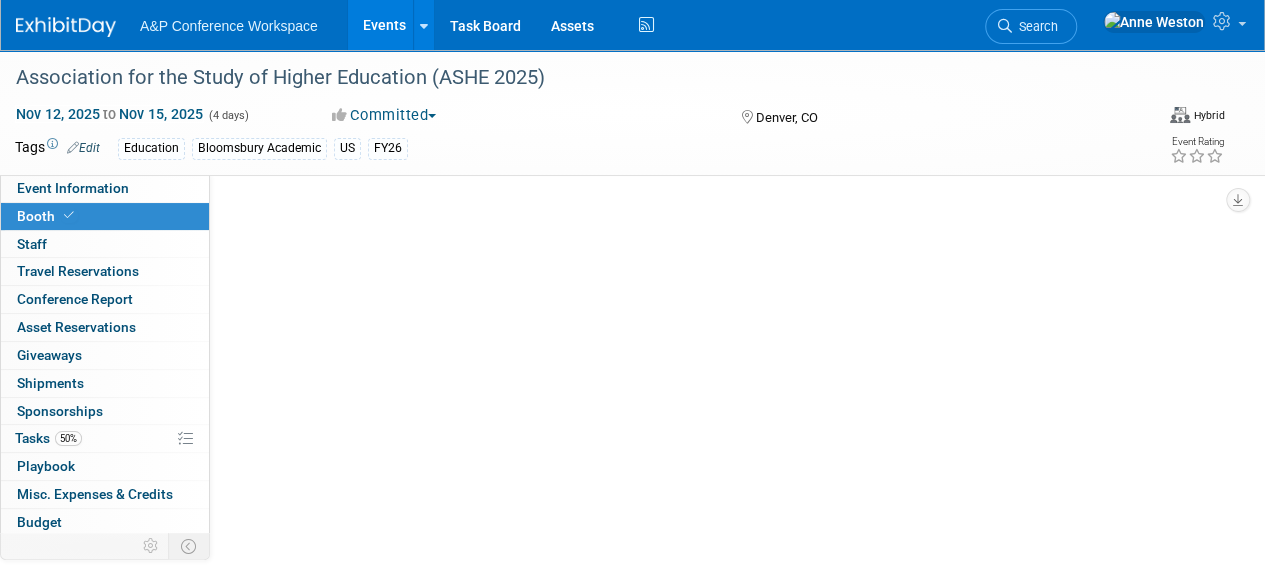 scroll, scrollTop: 0, scrollLeft: 0, axis: both 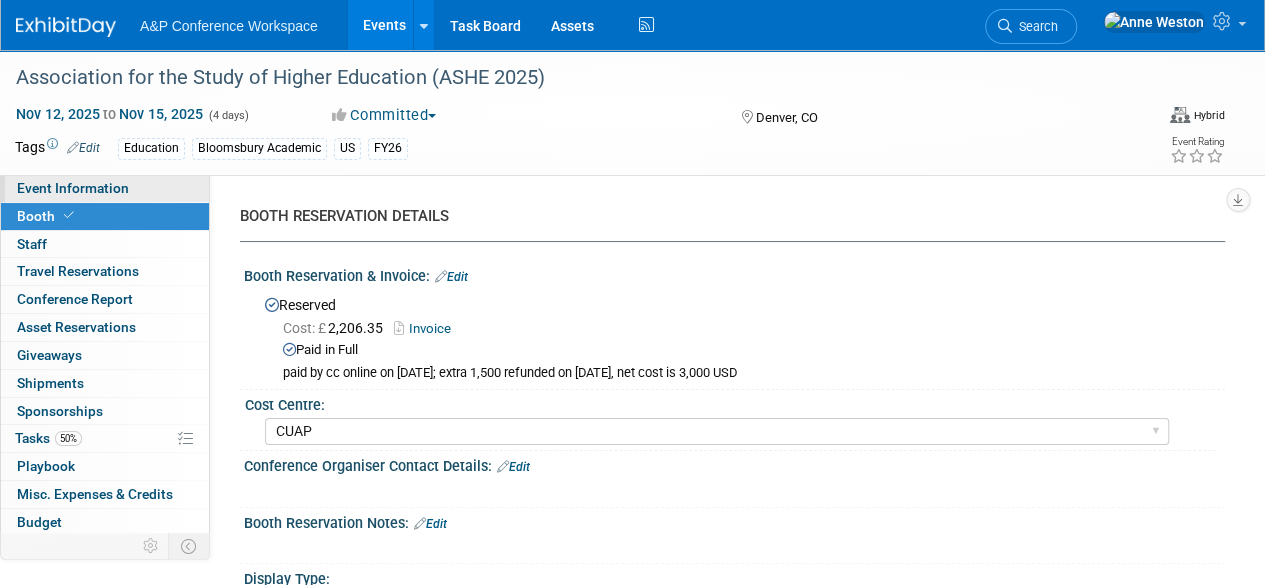 click on "Event Information" at bounding box center (105, 188) 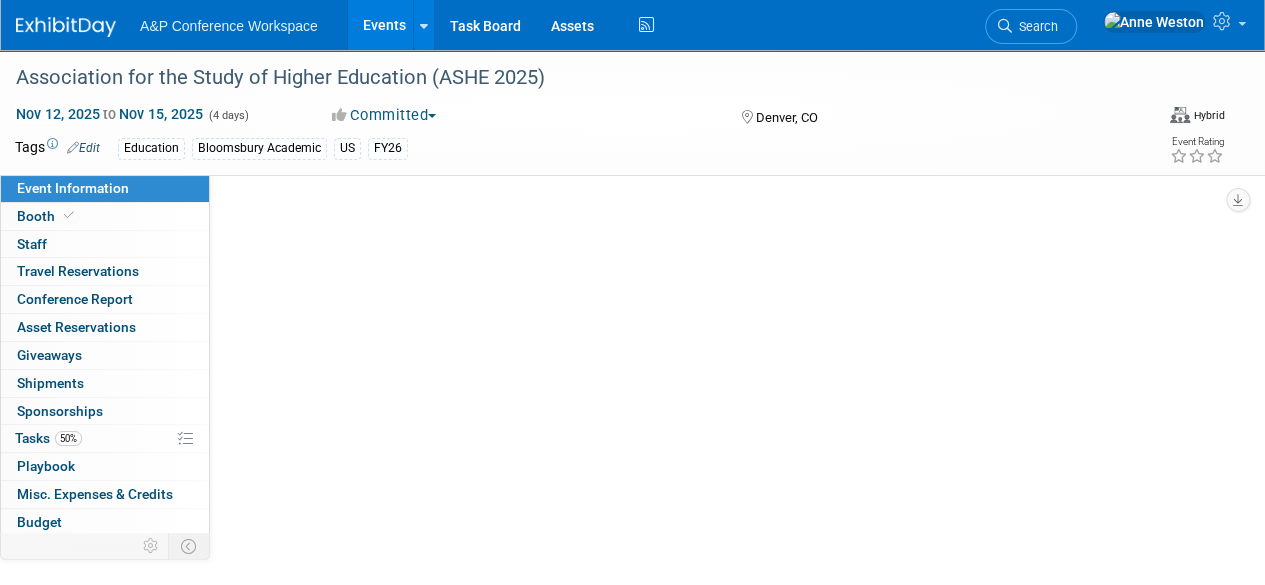 select on "Annual" 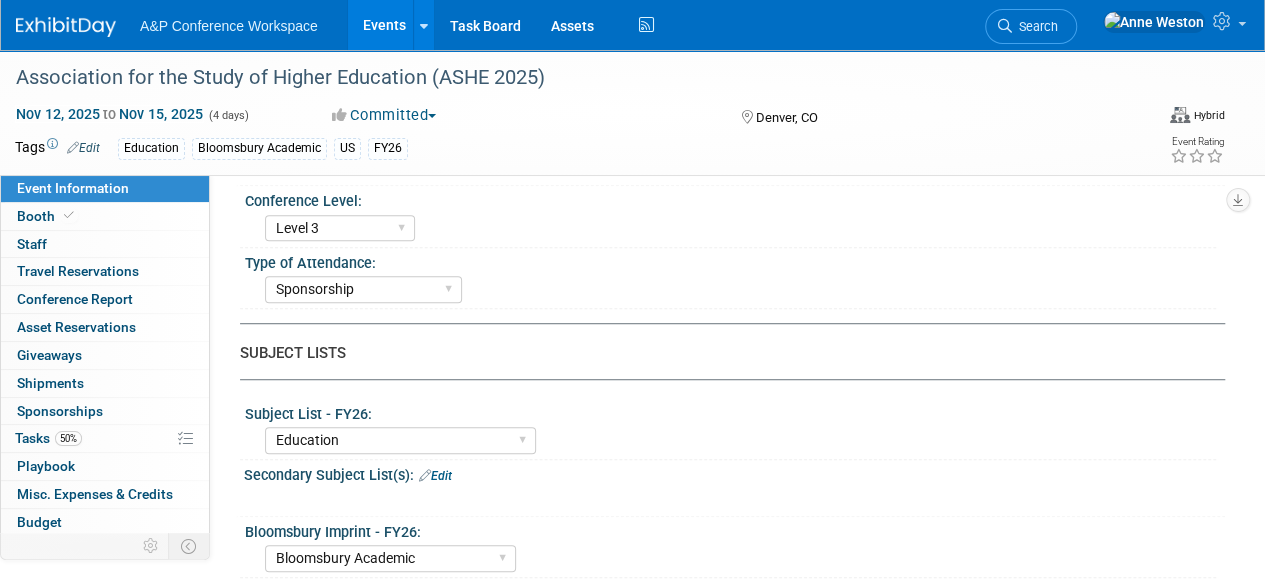 scroll, scrollTop: 400, scrollLeft: 0, axis: vertical 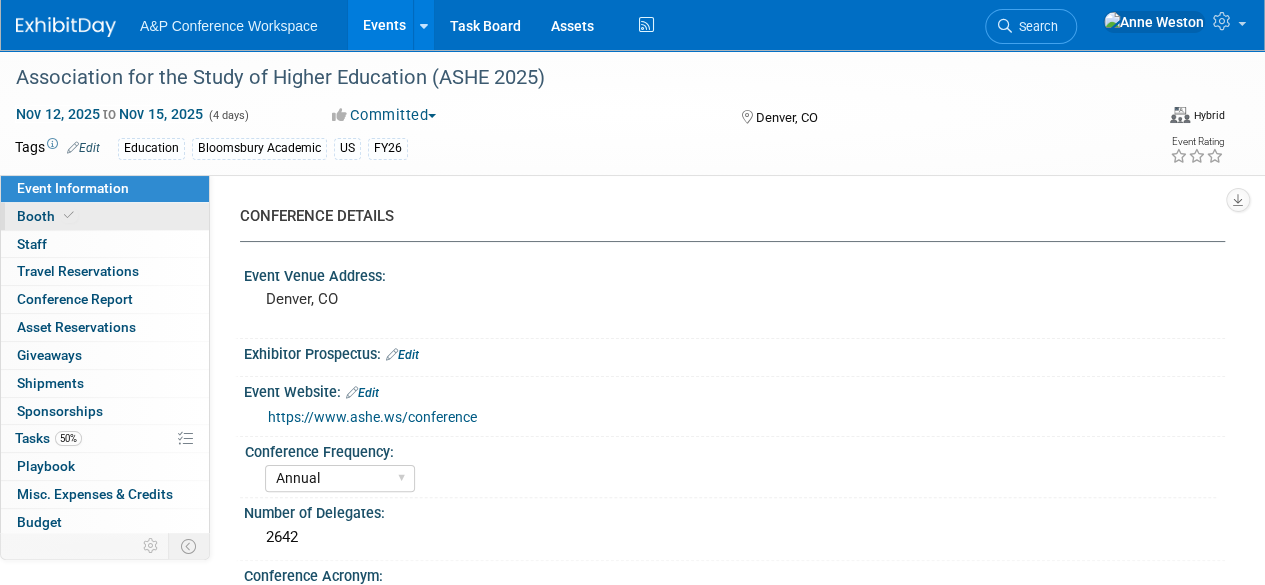 click on "Booth" at bounding box center (105, 216) 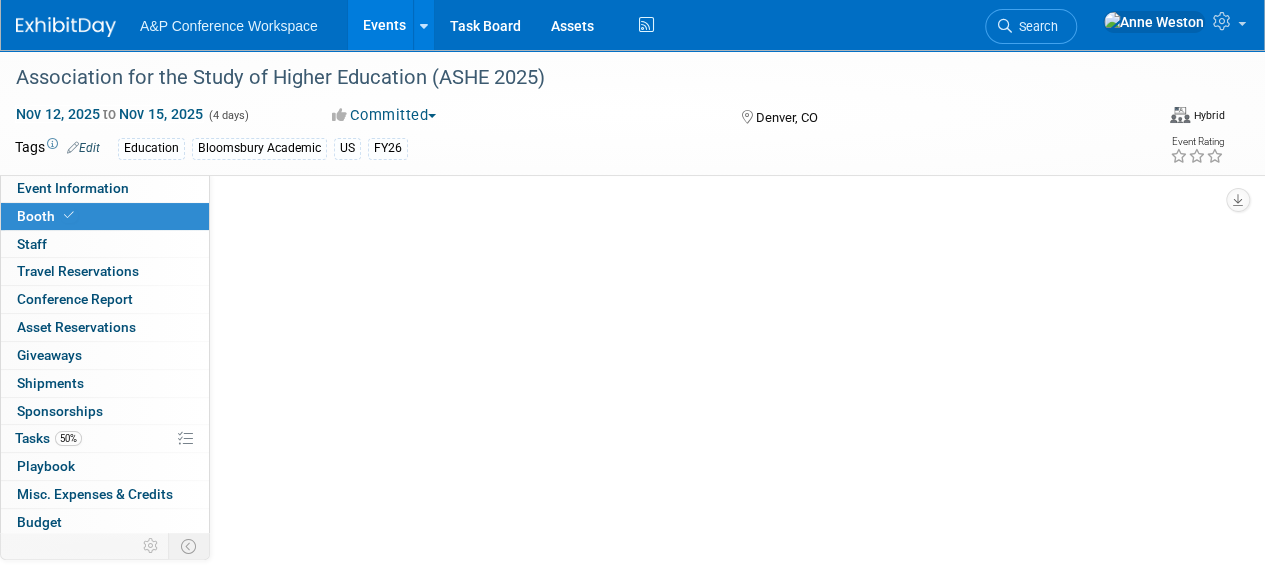 select on "CUAP" 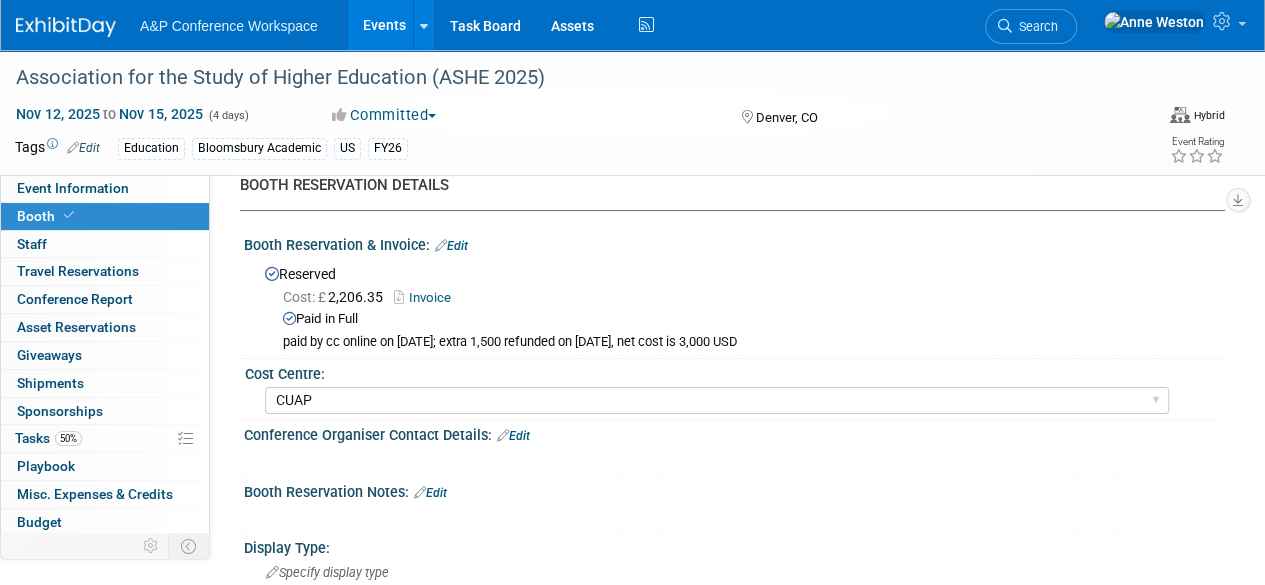 scroll, scrollTop: 0, scrollLeft: 0, axis: both 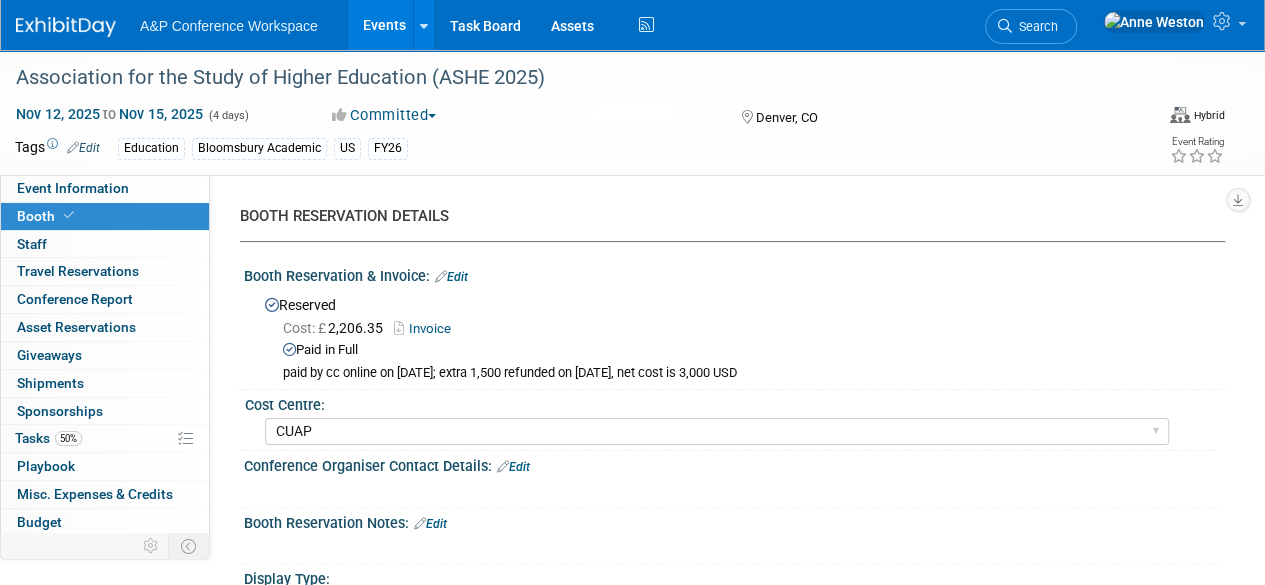 click on "Invoice" at bounding box center (427, 328) 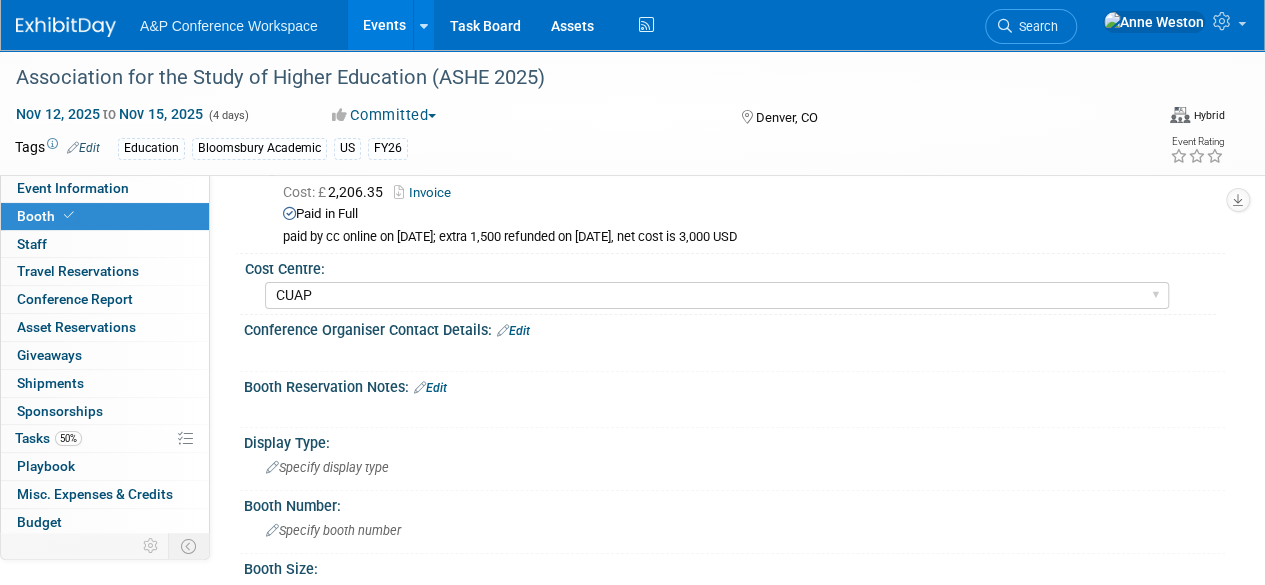 scroll, scrollTop: 0, scrollLeft: 0, axis: both 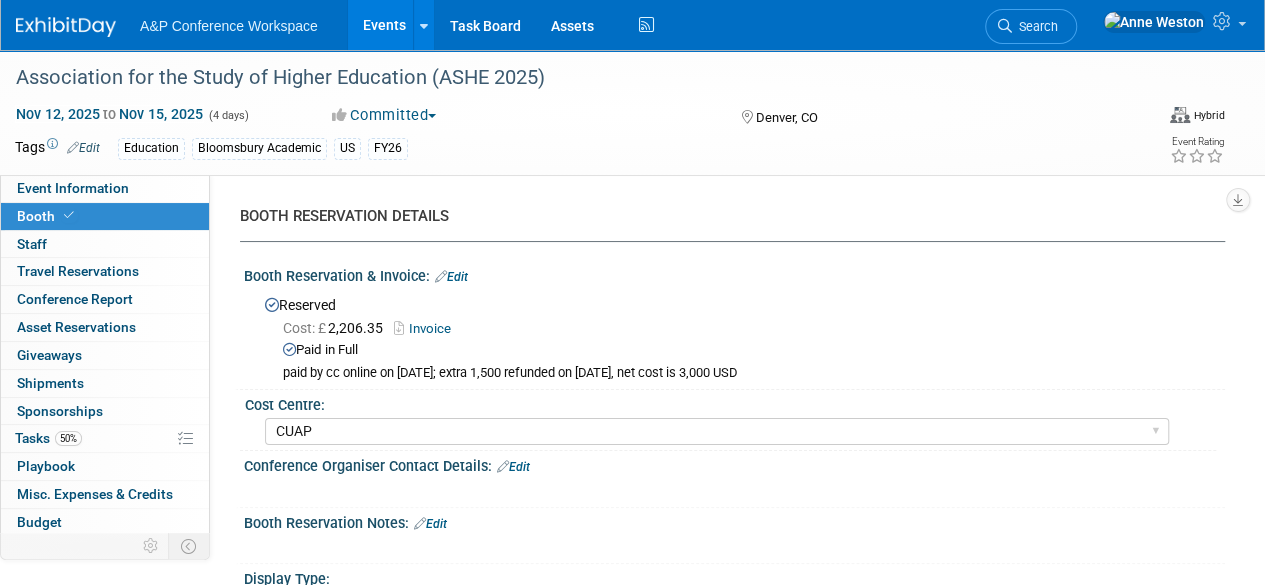 click on "Invoice" at bounding box center (427, 328) 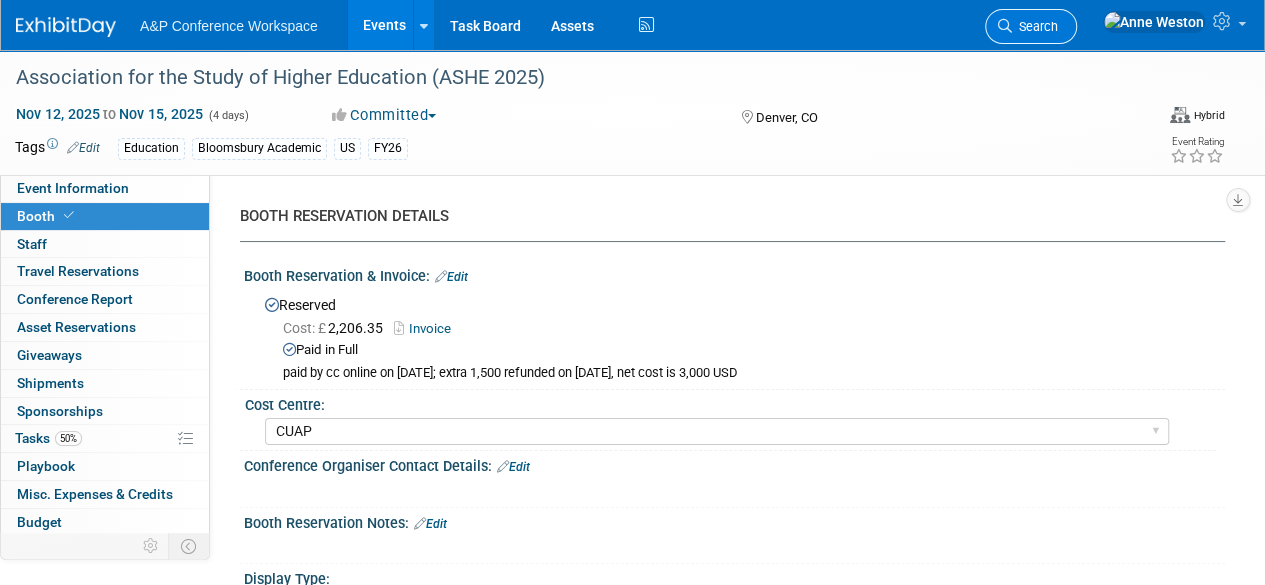 click on "Search" at bounding box center (1035, 26) 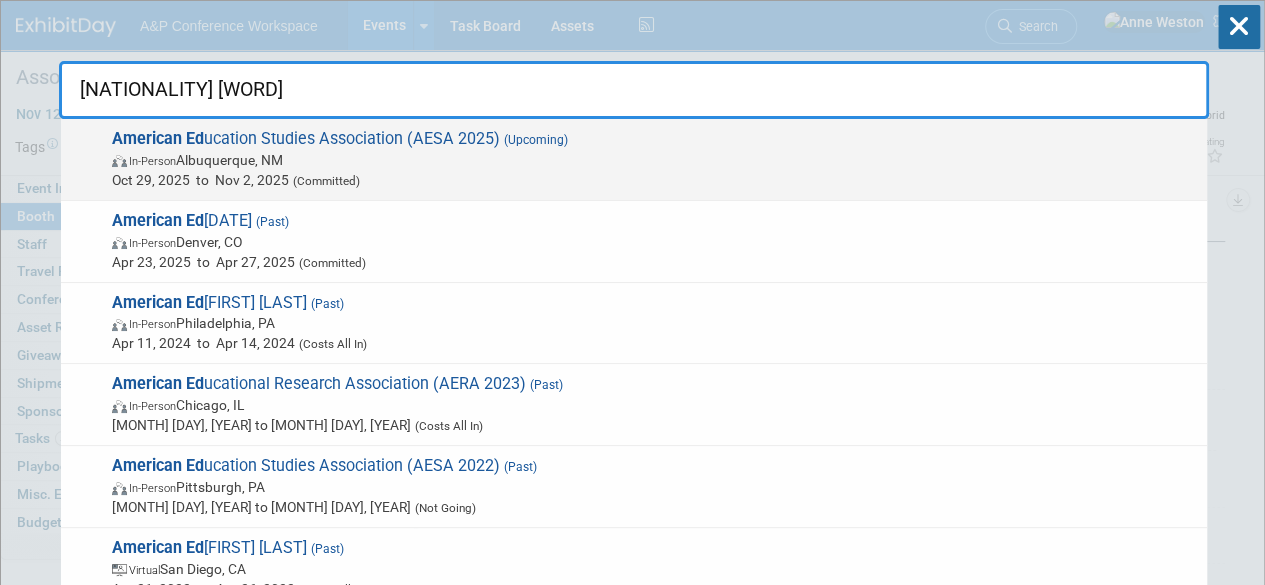 type on "AMERICAN ED" 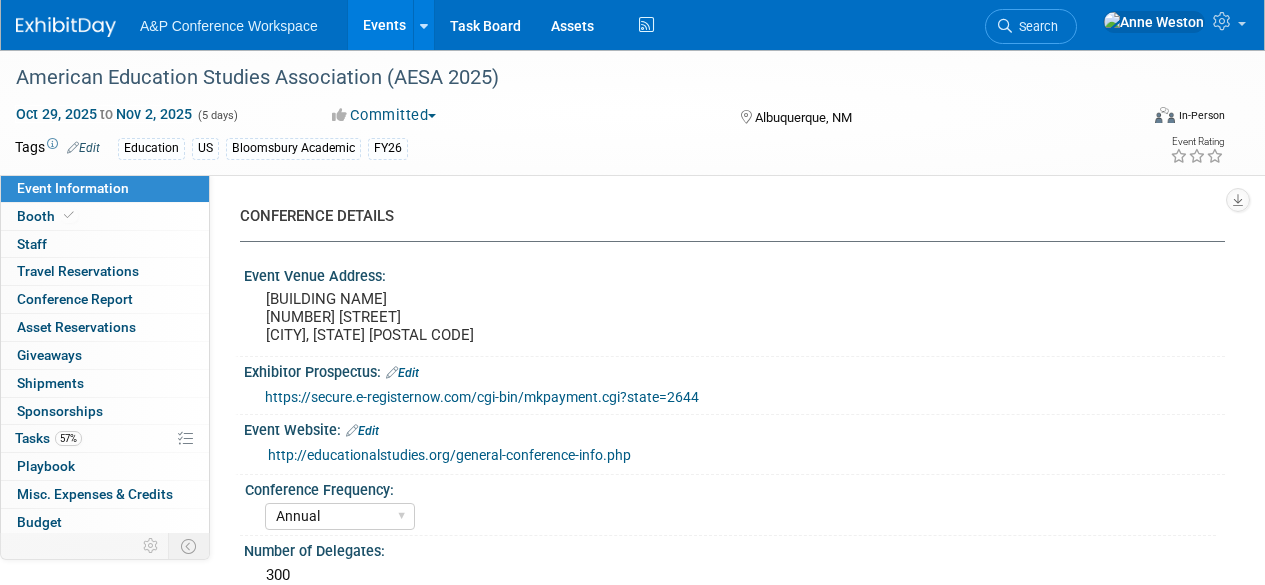 select on "Annual" 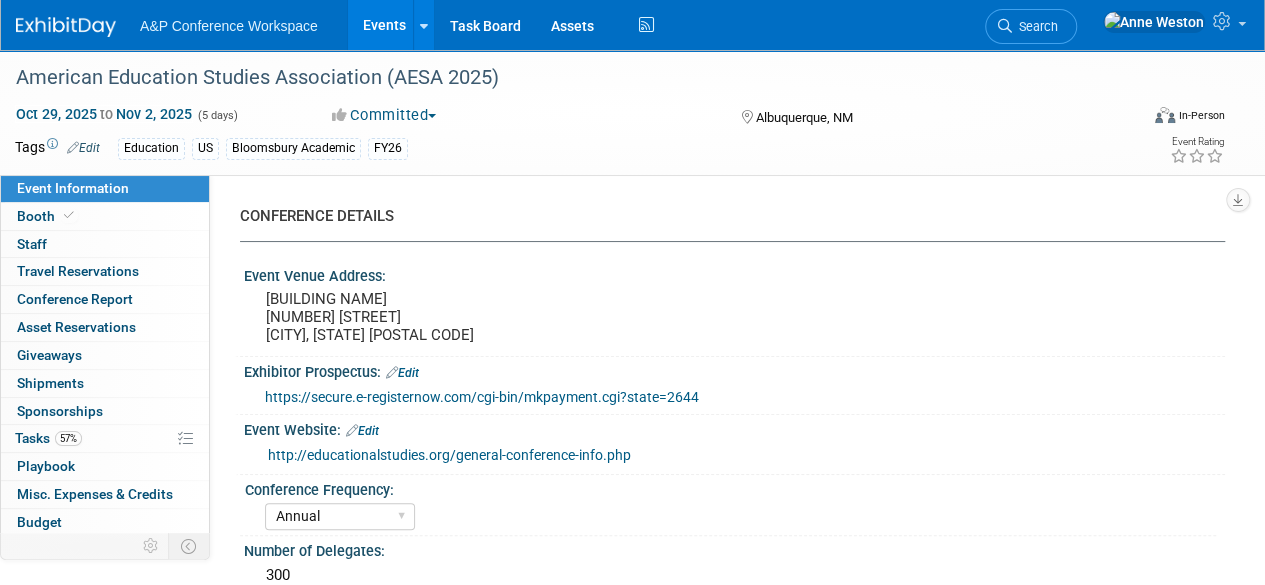 scroll, scrollTop: 0, scrollLeft: 0, axis: both 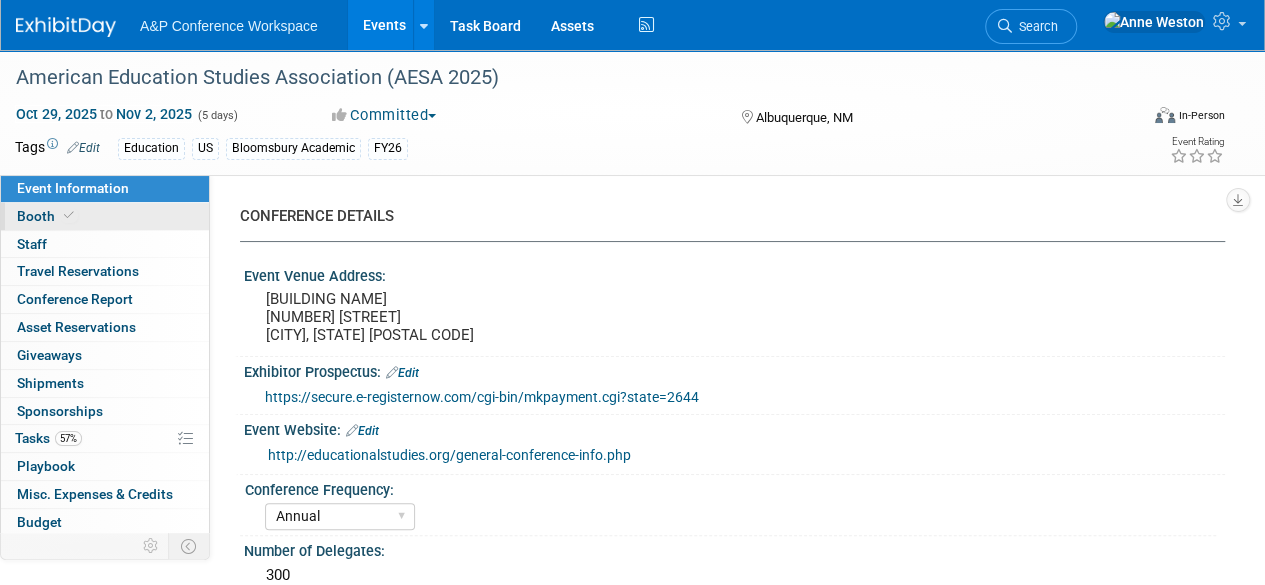 click on "Booth" at bounding box center [47, 216] 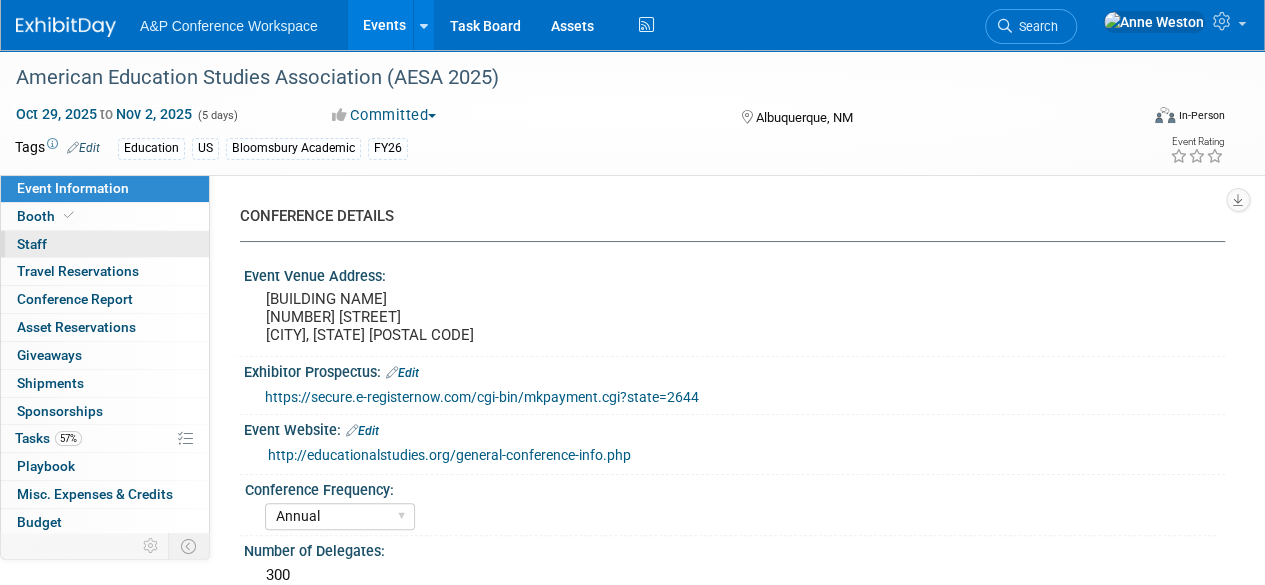 select on "CUAP" 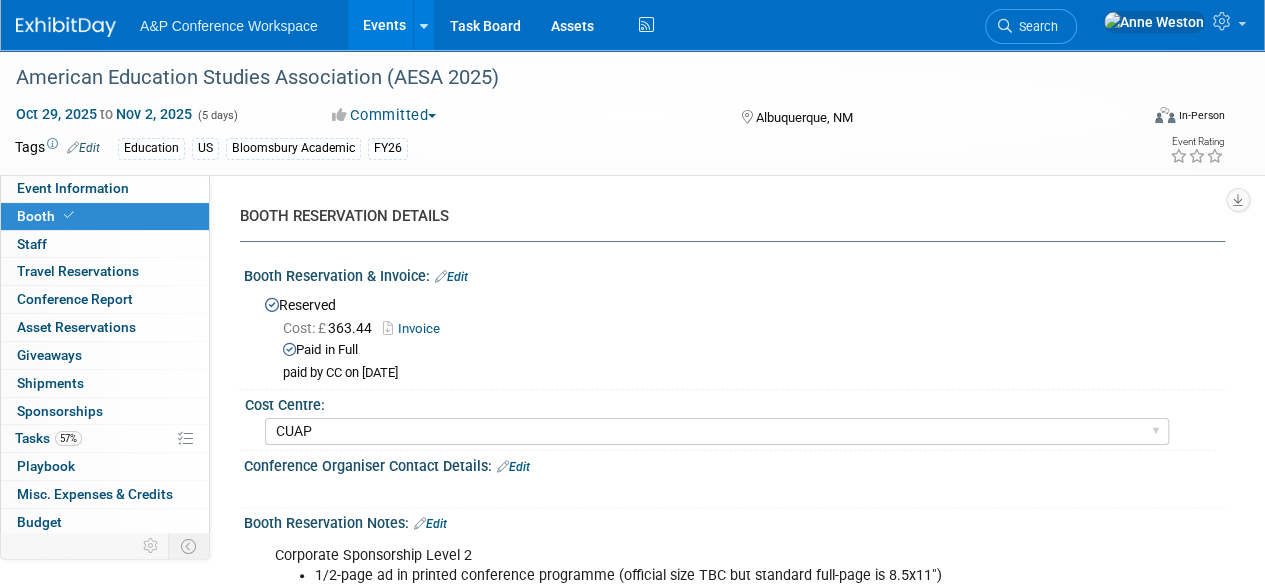 click on "Invoice" at bounding box center (416, 328) 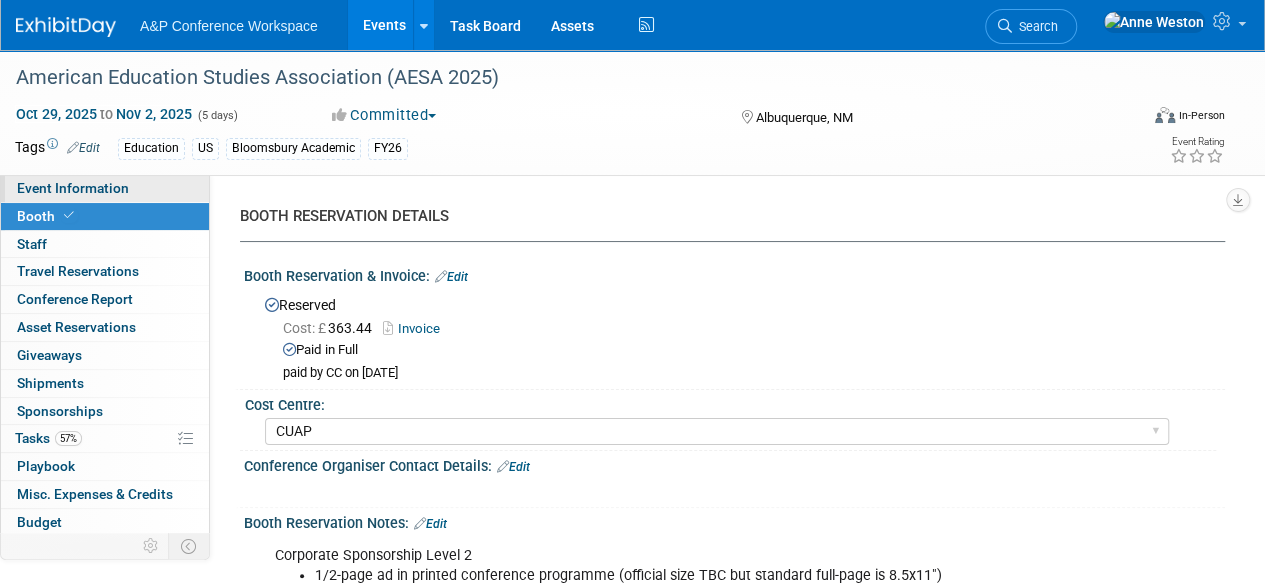 click on "Event Information" at bounding box center (73, 188) 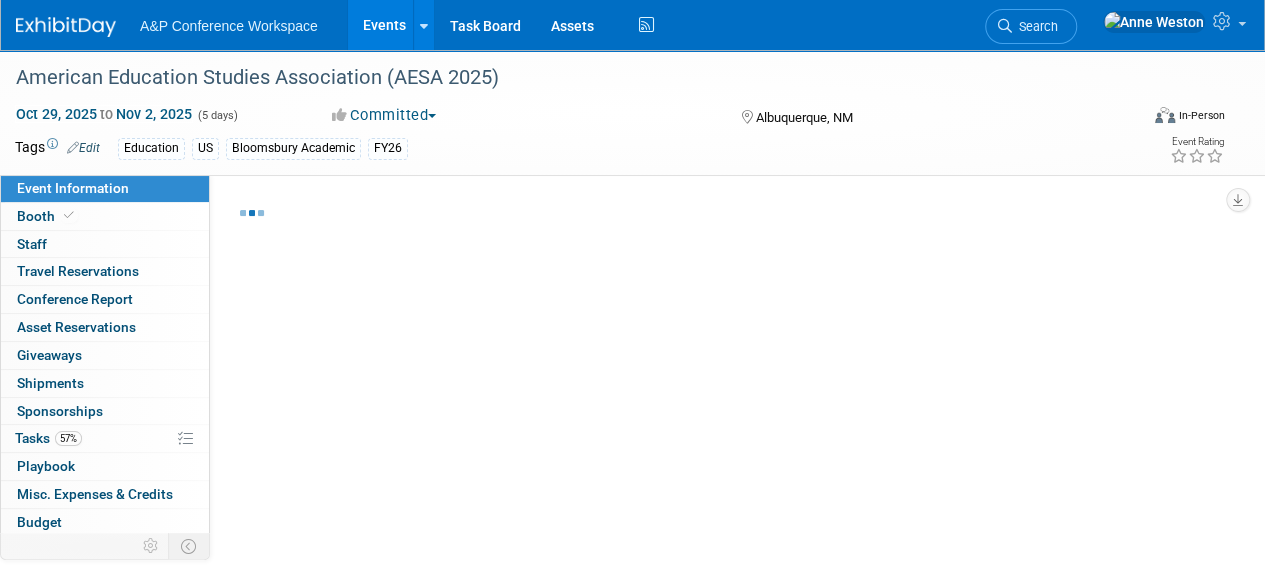 select on "Annual" 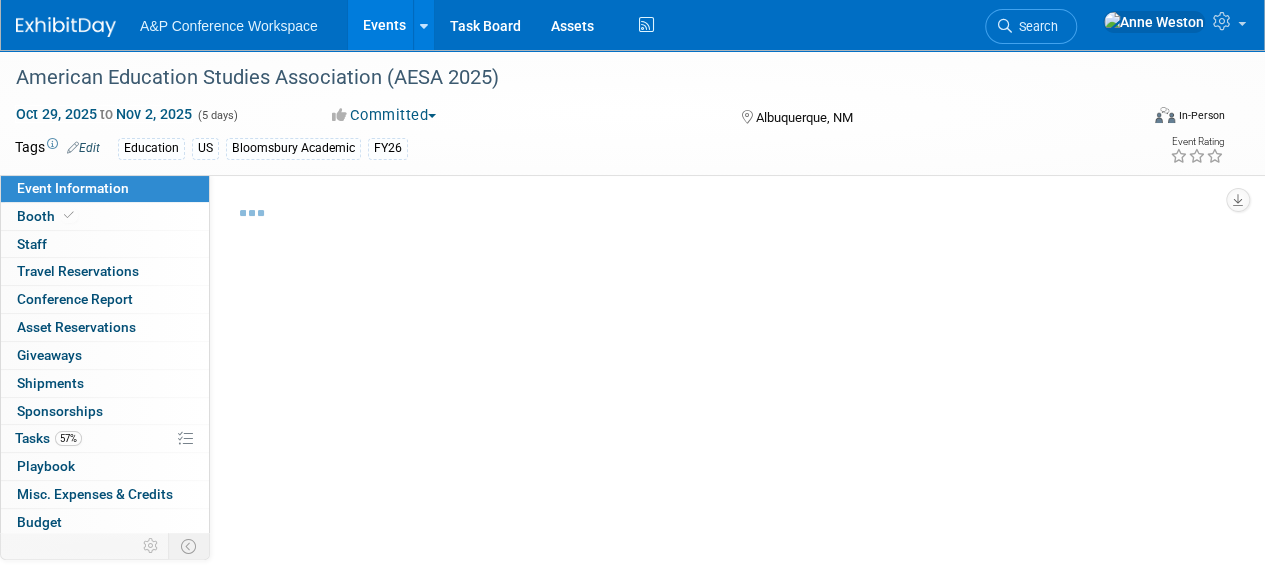 select on "Level 3" 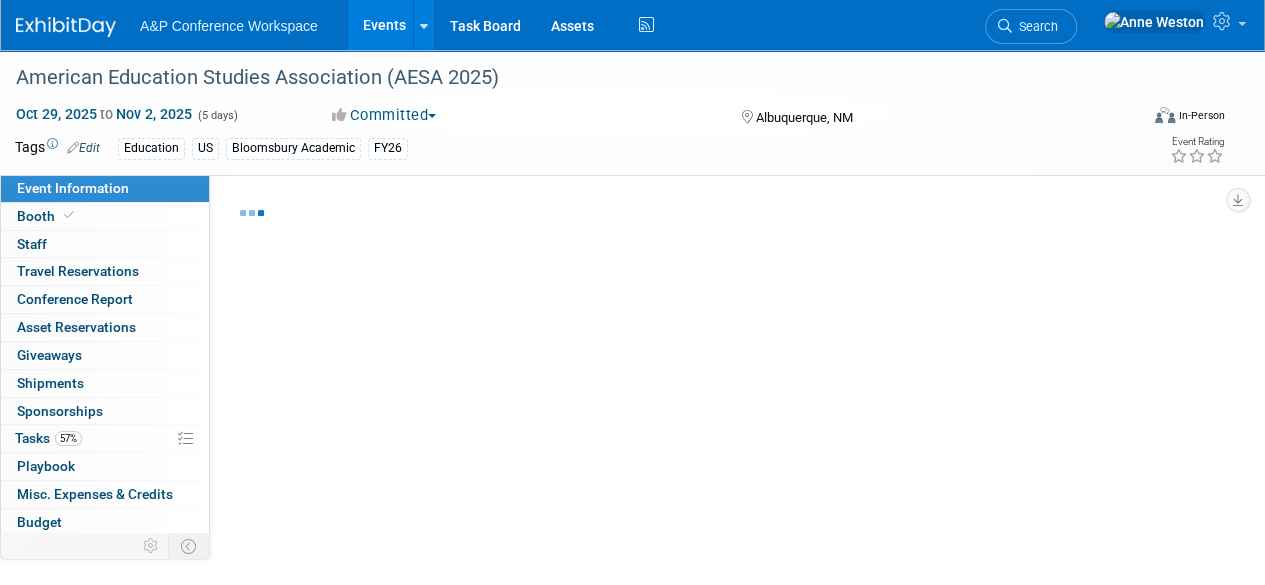 select on "[FIRST] [LAST]" 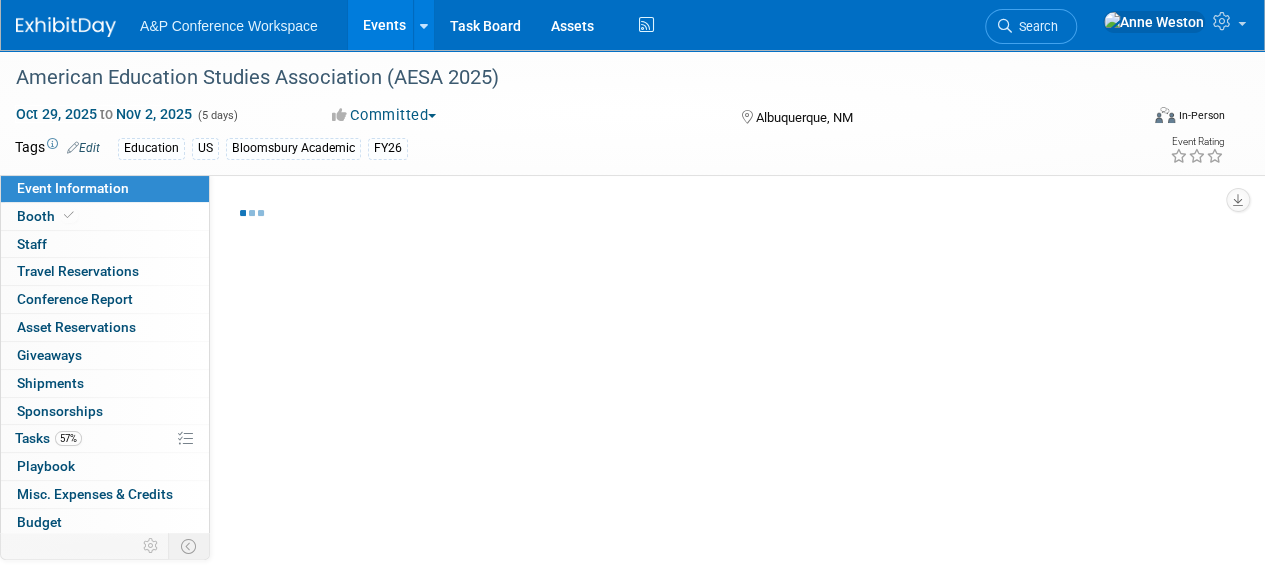 select on "[FIRST] [LAST]" 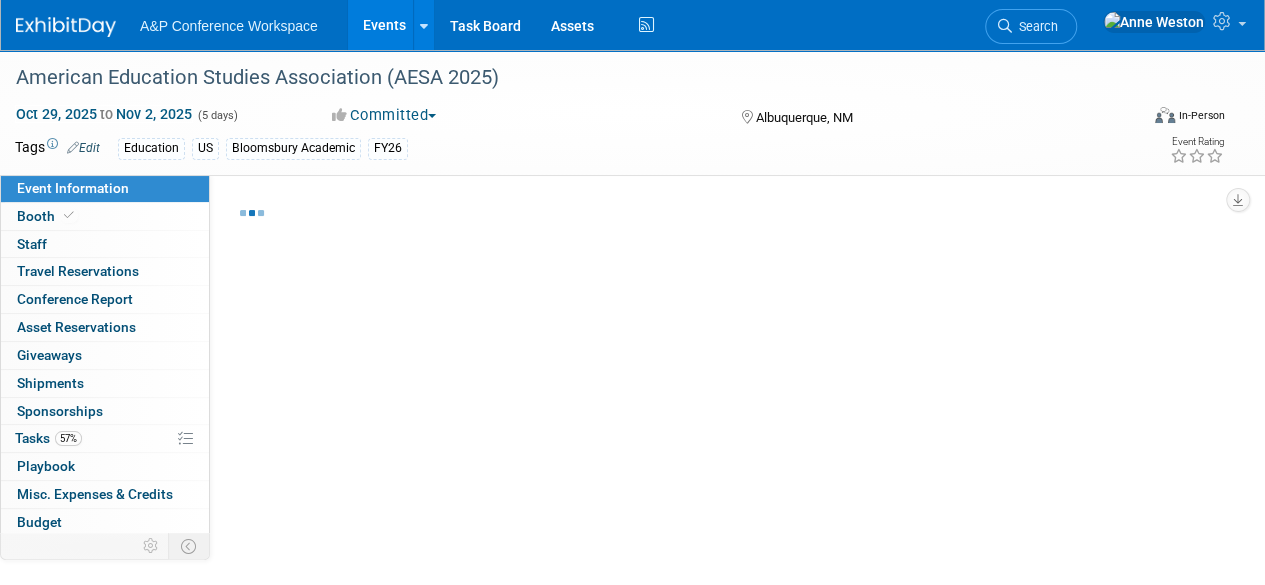 select on "Brand/Subject Presence​" 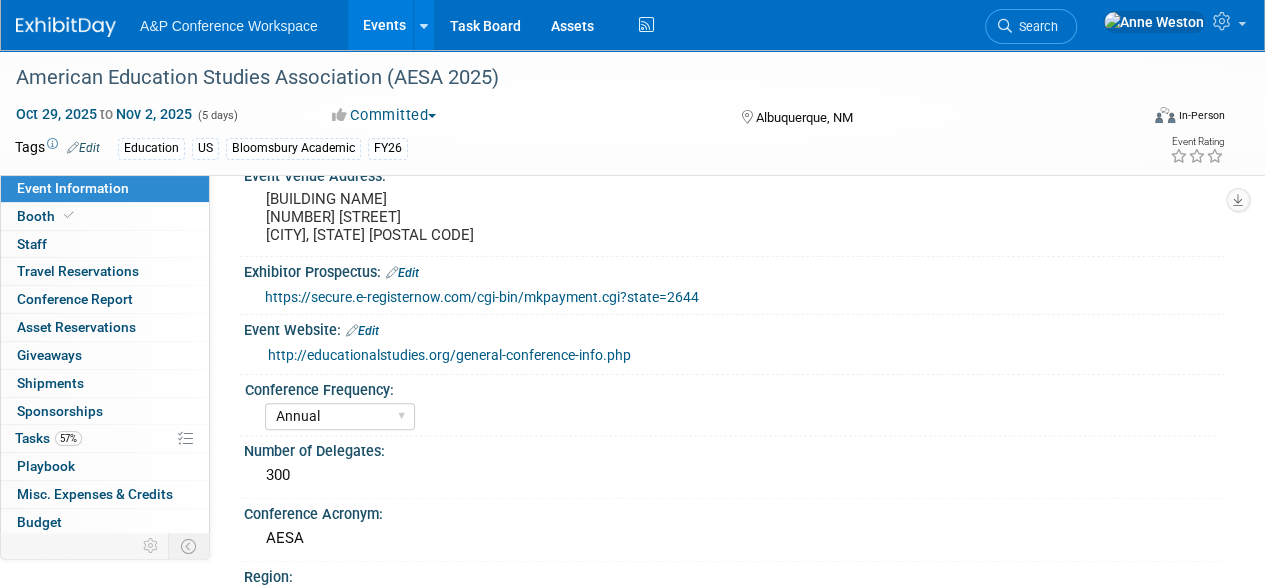scroll, scrollTop: 400, scrollLeft: 0, axis: vertical 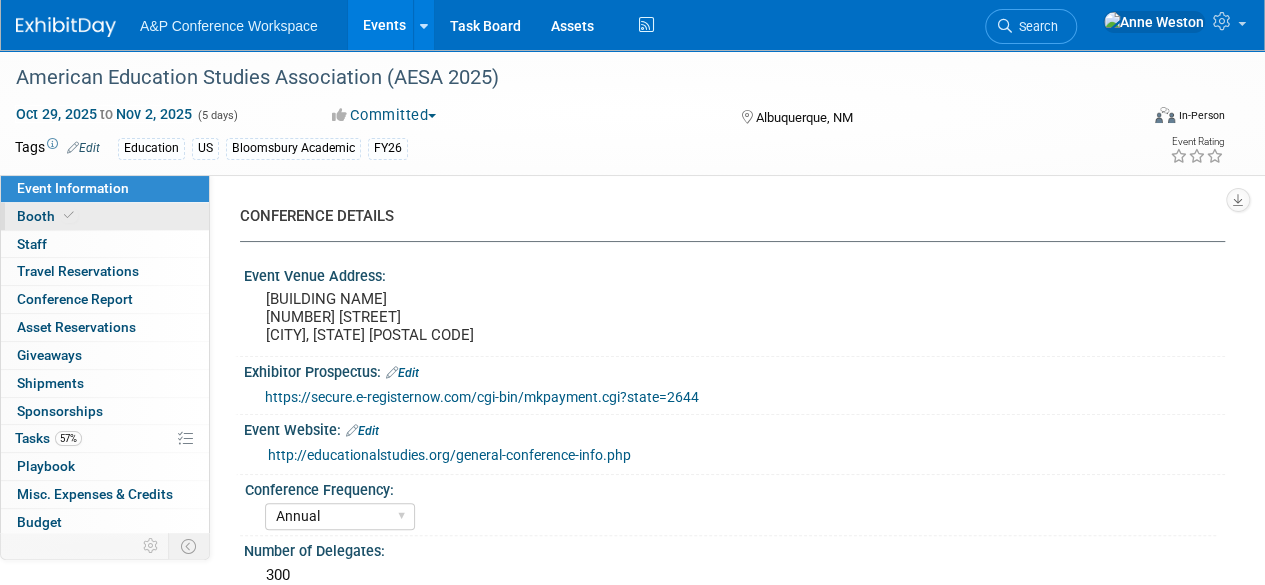 click on "Booth" at bounding box center [105, 216] 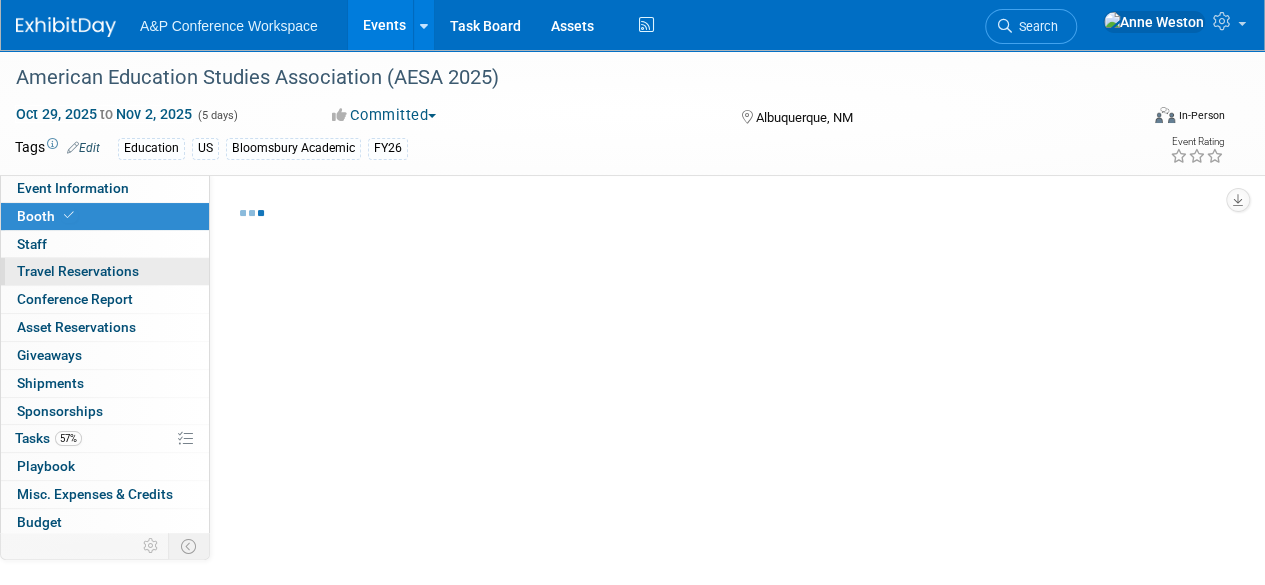 select on "CUAP" 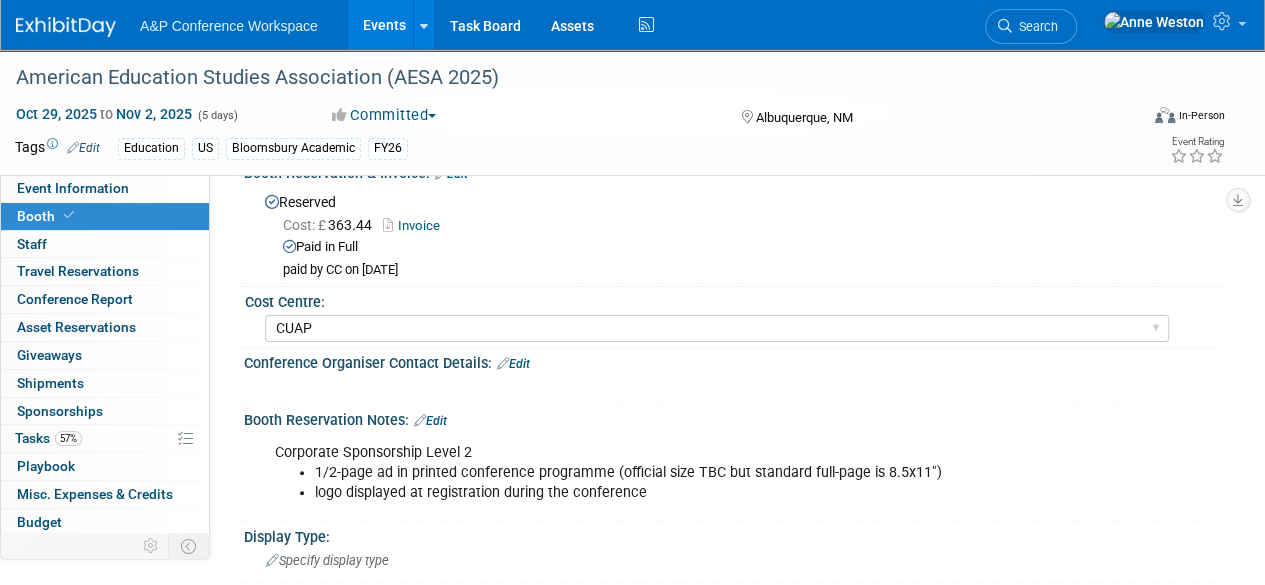 scroll, scrollTop: 0, scrollLeft: 0, axis: both 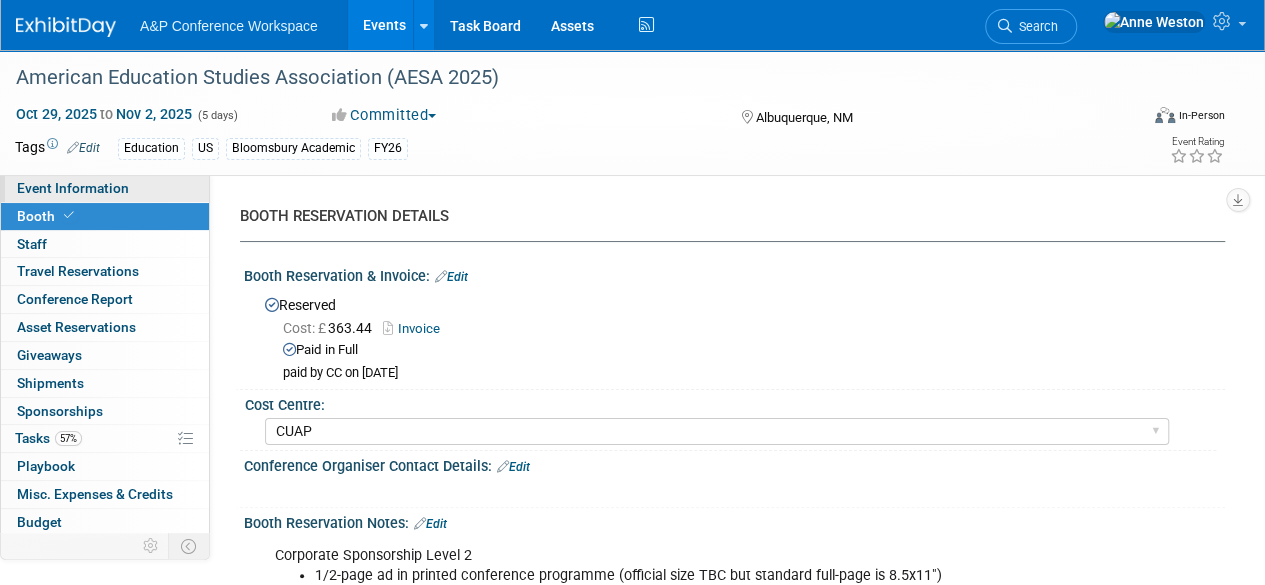 click on "Event Information" at bounding box center (105, 188) 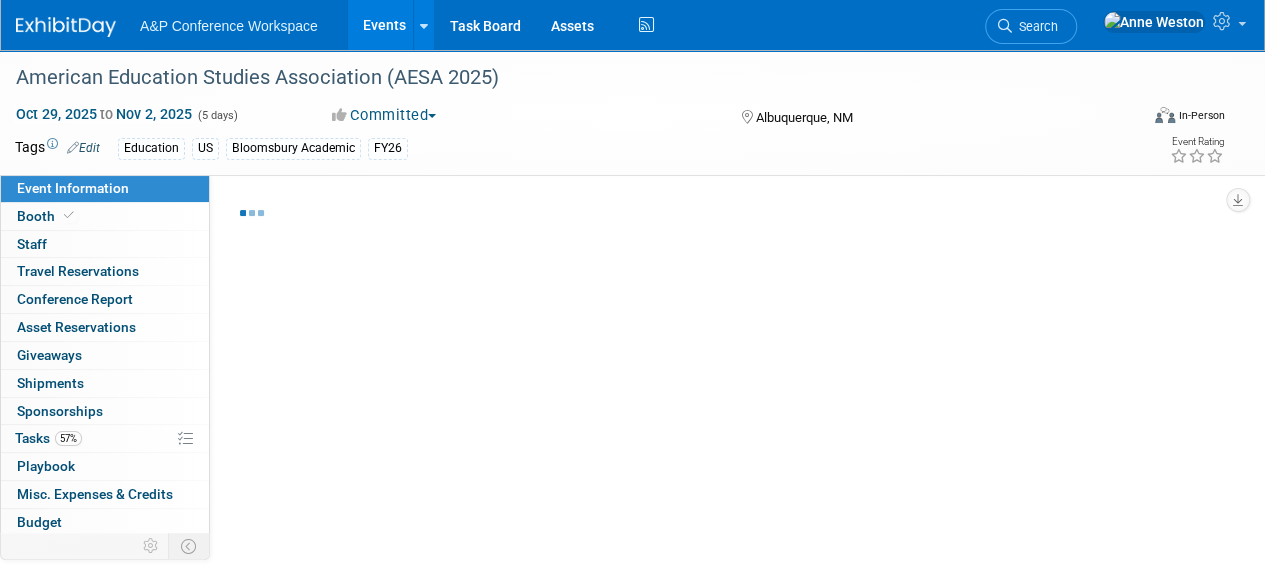 select on "Annual" 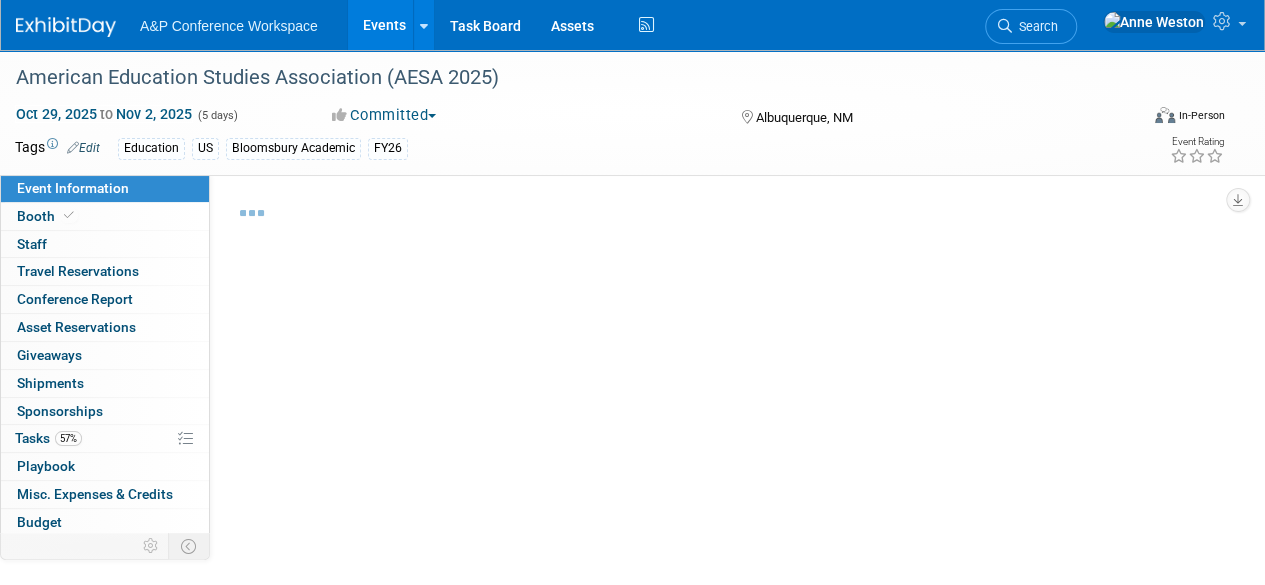 select on "Level 3" 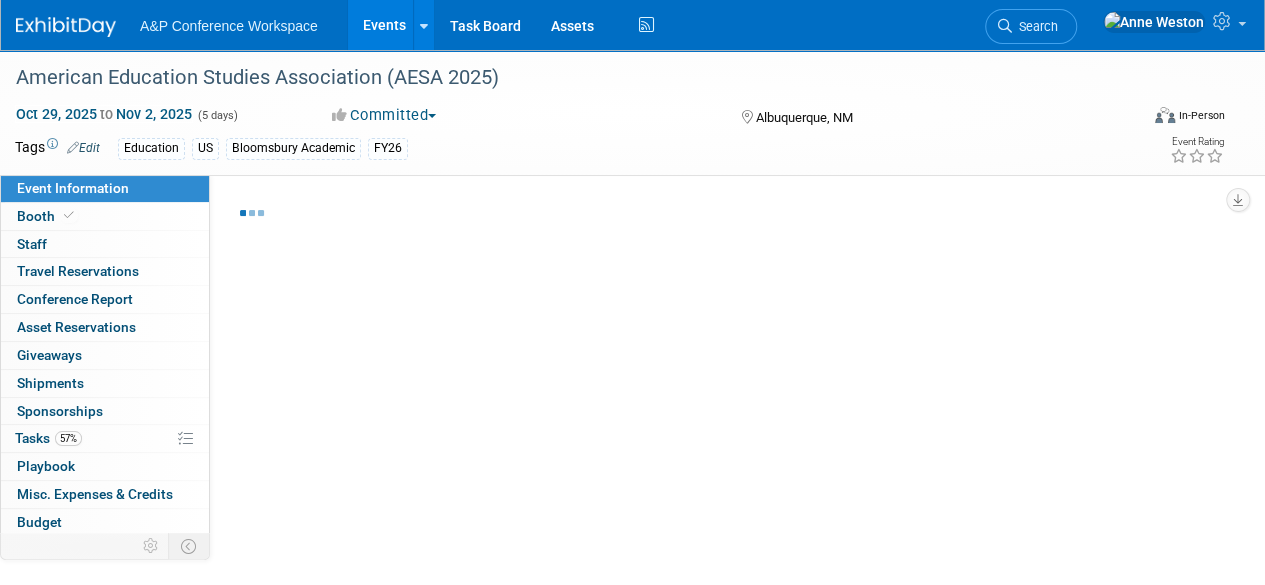 select on "Sponsorship" 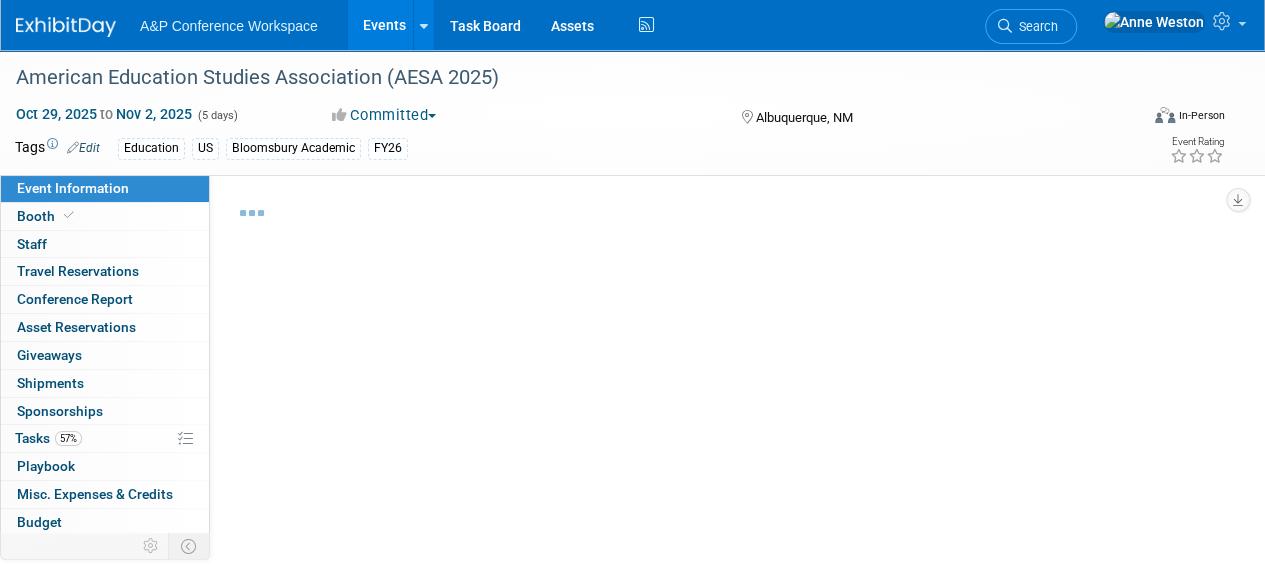 select on "Education" 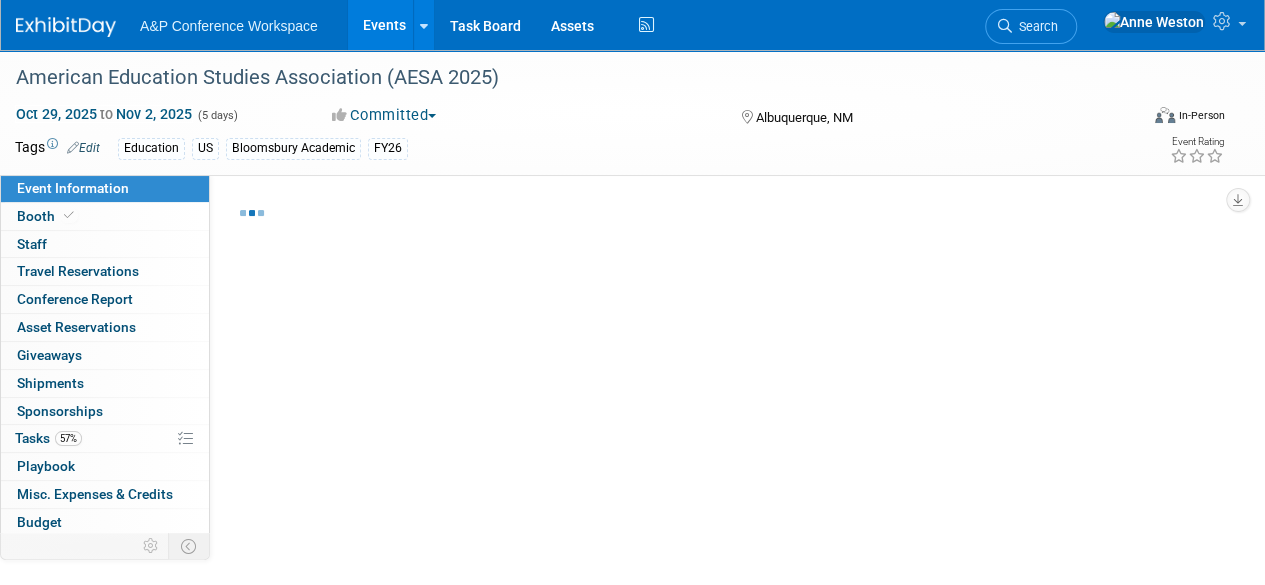 select on "[FIRST] [LAST]" 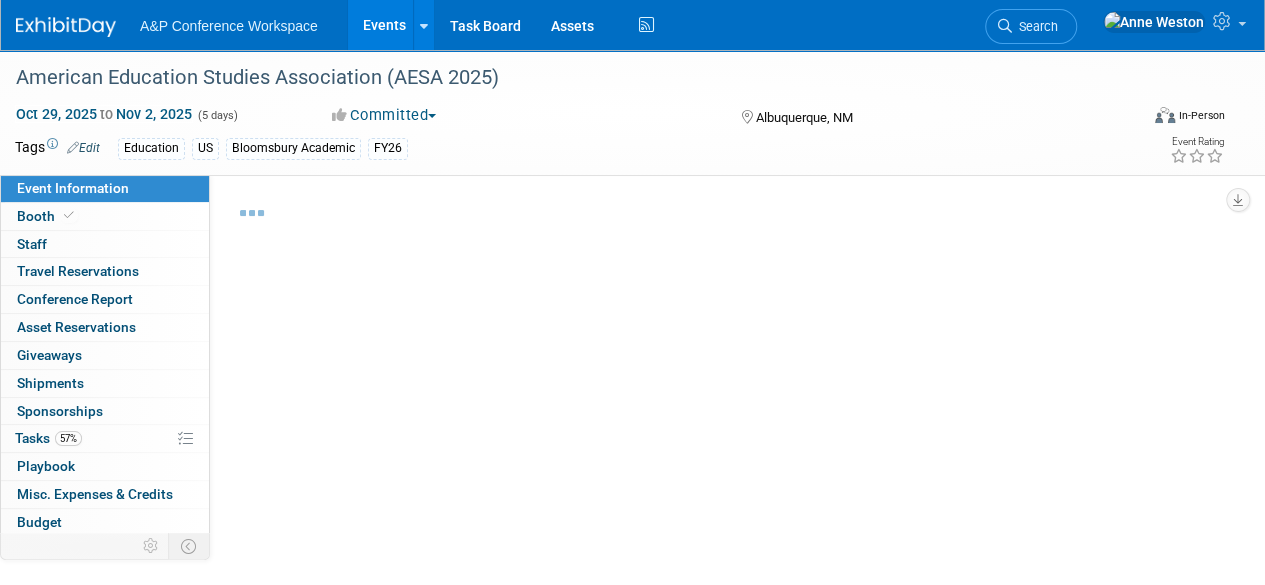 select on "Seth [LAST]" 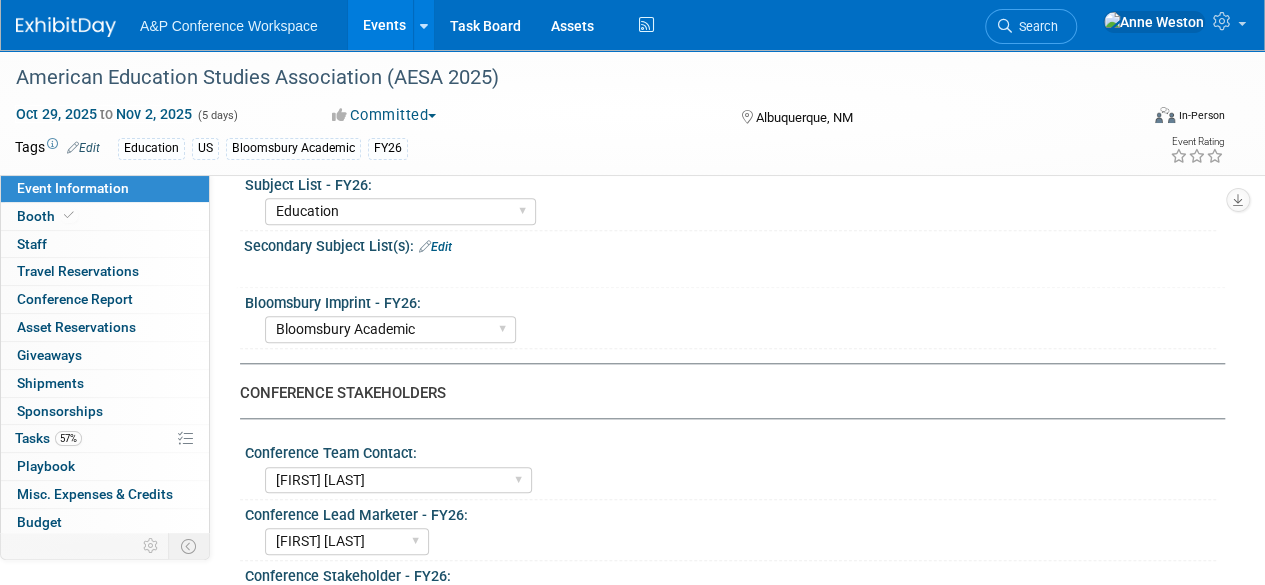 scroll, scrollTop: 800, scrollLeft: 0, axis: vertical 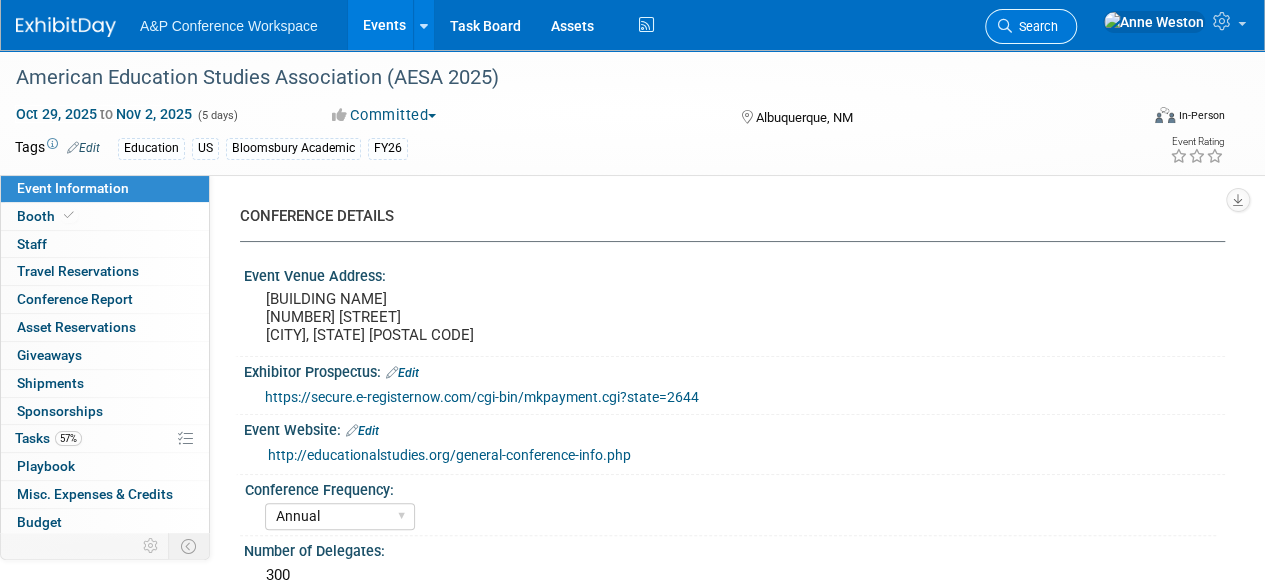 click on "Search" at bounding box center (1035, 26) 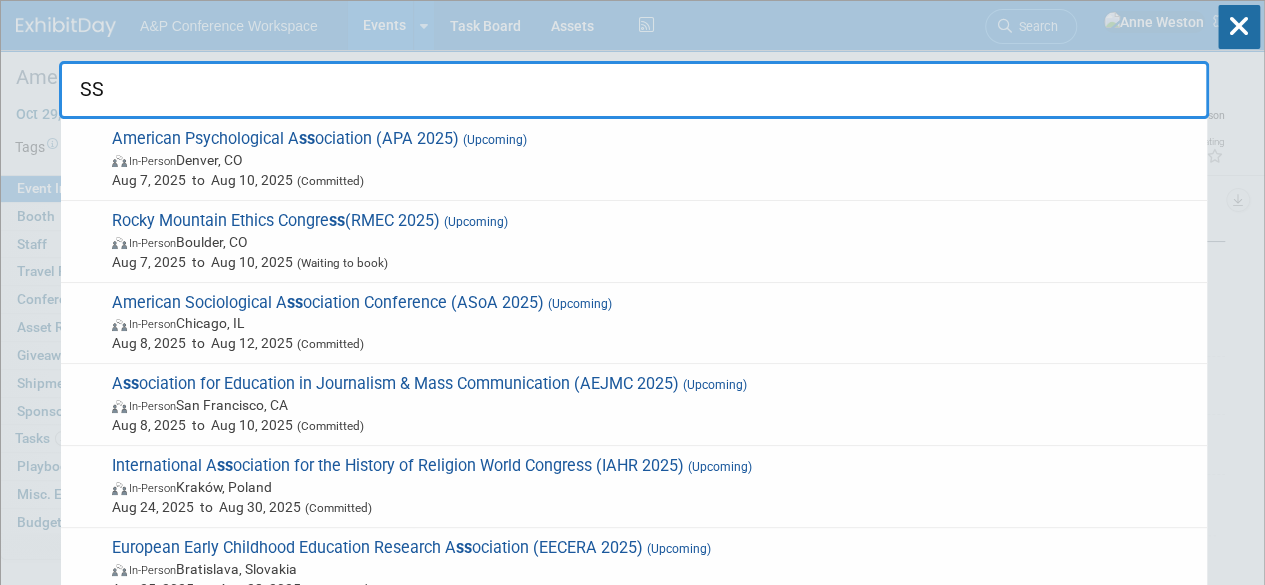 type on "S" 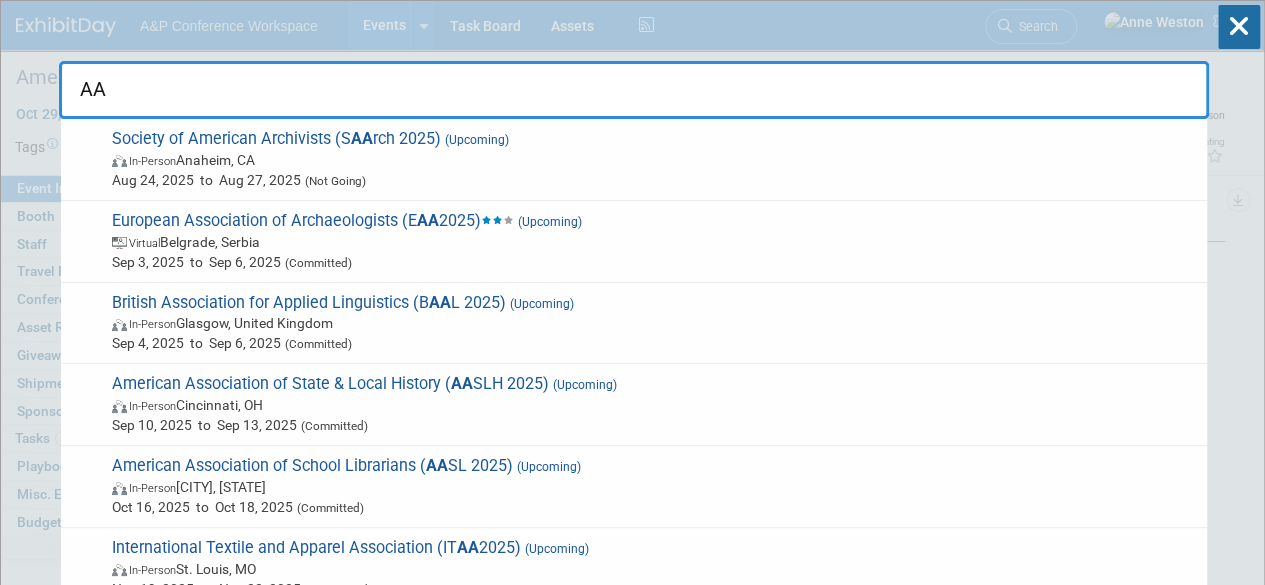 type on "A" 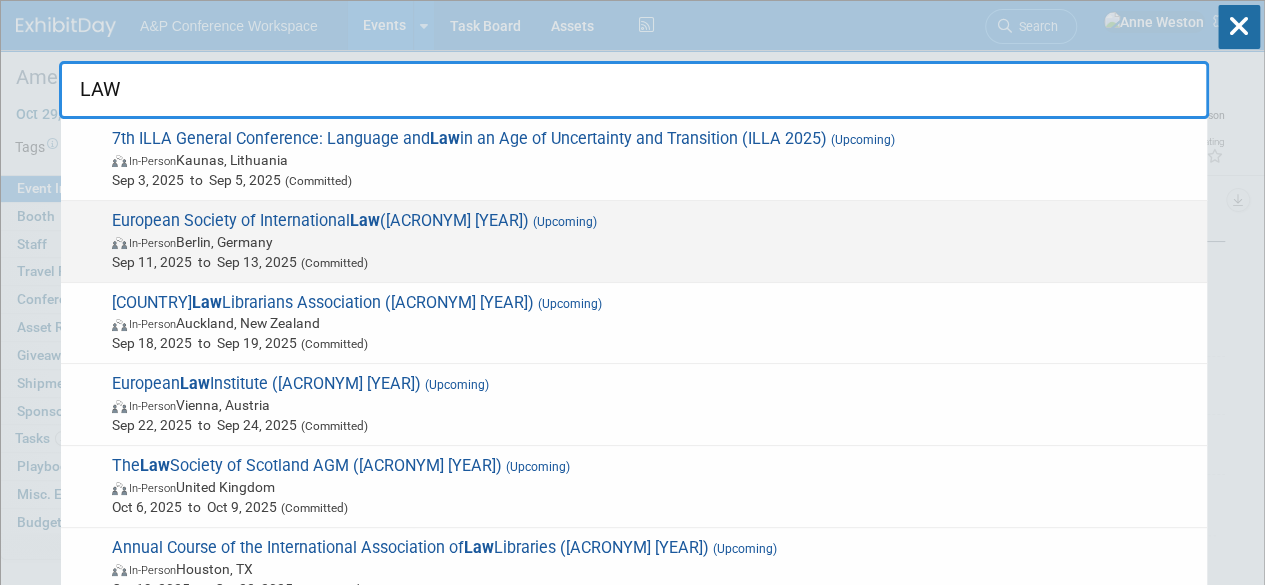 type on "LAW" 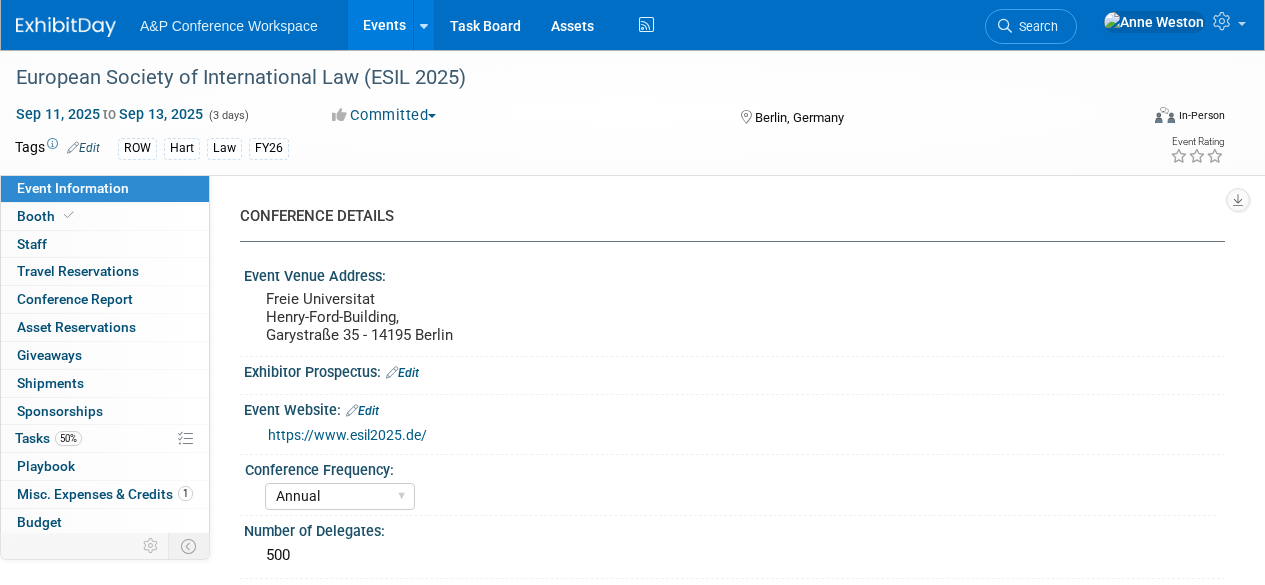 select on "Annual" 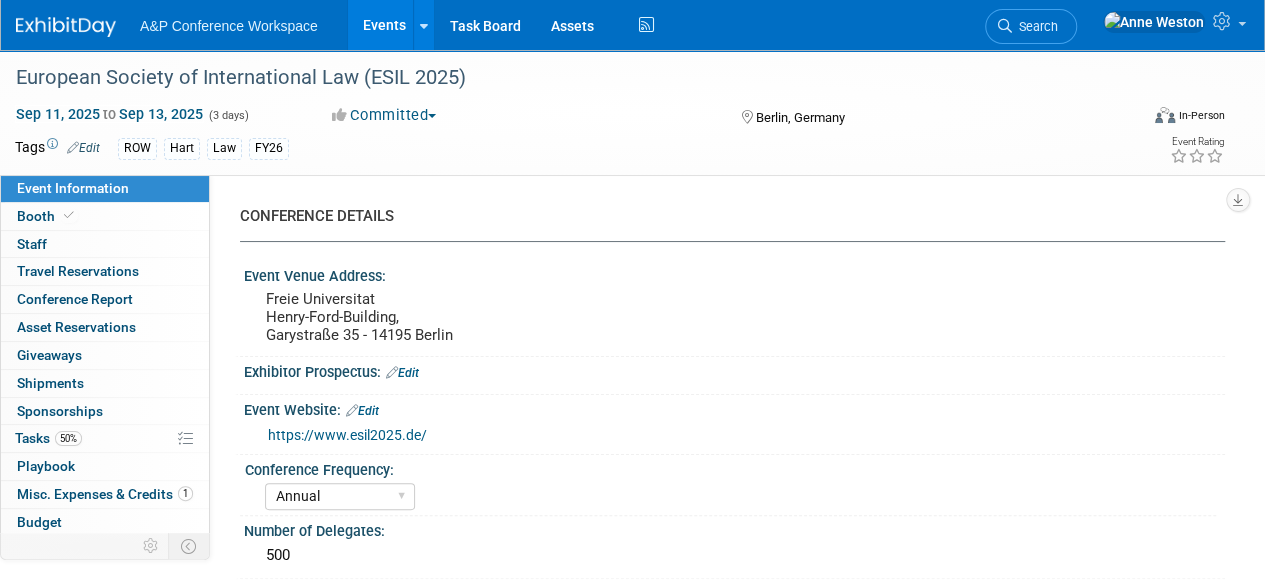 scroll, scrollTop: 0, scrollLeft: 0, axis: both 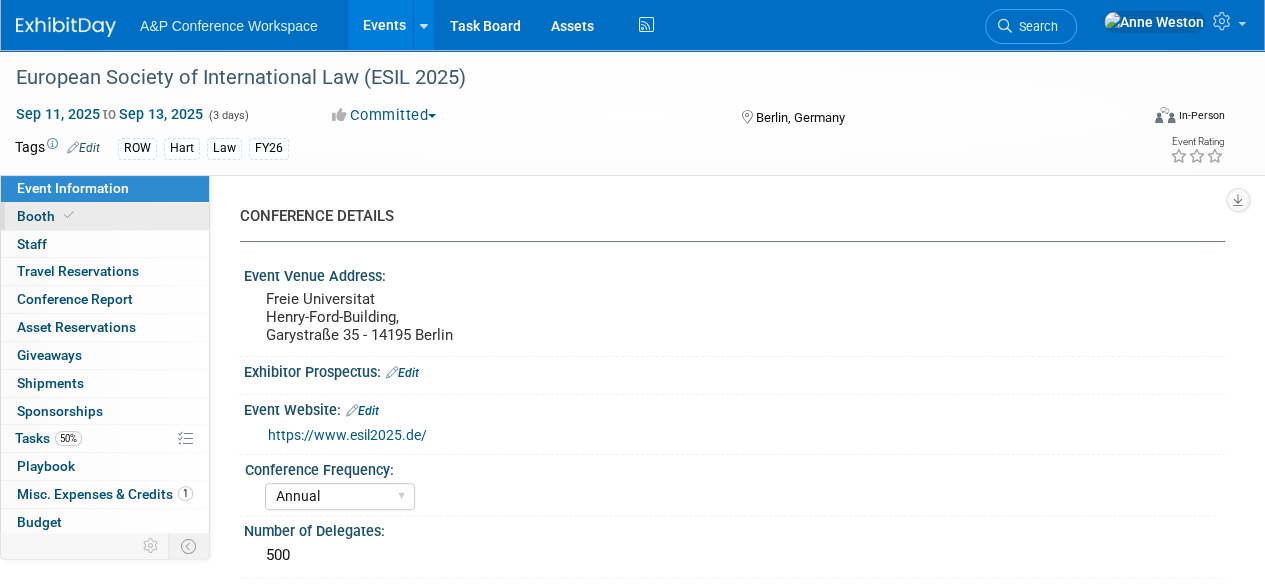 click on "Booth" at bounding box center (105, 216) 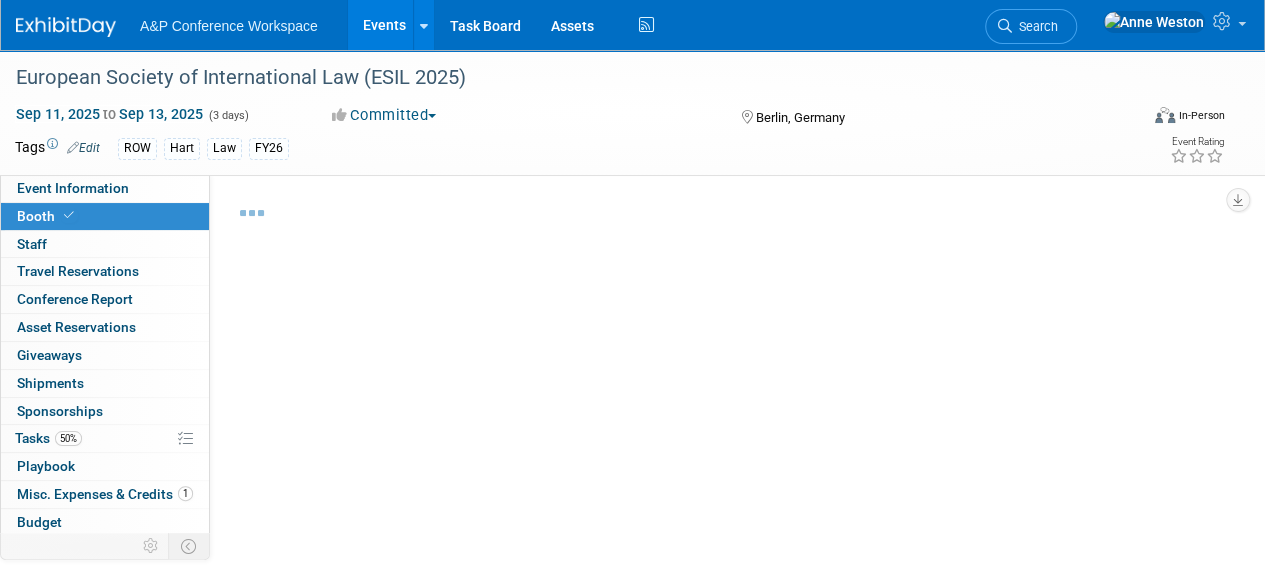 select on "HART" 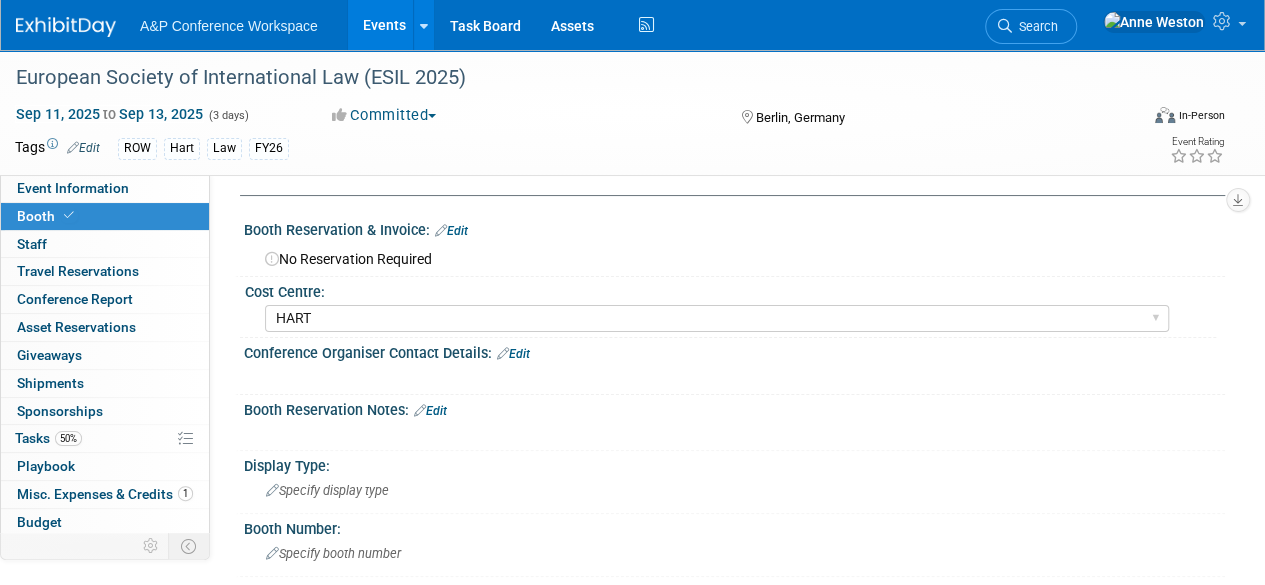 scroll, scrollTop: 0, scrollLeft: 0, axis: both 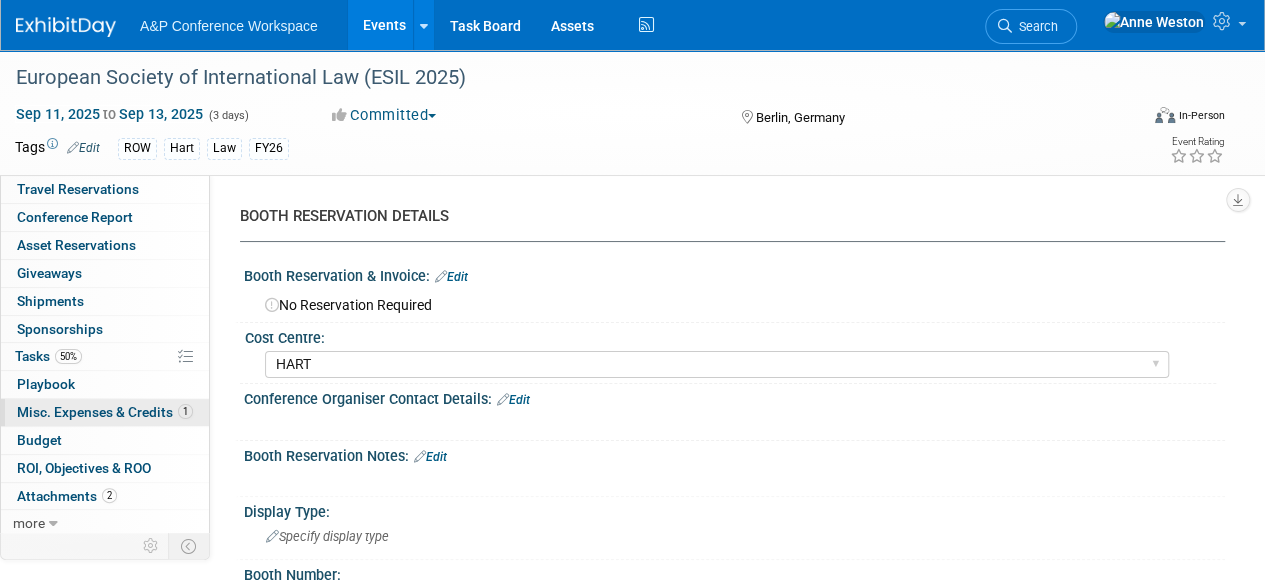 click on "Misc. Expenses & Credits 1" at bounding box center [105, 412] 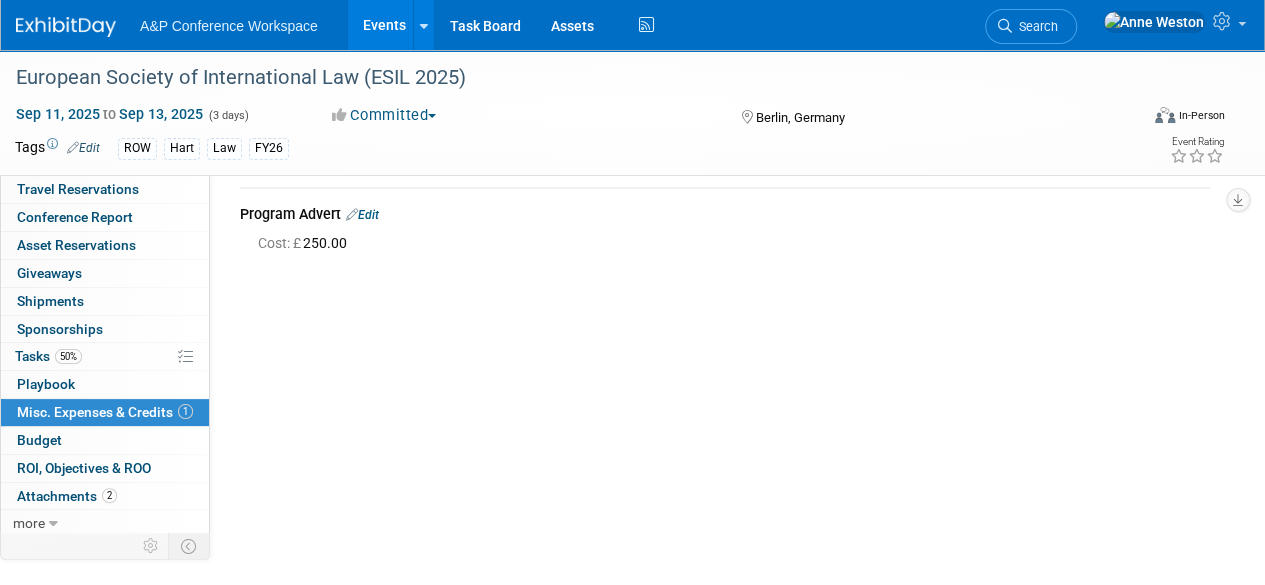 scroll, scrollTop: 100, scrollLeft: 0, axis: vertical 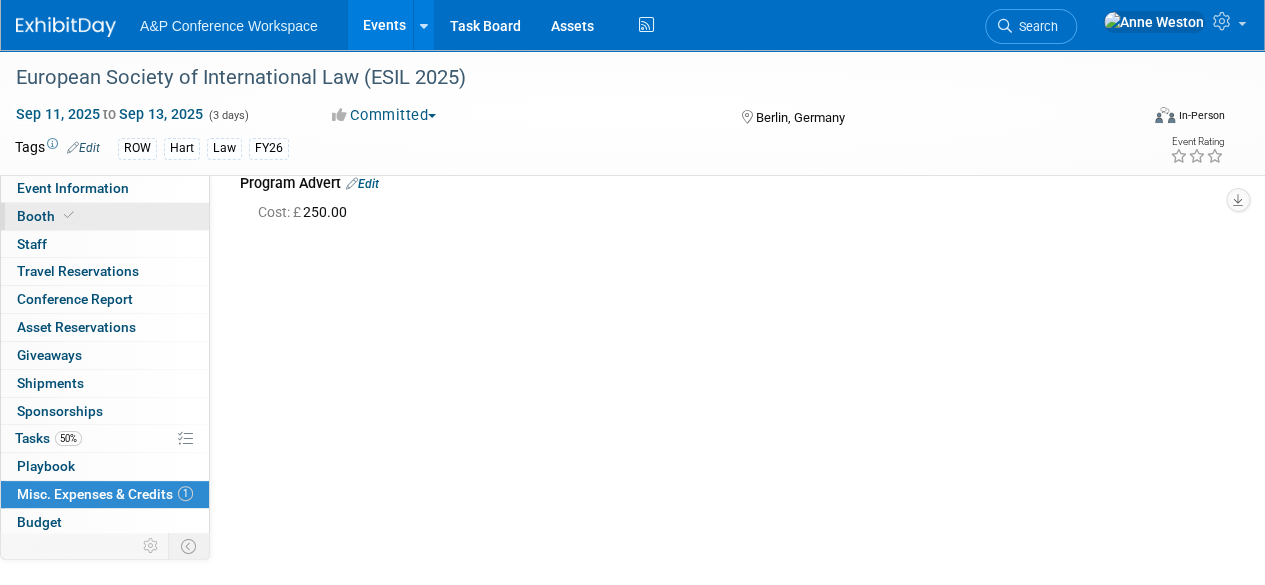 click on "Booth" at bounding box center [105, 216] 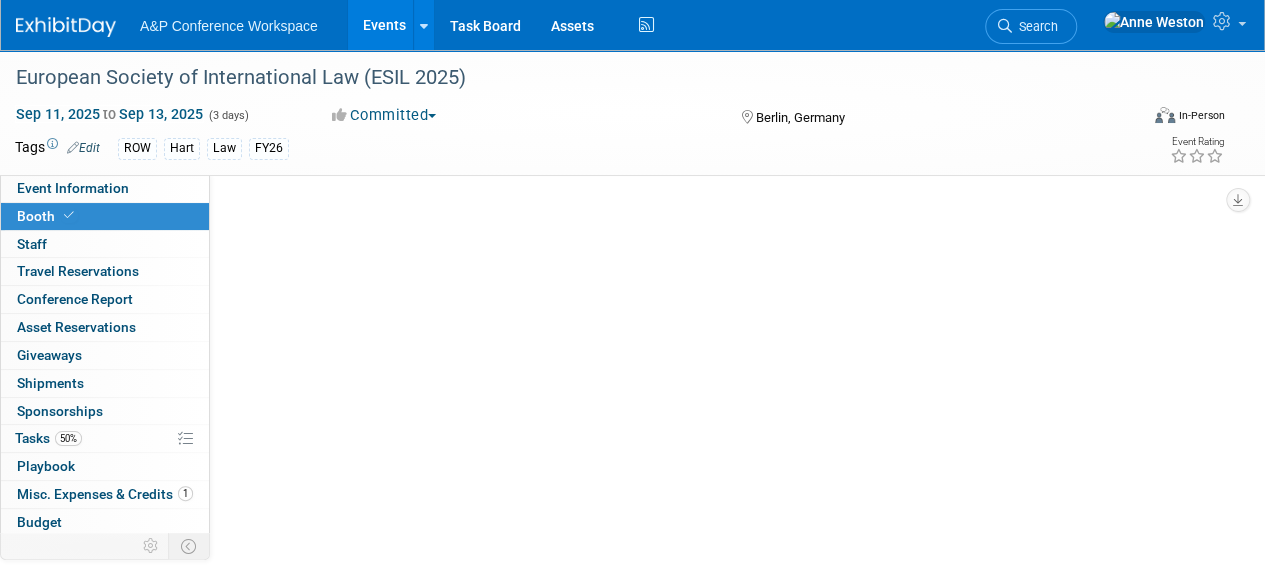scroll, scrollTop: 0, scrollLeft: 0, axis: both 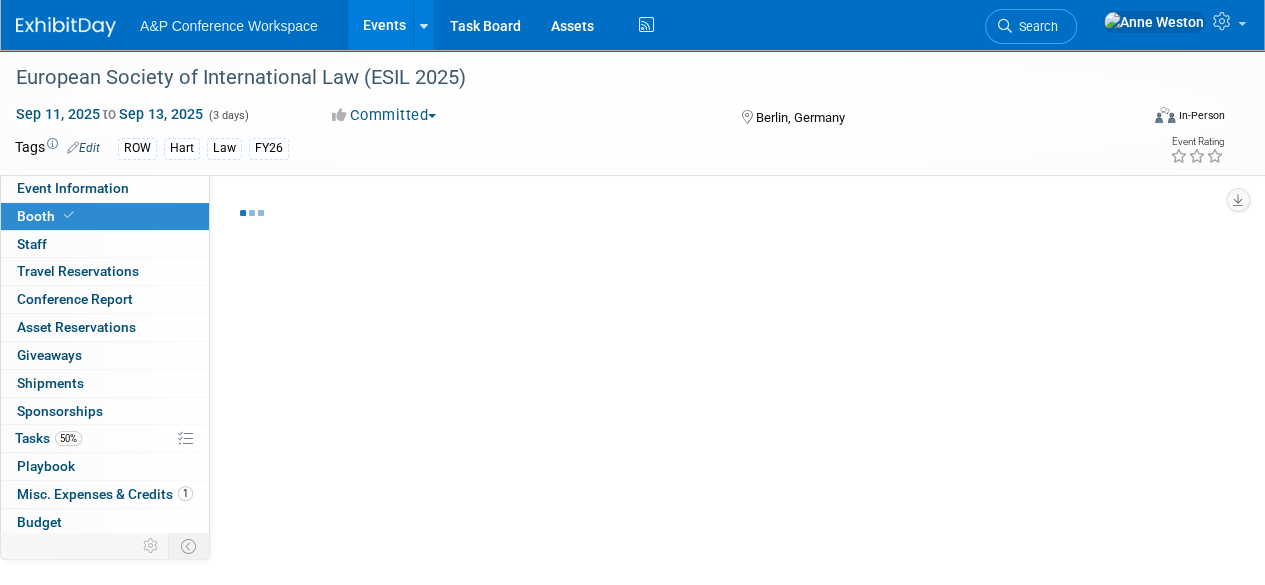 select on "HART" 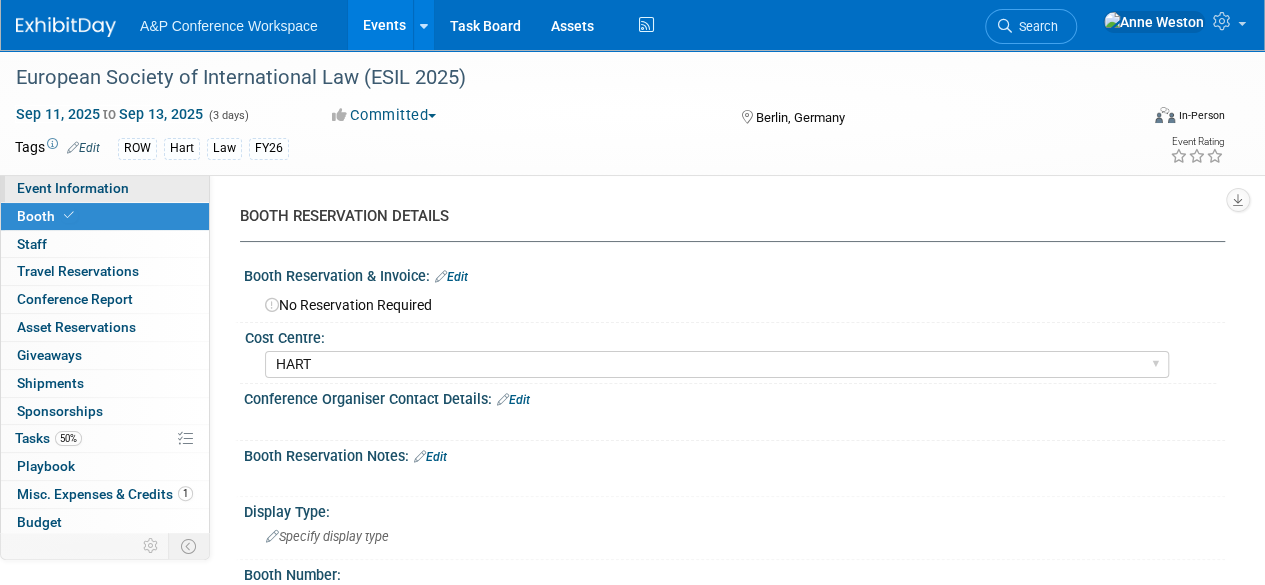 click on "Event Information" at bounding box center [105, 188] 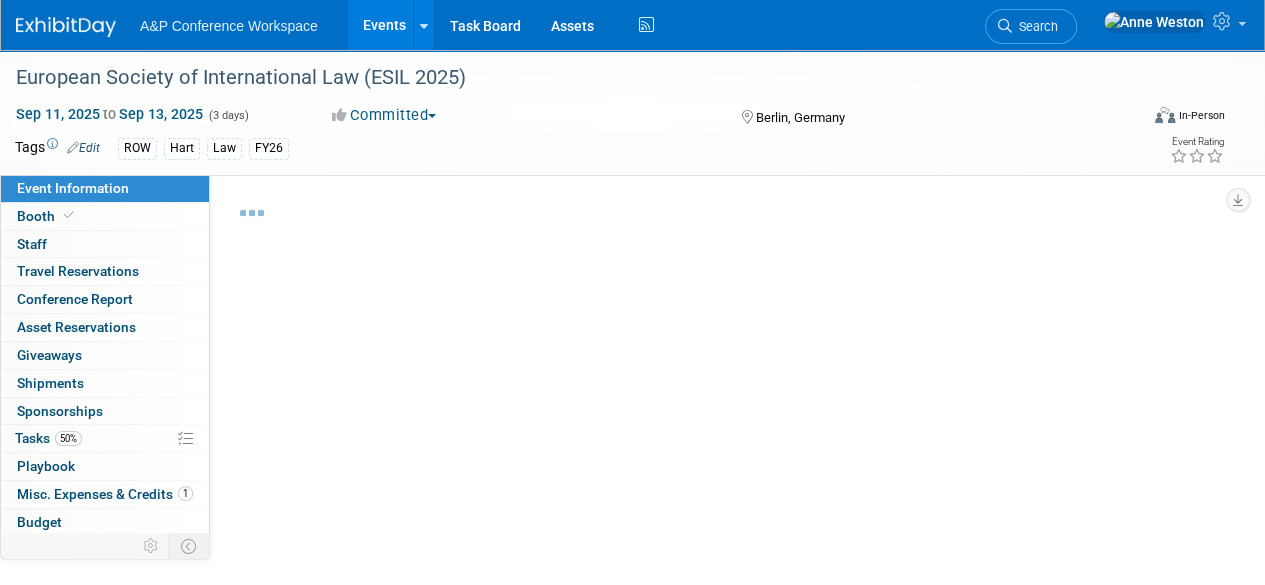 select on "Annual" 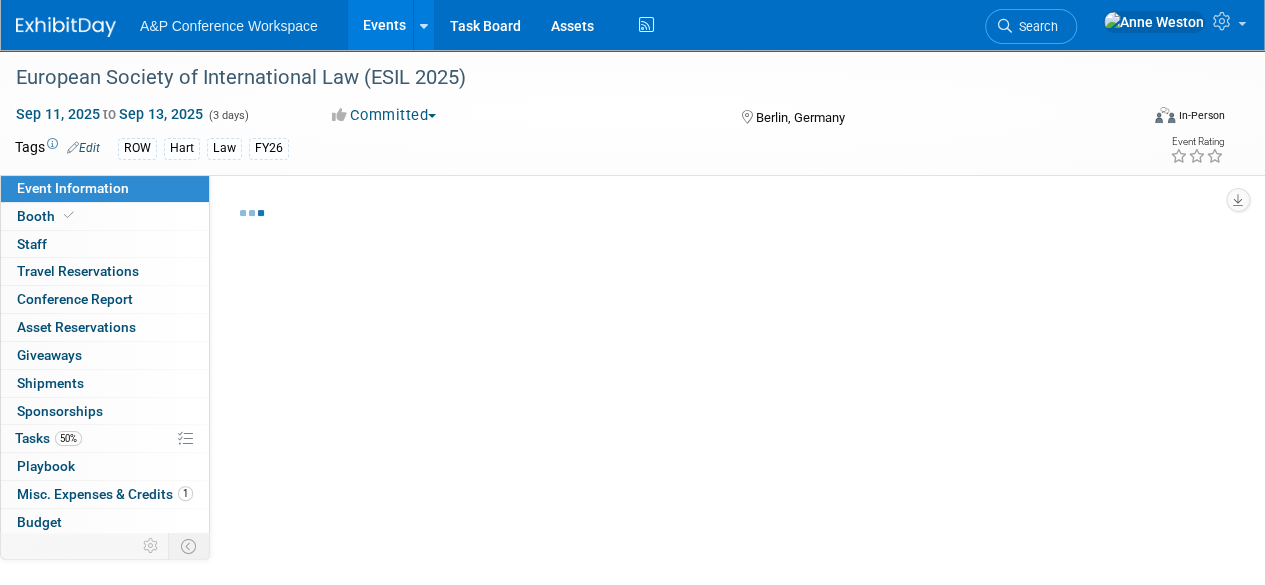 select on "Level 3" 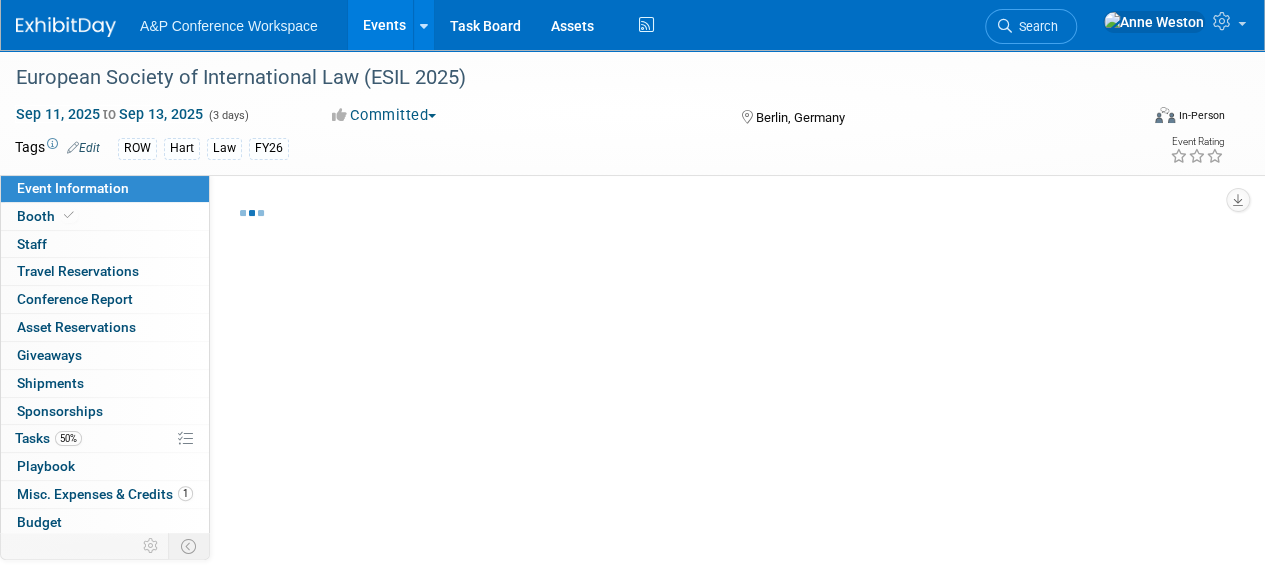 select on "Program Advert" 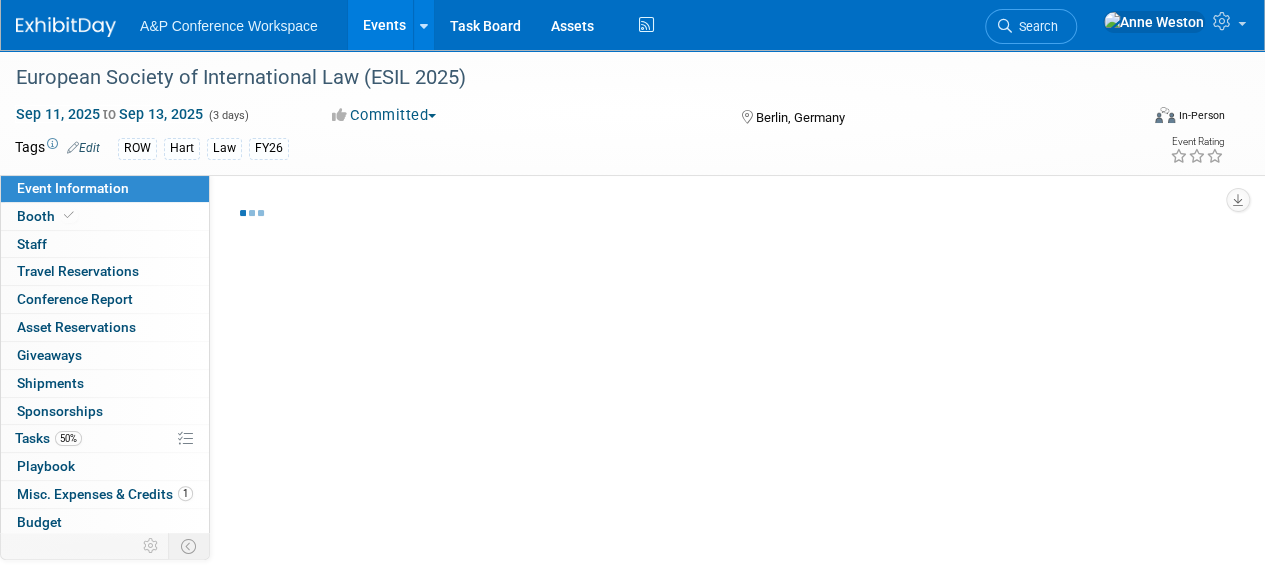 select on "Law" 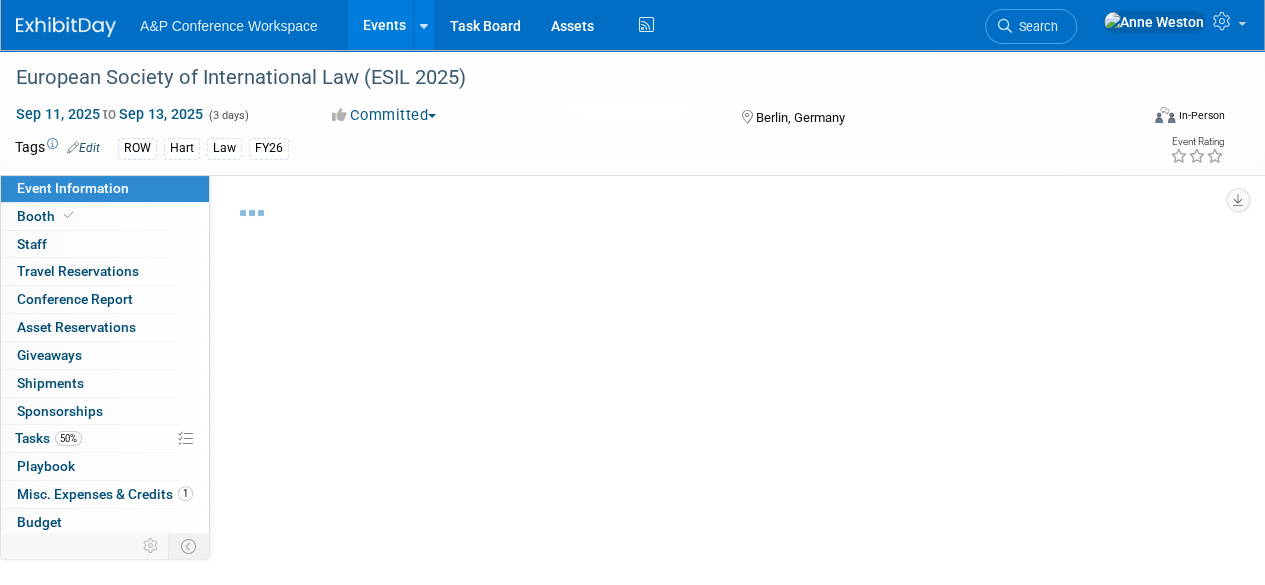 select on "Hart Publishing" 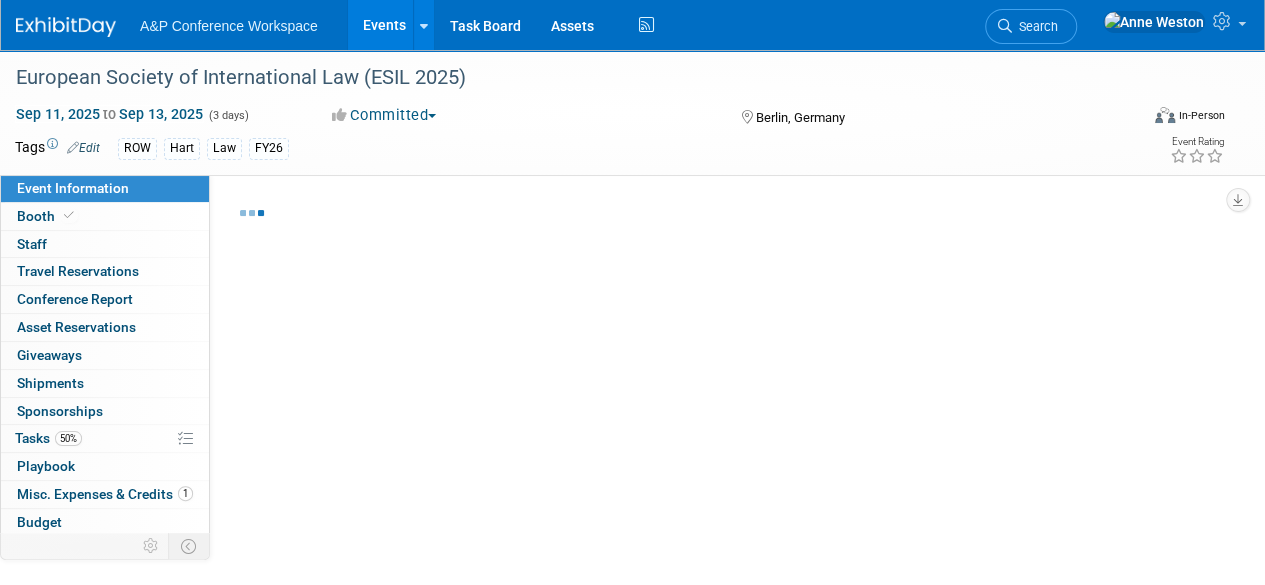 select on "Hannah [LAST]" 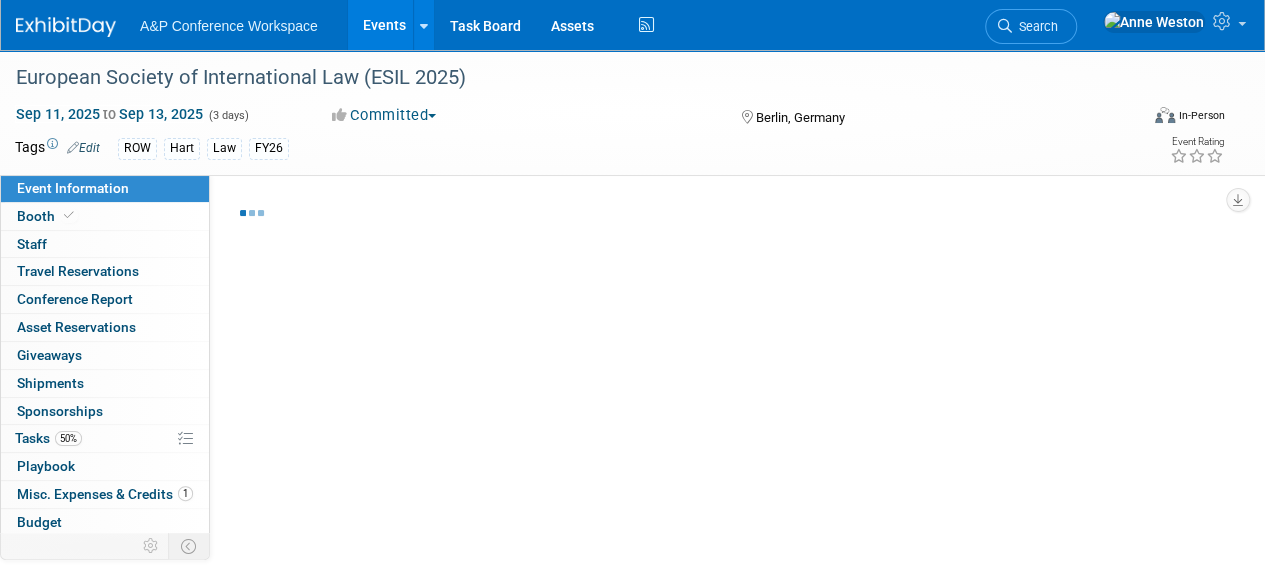 select on "Ros [LAST]" 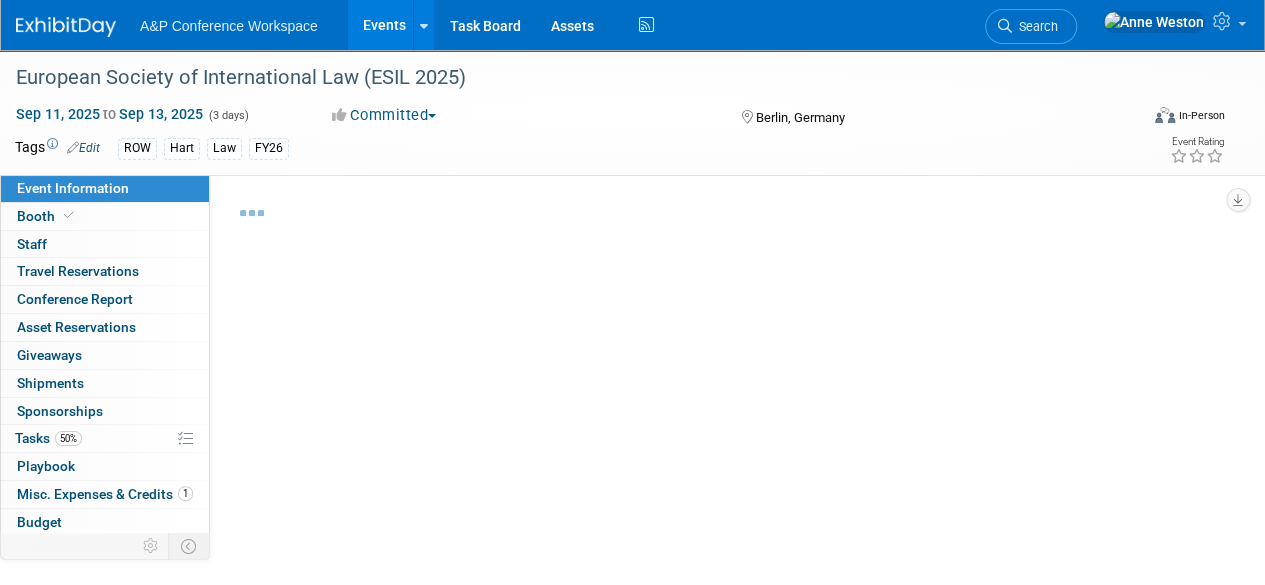 select on "Brand/Subject Presence​" 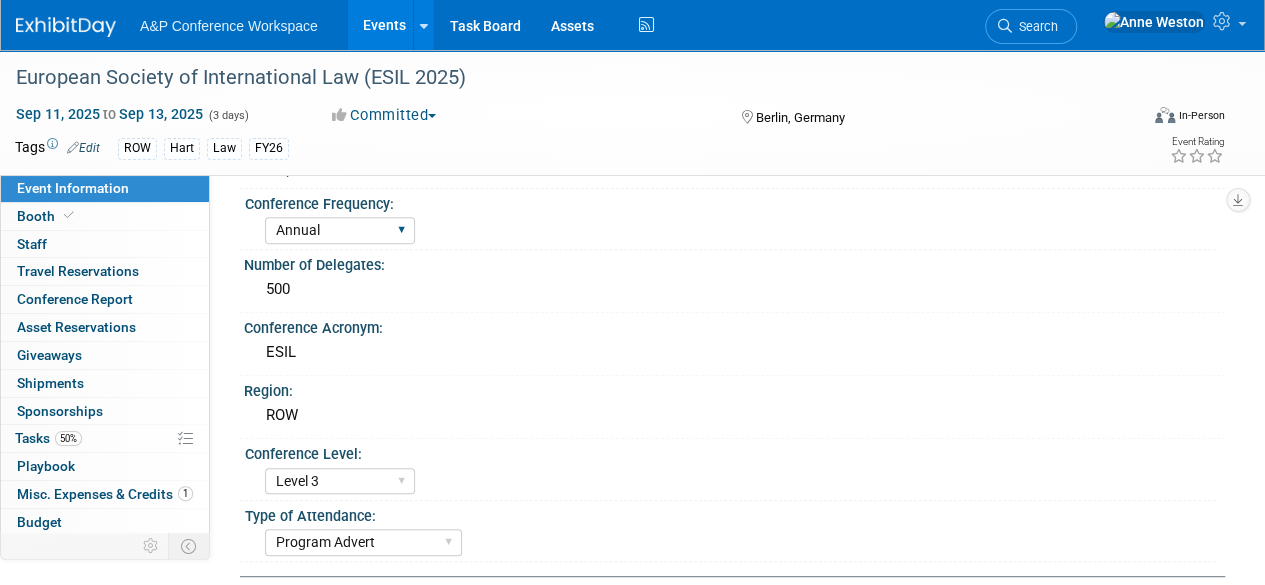 scroll, scrollTop: 0, scrollLeft: 0, axis: both 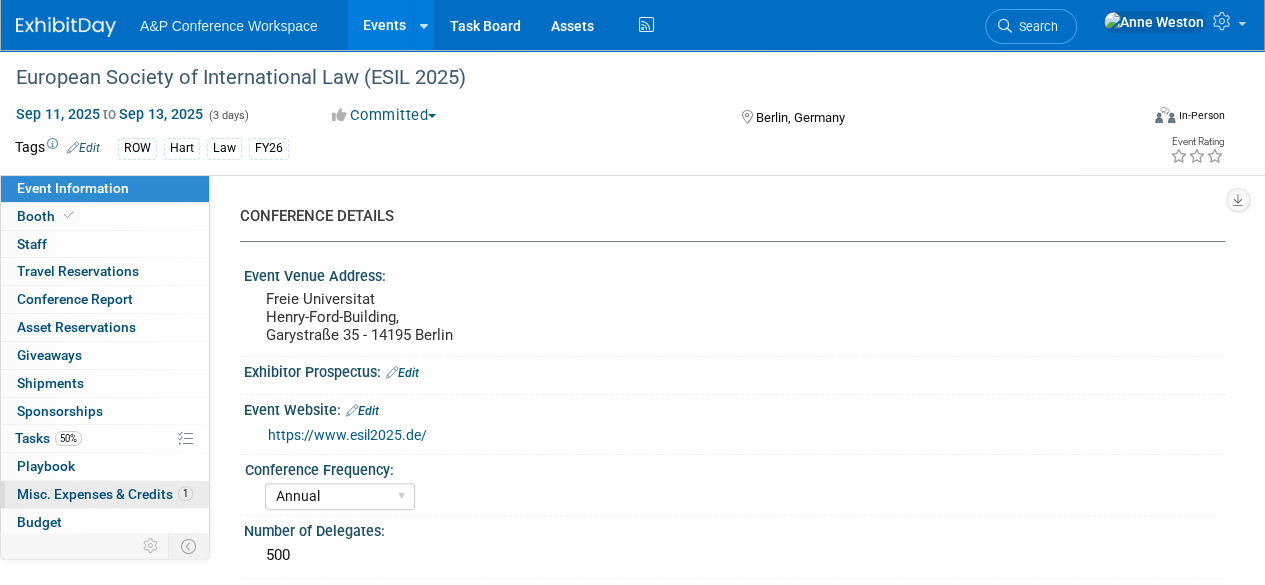 click on "Misc. Expenses & Credits 1" at bounding box center [105, 494] 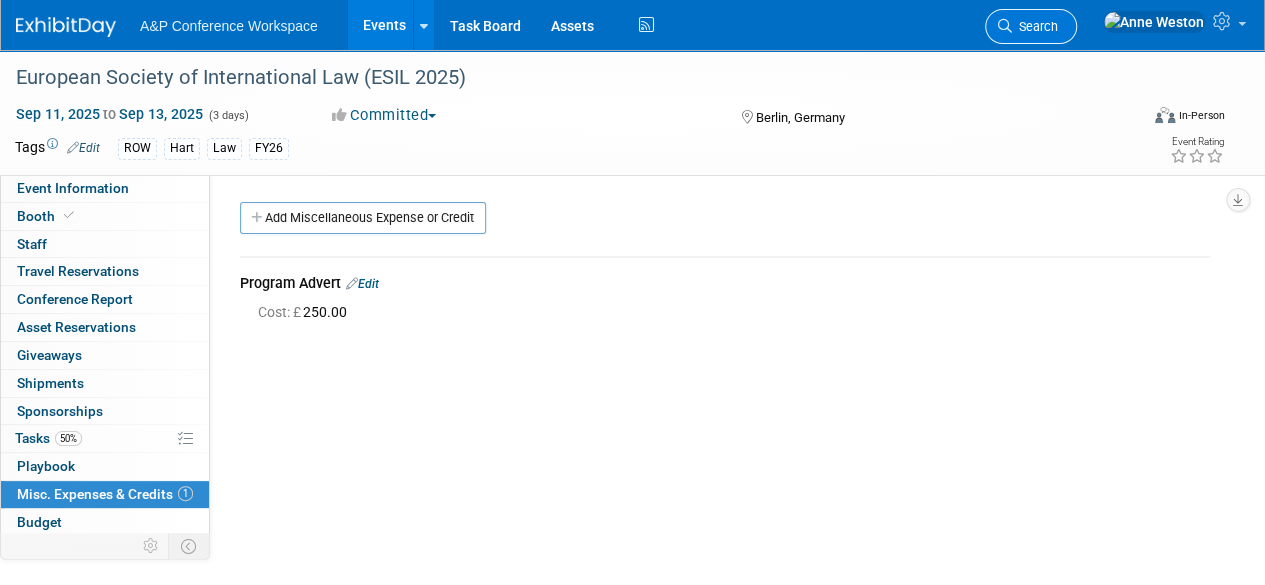 click on "Search" at bounding box center [1035, 26] 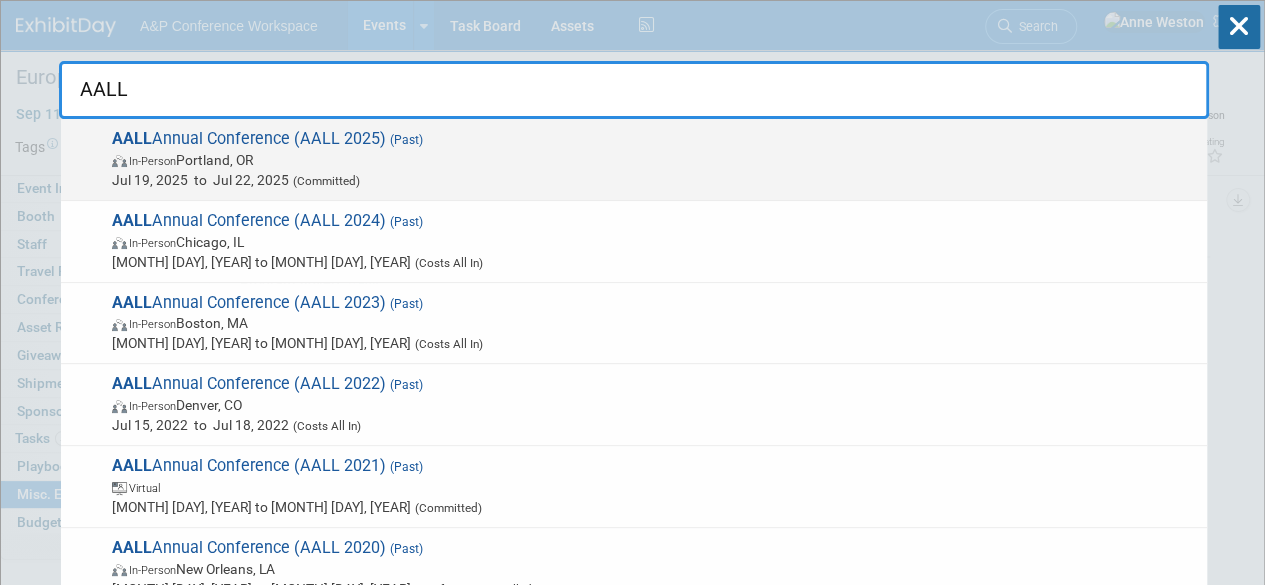 type on "AALL" 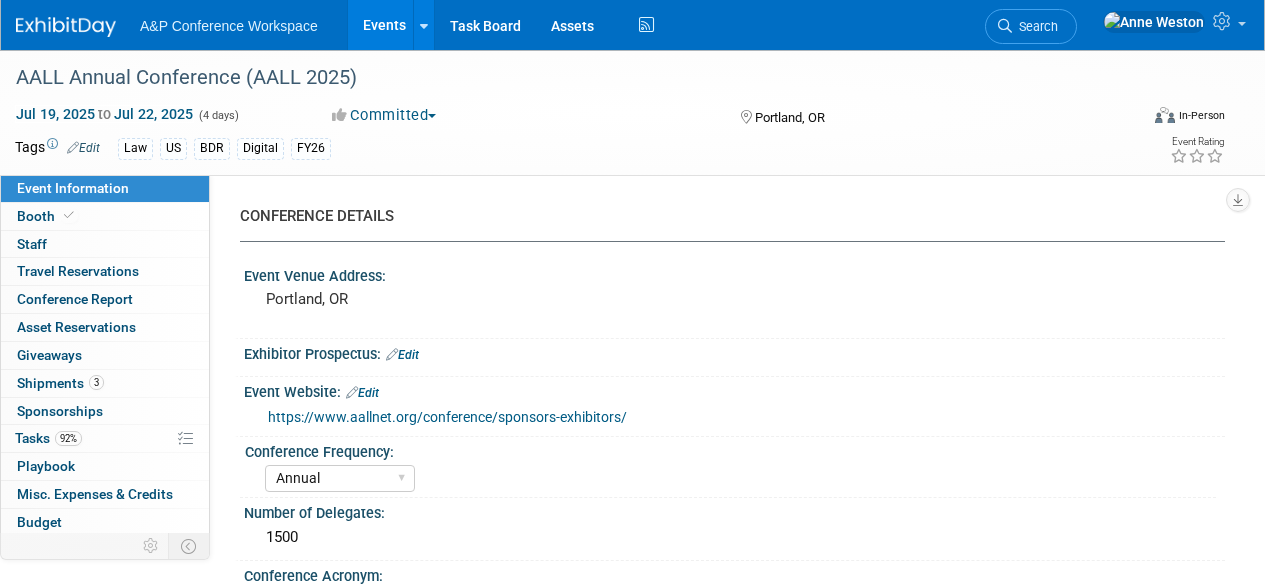 select on "Annual" 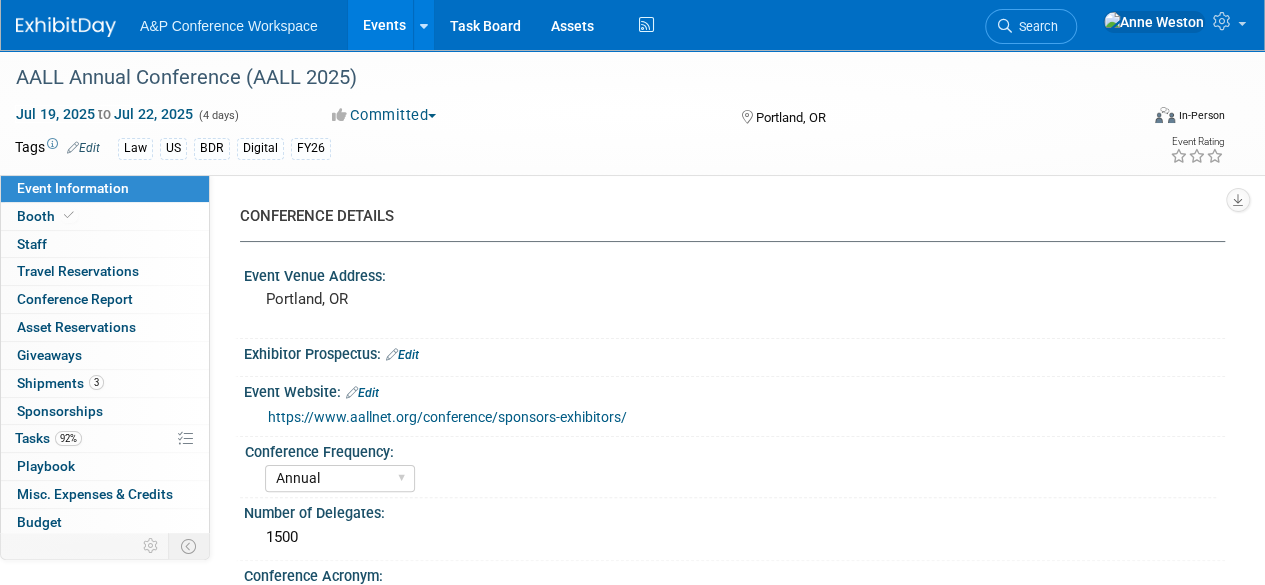 scroll, scrollTop: 0, scrollLeft: 0, axis: both 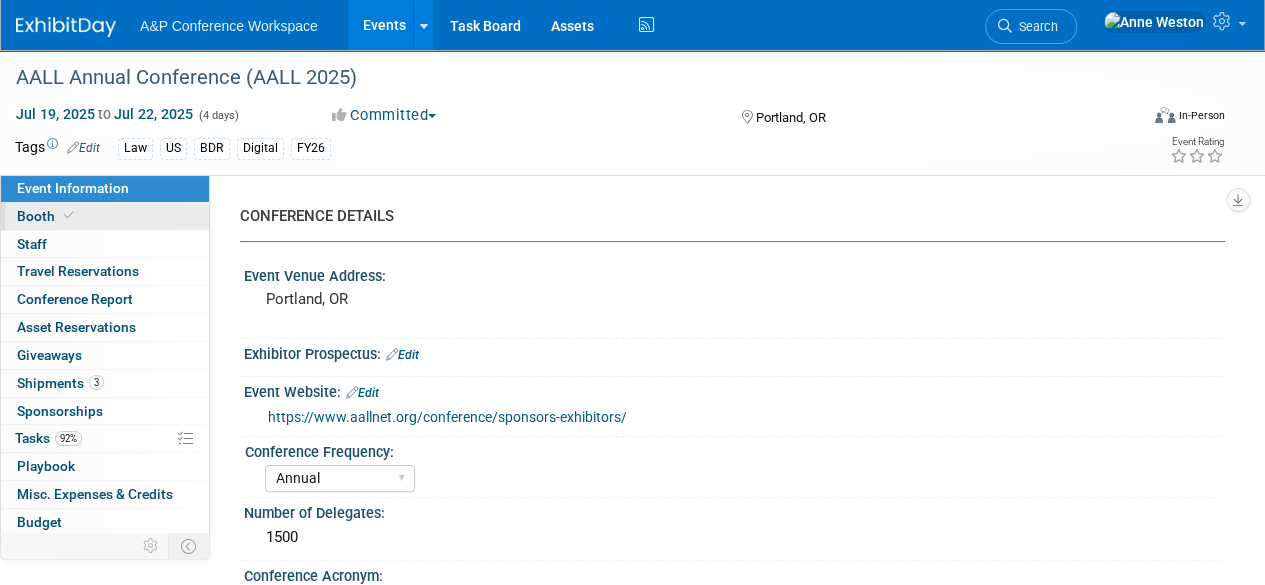 click on "Booth" at bounding box center (105, 216) 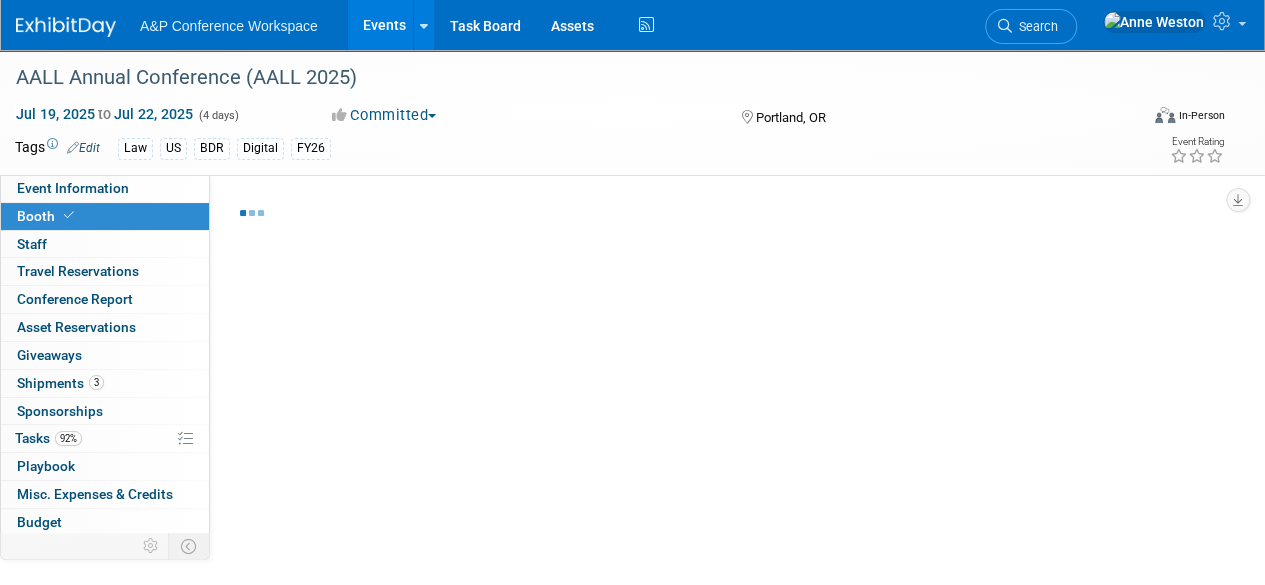 select on "DIGI" 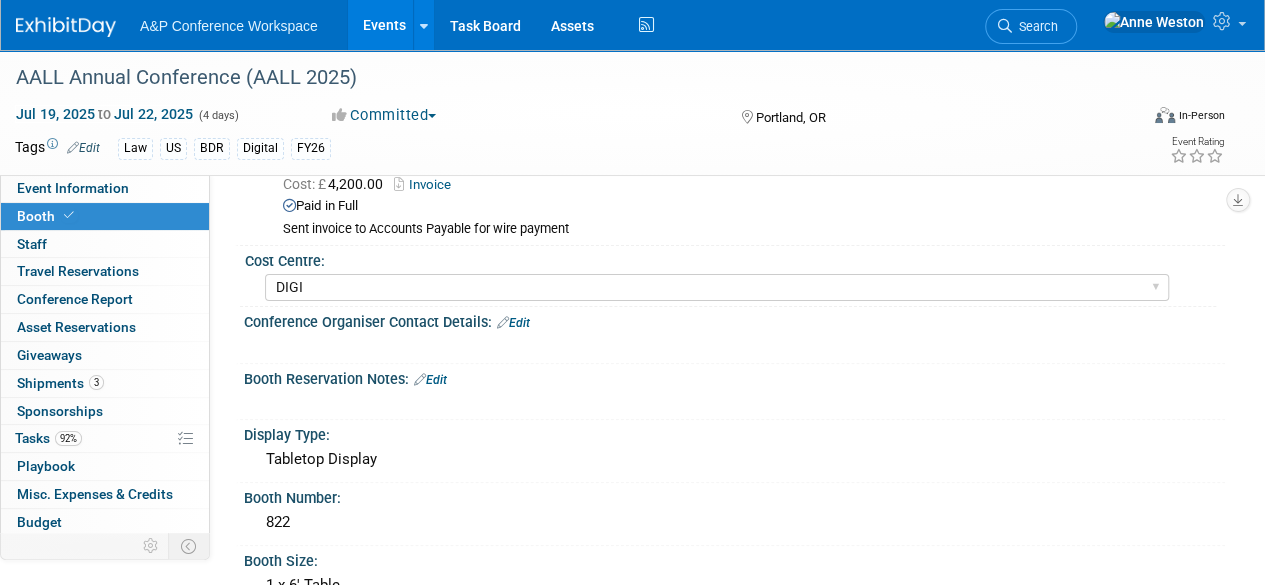 scroll, scrollTop: 0, scrollLeft: 0, axis: both 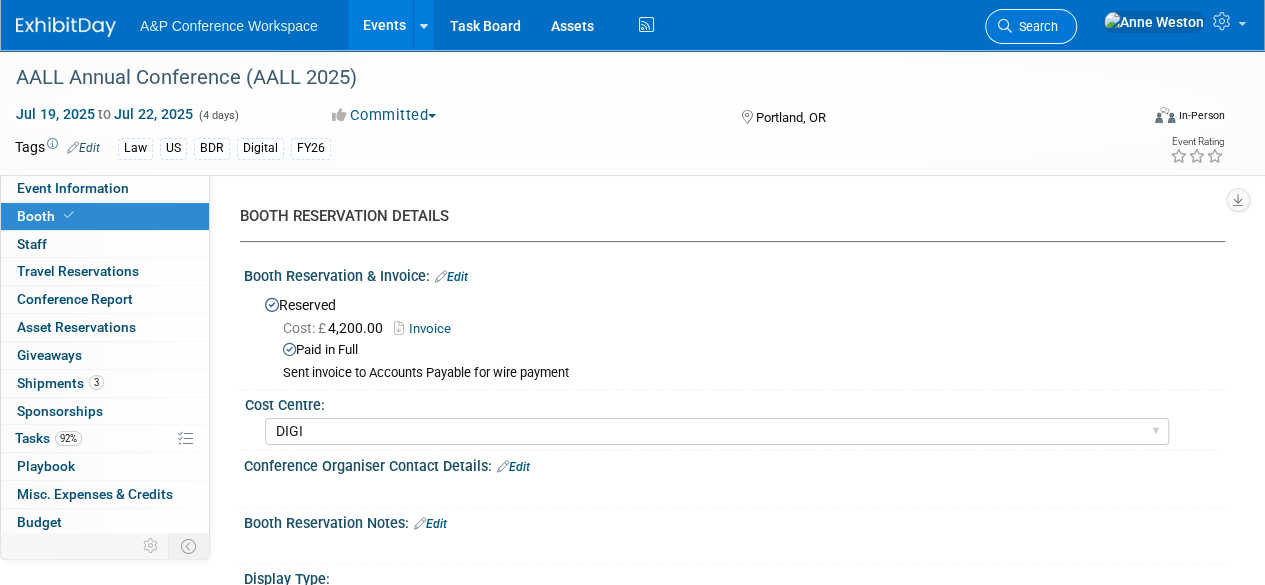 click on "Search" at bounding box center (1035, 26) 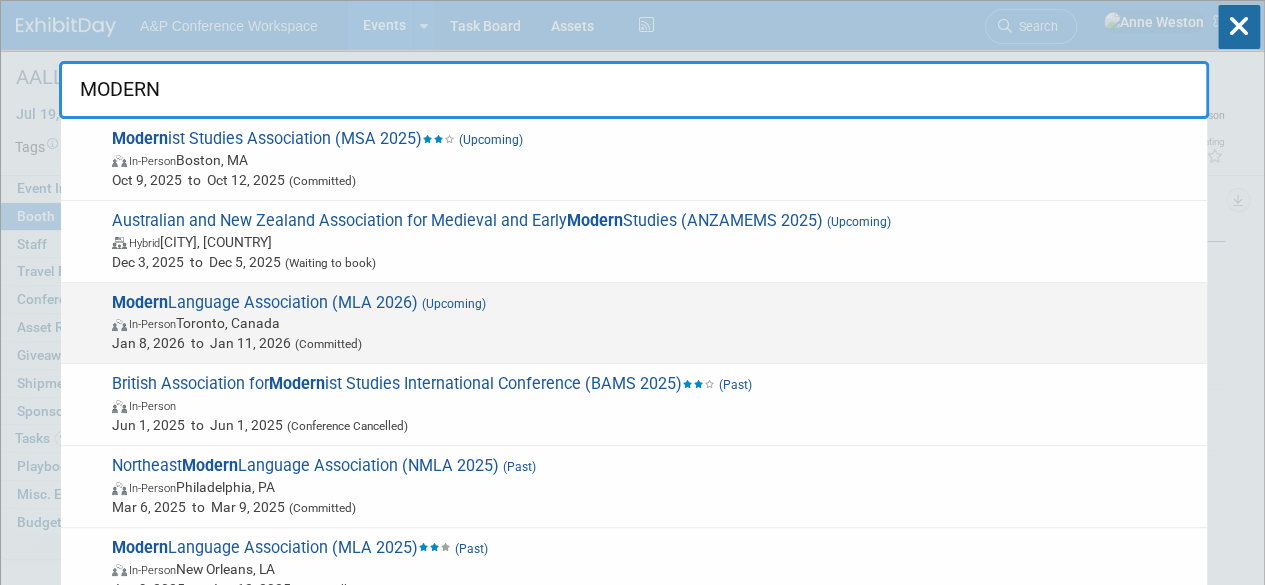 type on "MODERN" 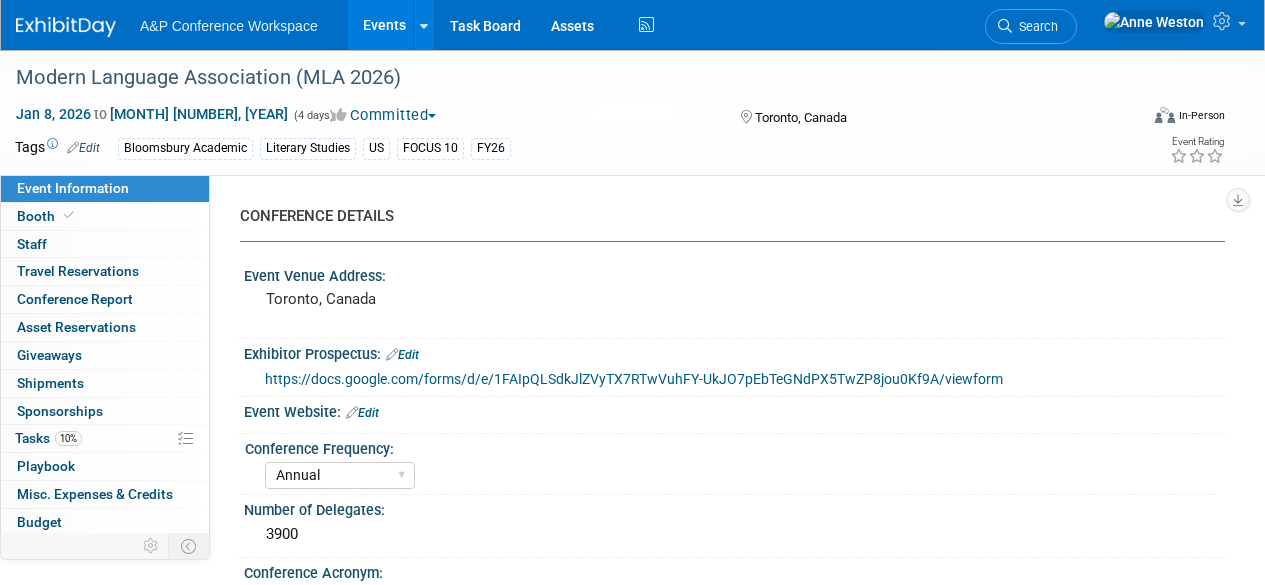 select on "Annual" 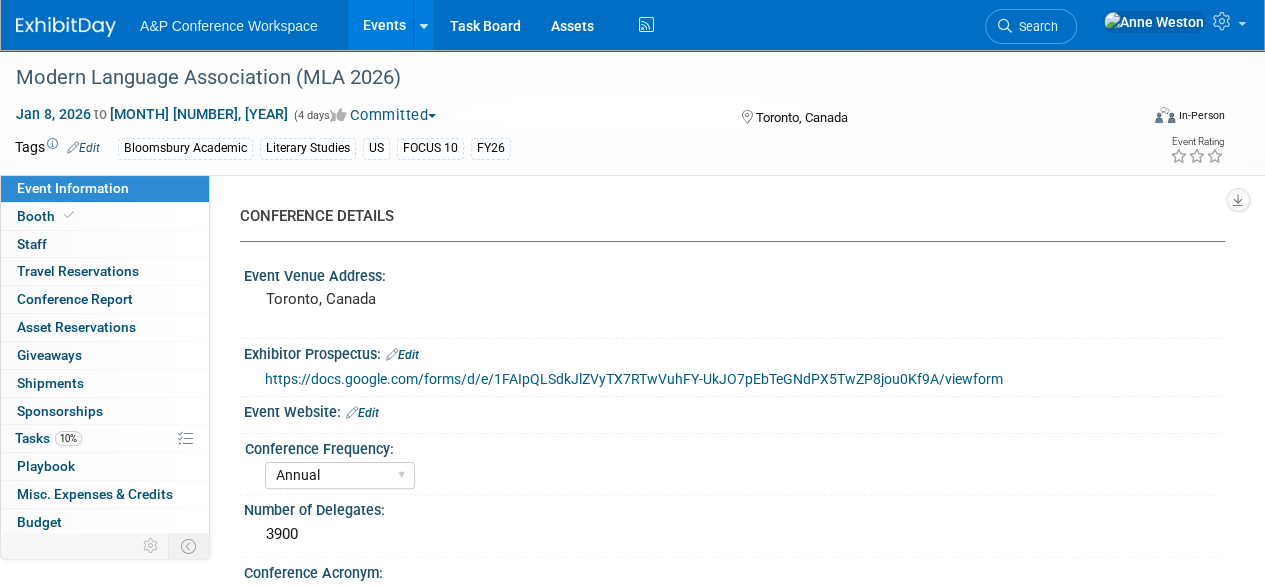 scroll, scrollTop: 0, scrollLeft: 0, axis: both 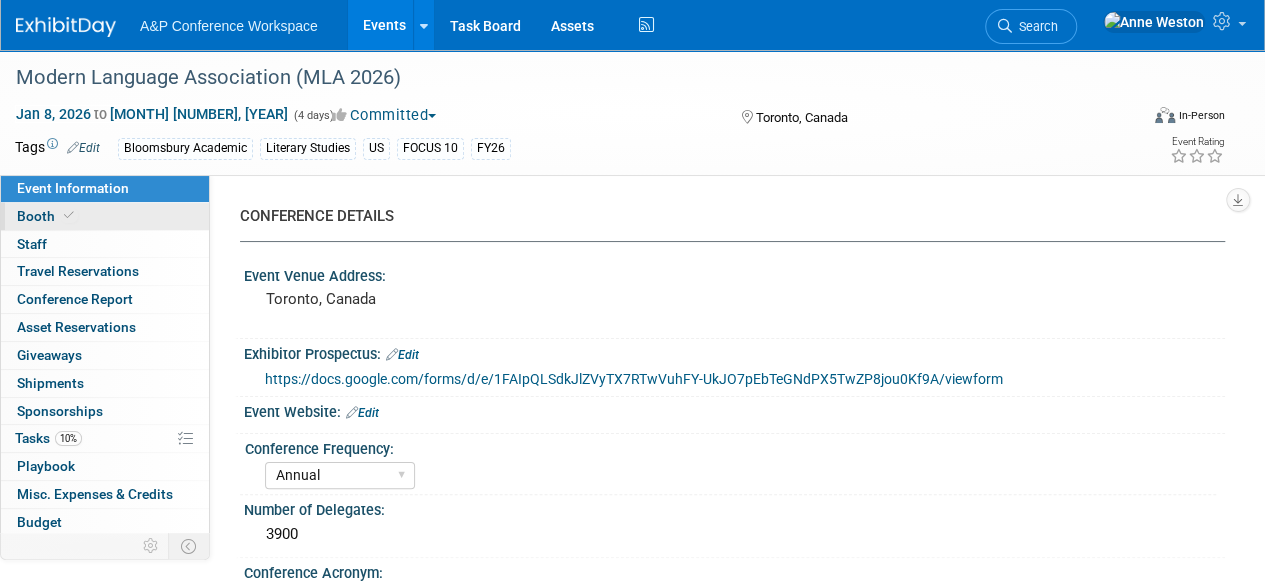 click on "Booth" at bounding box center [105, 216] 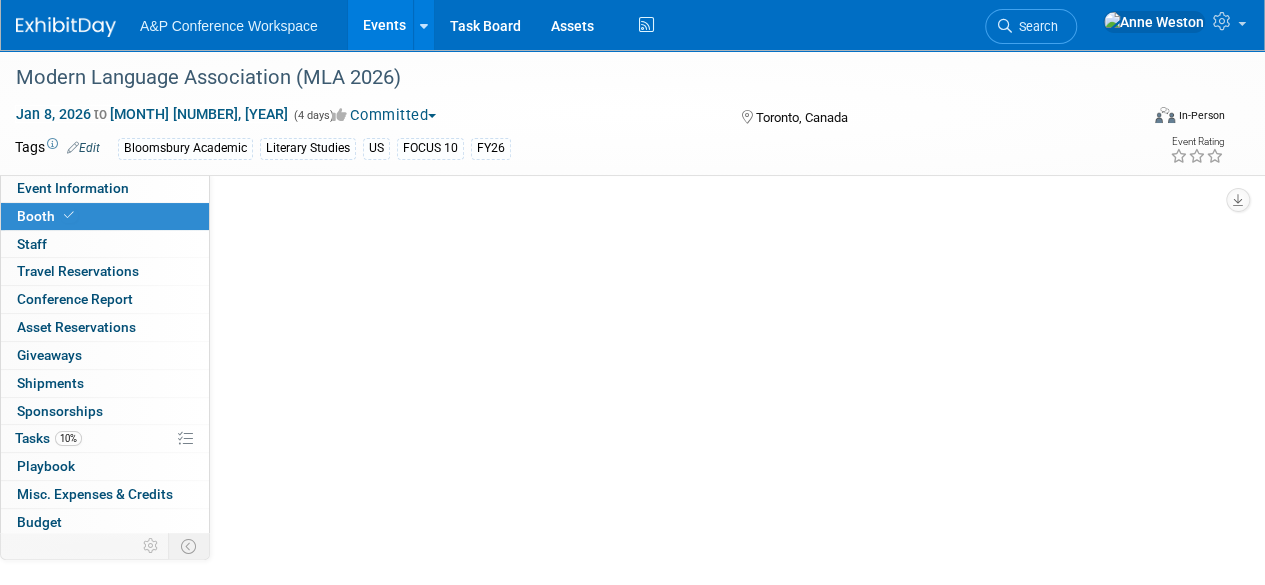 select on "CUAP" 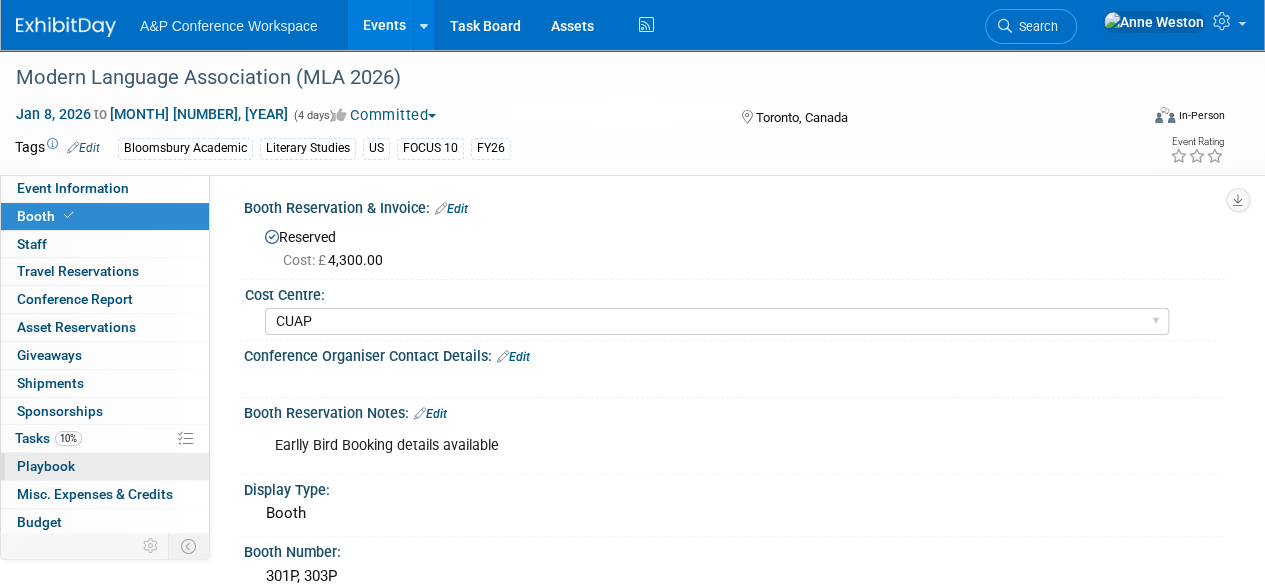scroll, scrollTop: 0, scrollLeft: 0, axis: both 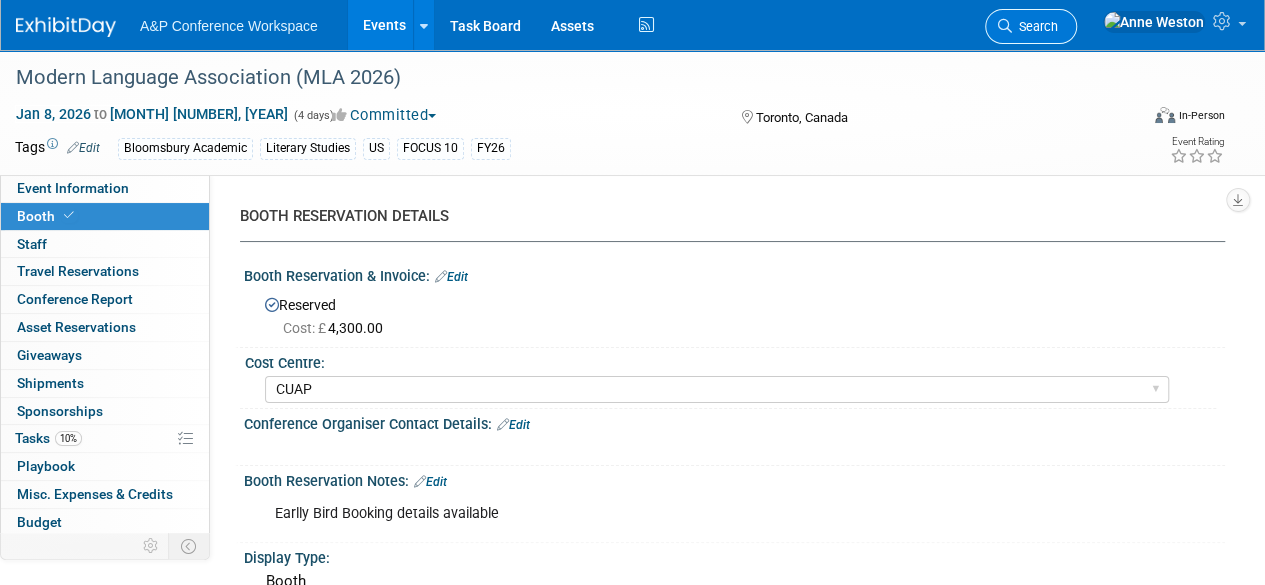 click on "Search" at bounding box center [1035, 26] 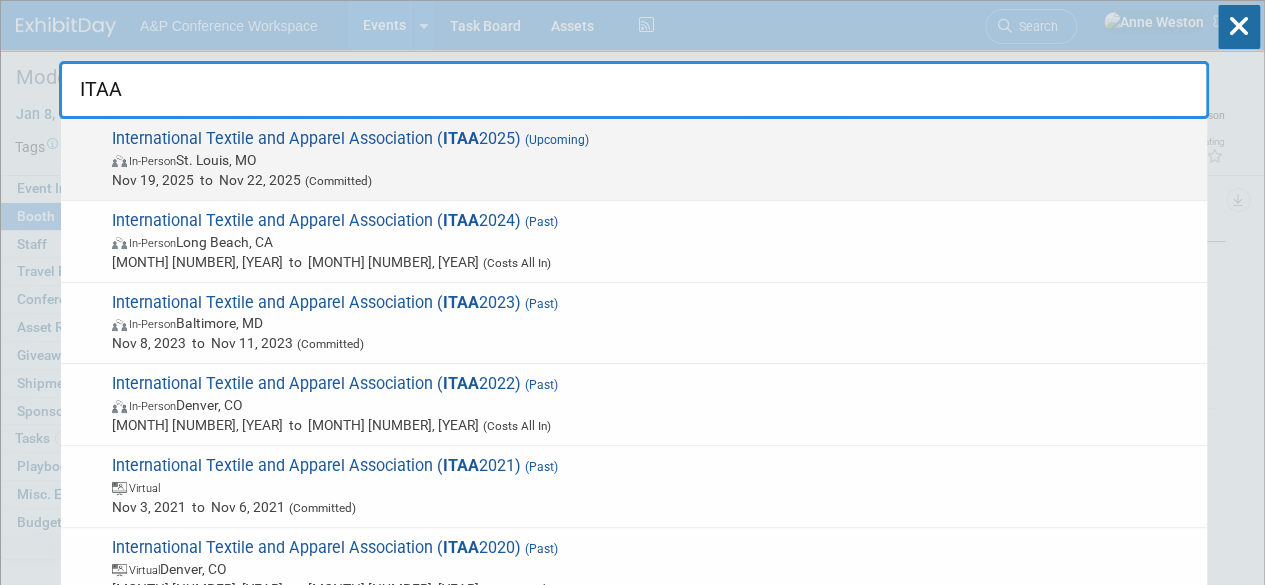 type on "ITAA" 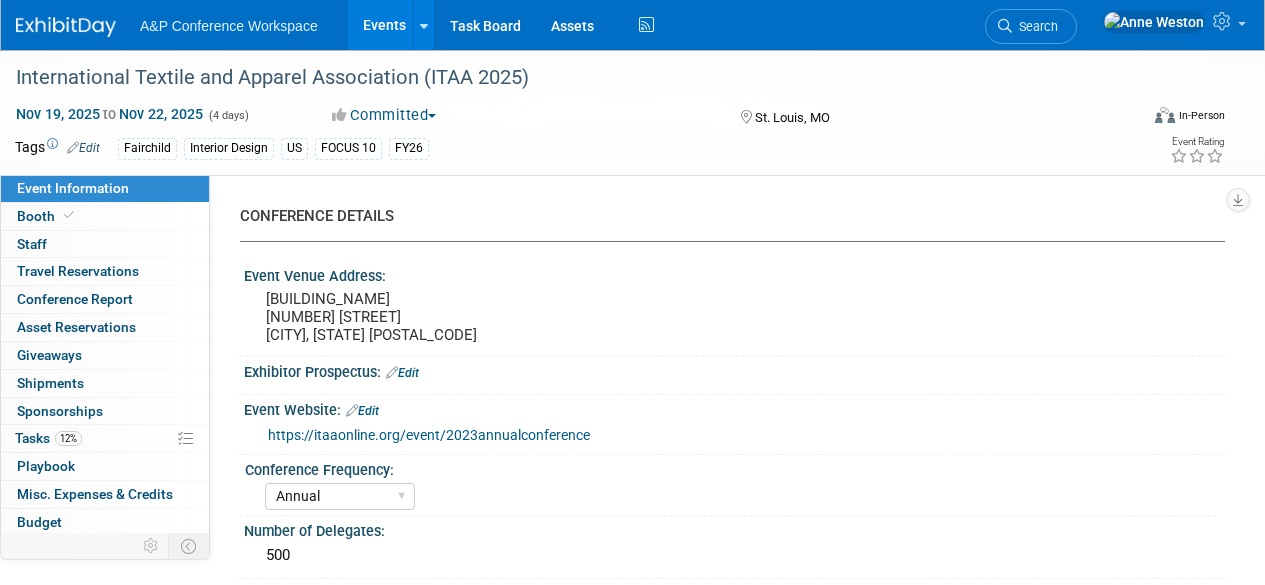 select on "Annual" 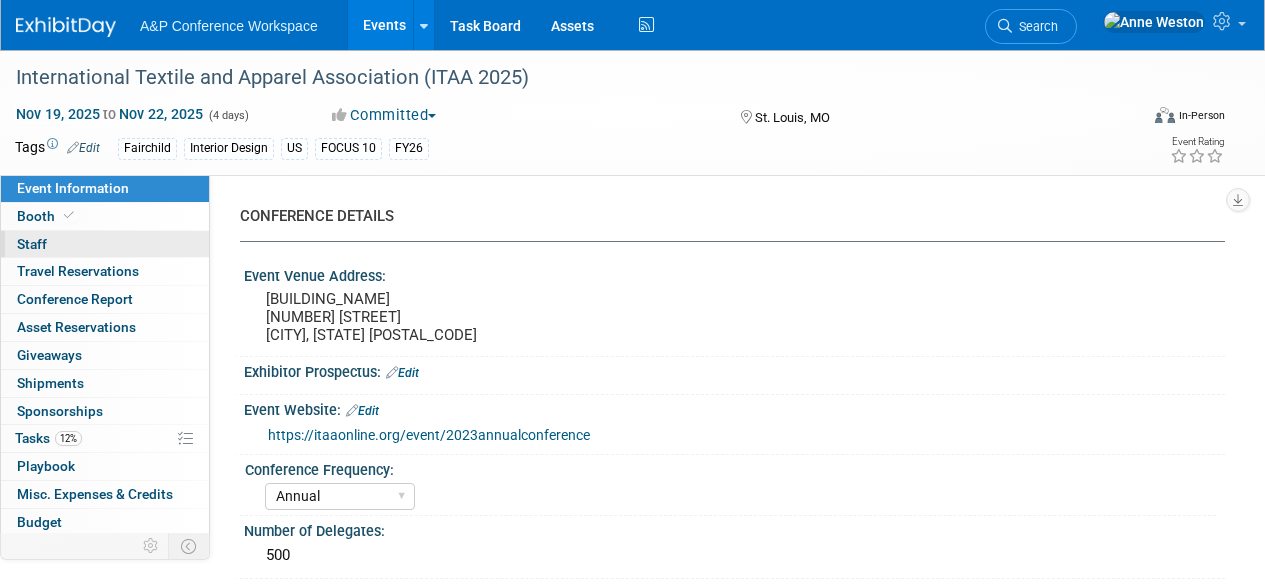 scroll, scrollTop: 0, scrollLeft: 0, axis: both 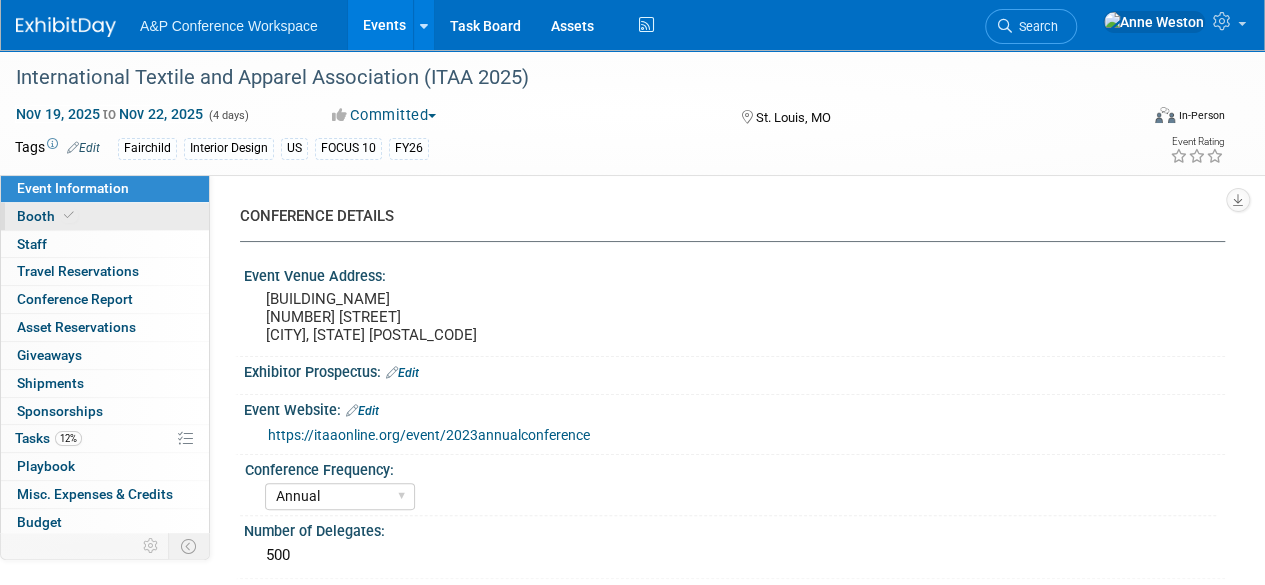 click on "Booth" at bounding box center [105, 216] 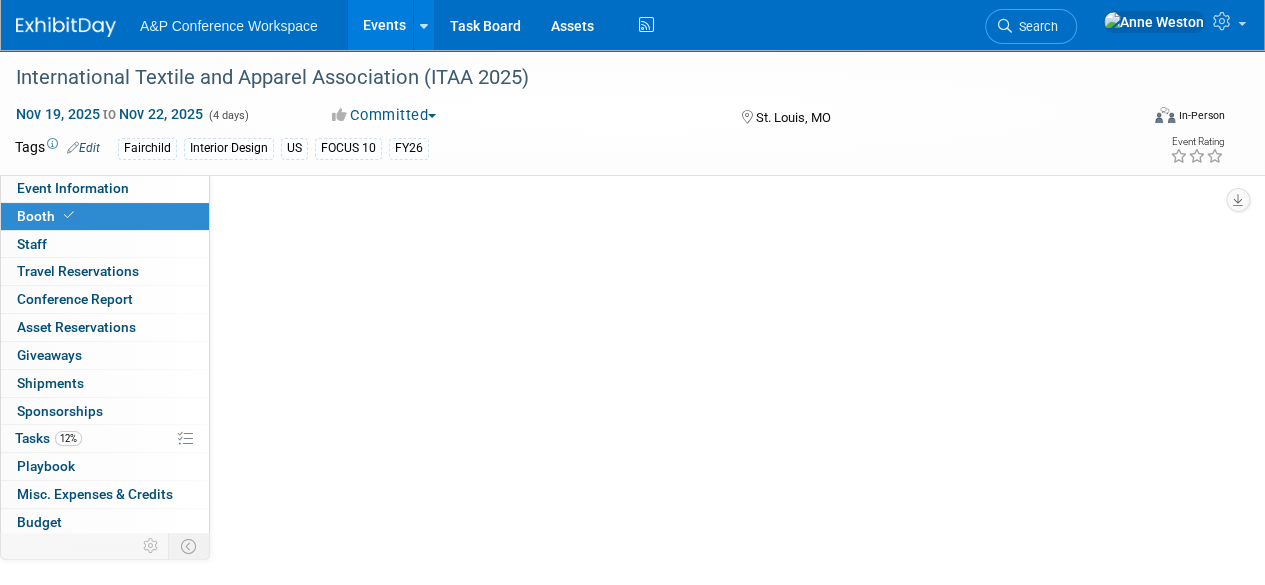 select on "FBAP" 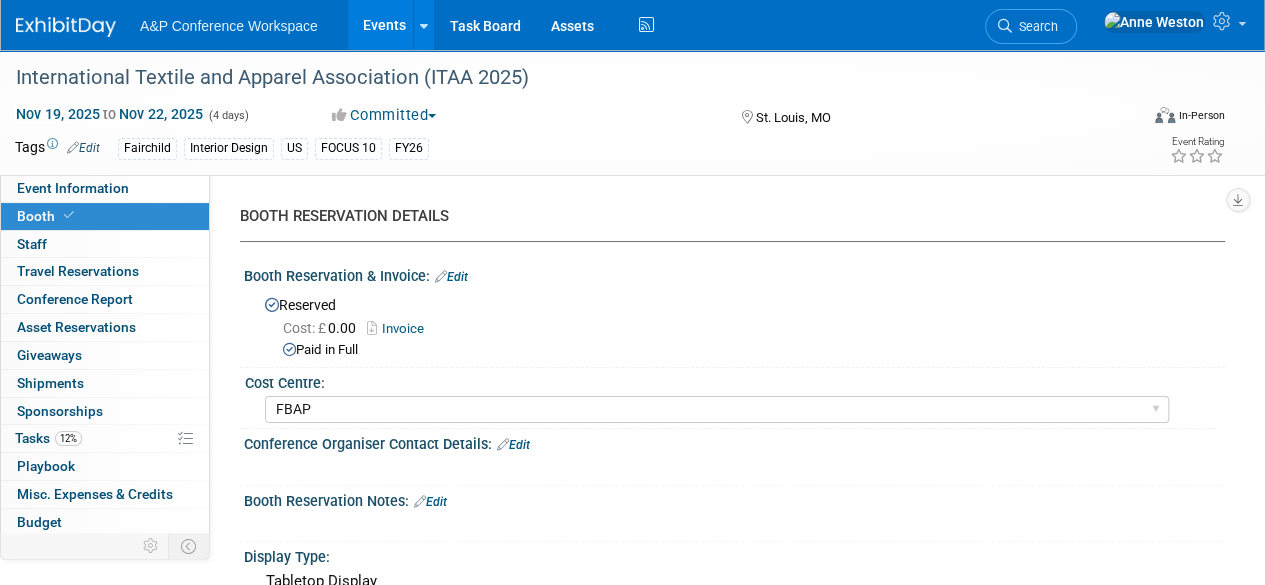 click on "Invoice" at bounding box center [400, 328] 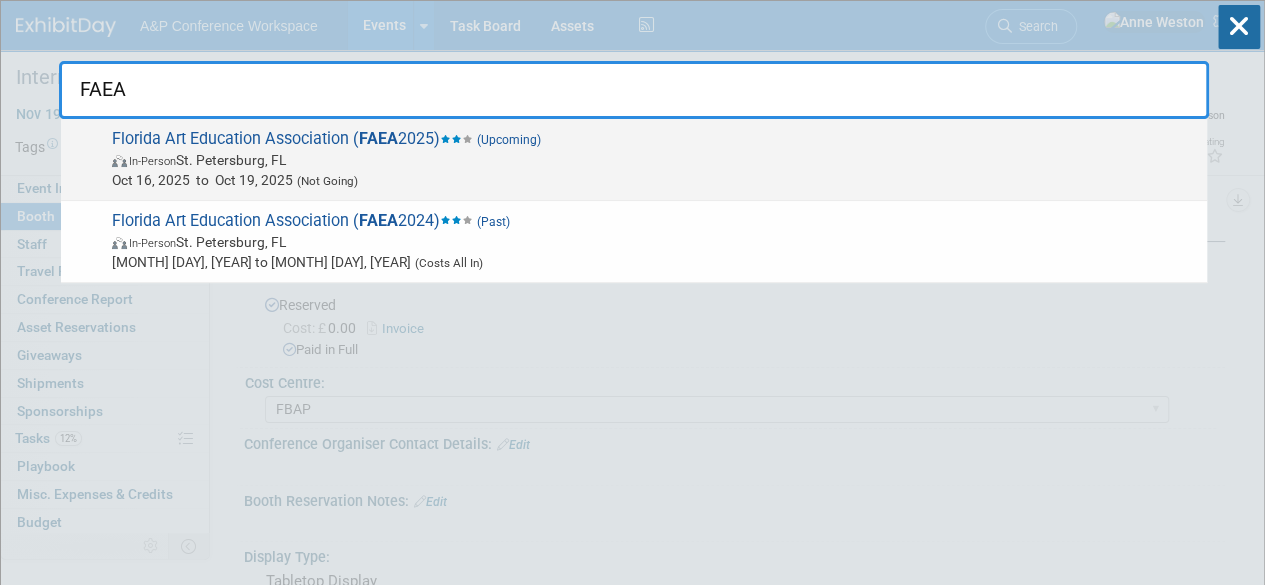 type on "FAEA" 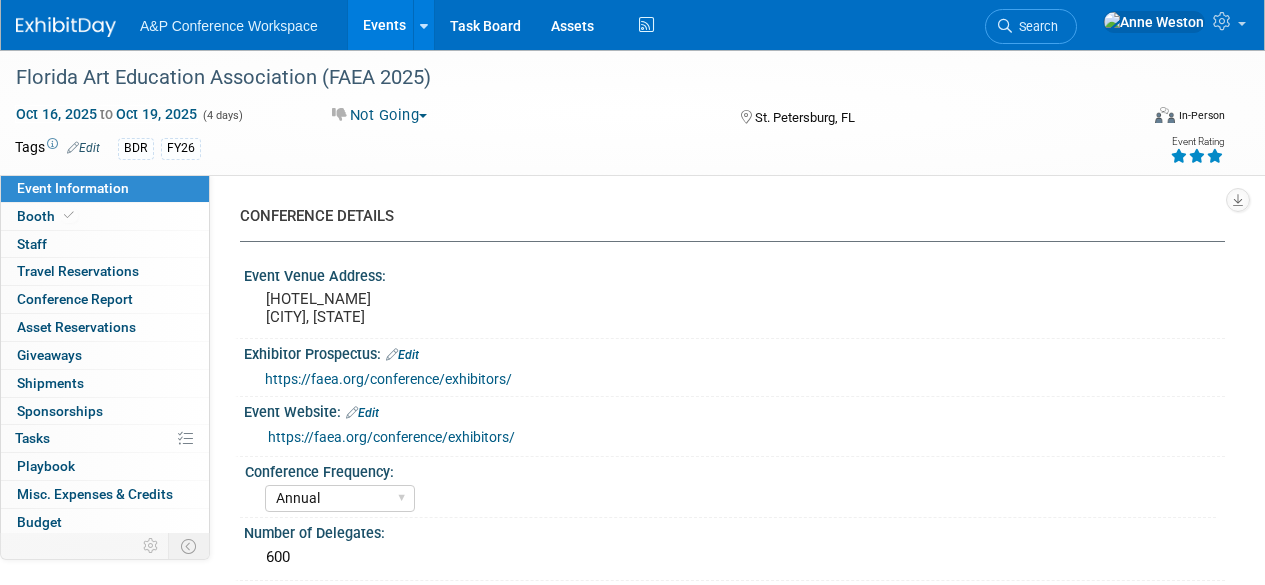 select on "Annual" 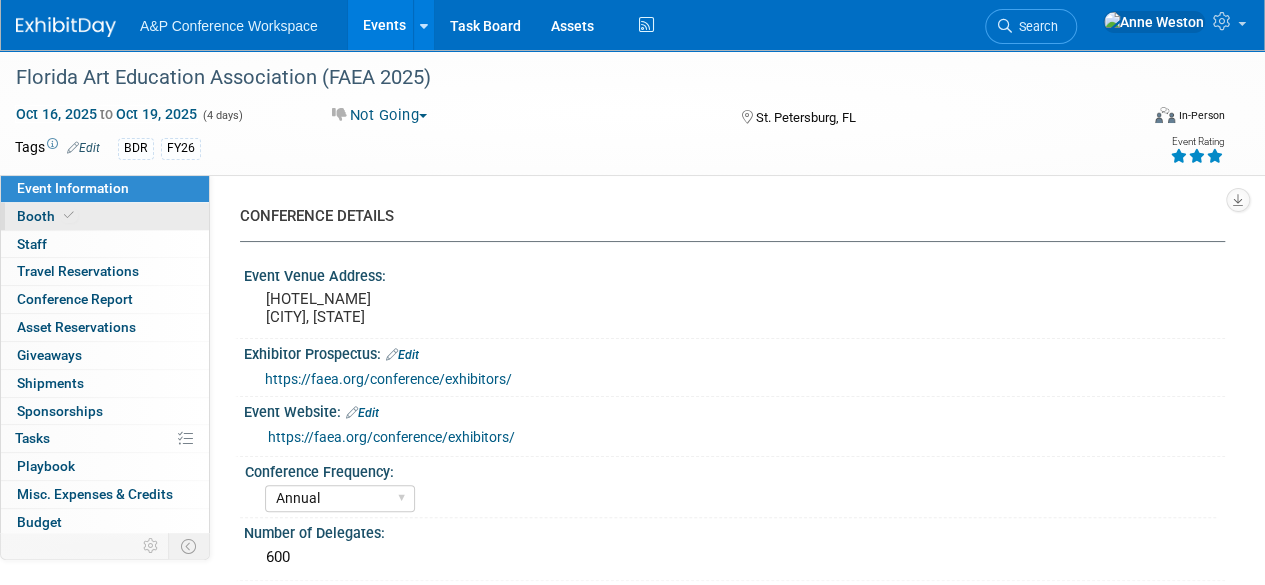 scroll, scrollTop: 0, scrollLeft: 0, axis: both 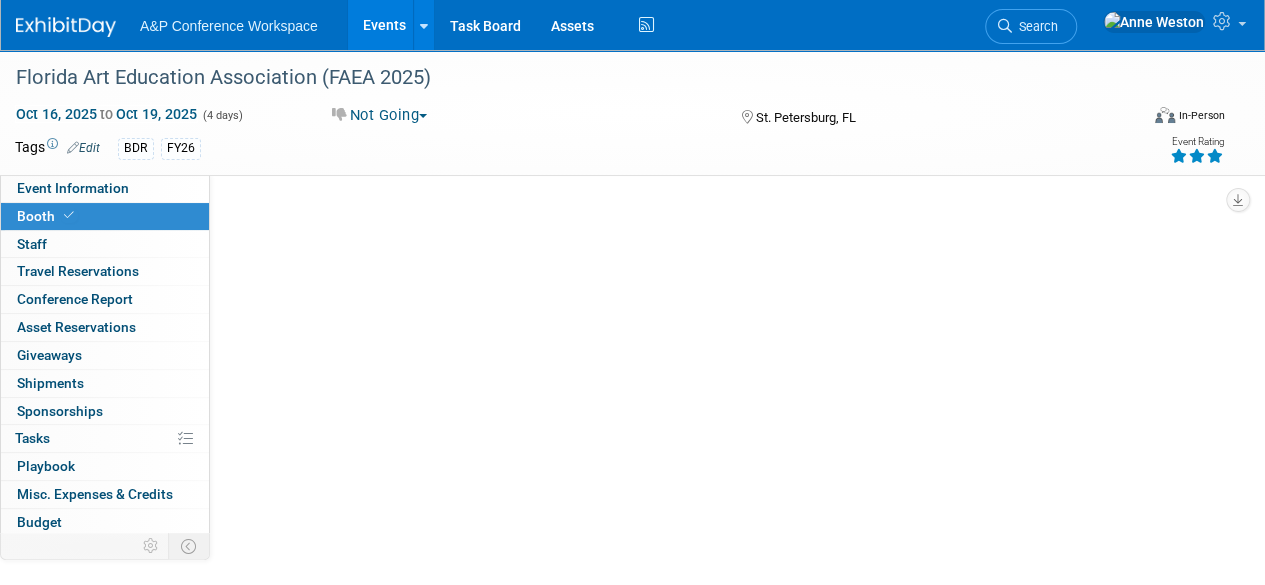 select on "CLDC - Digital/BDR" 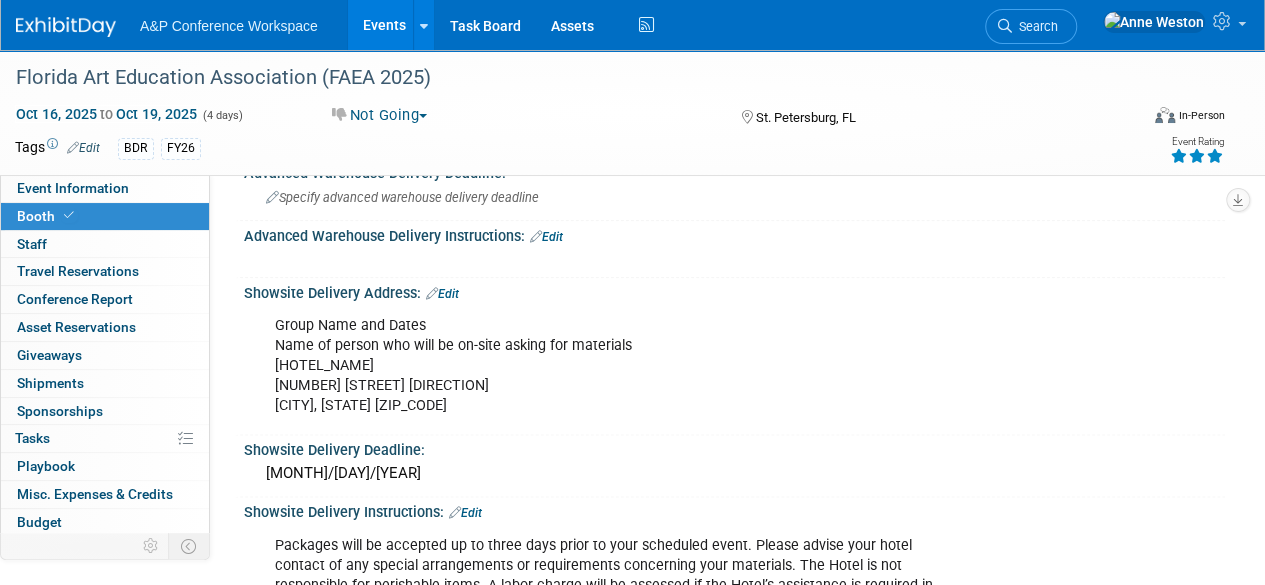scroll, scrollTop: 1400, scrollLeft: 0, axis: vertical 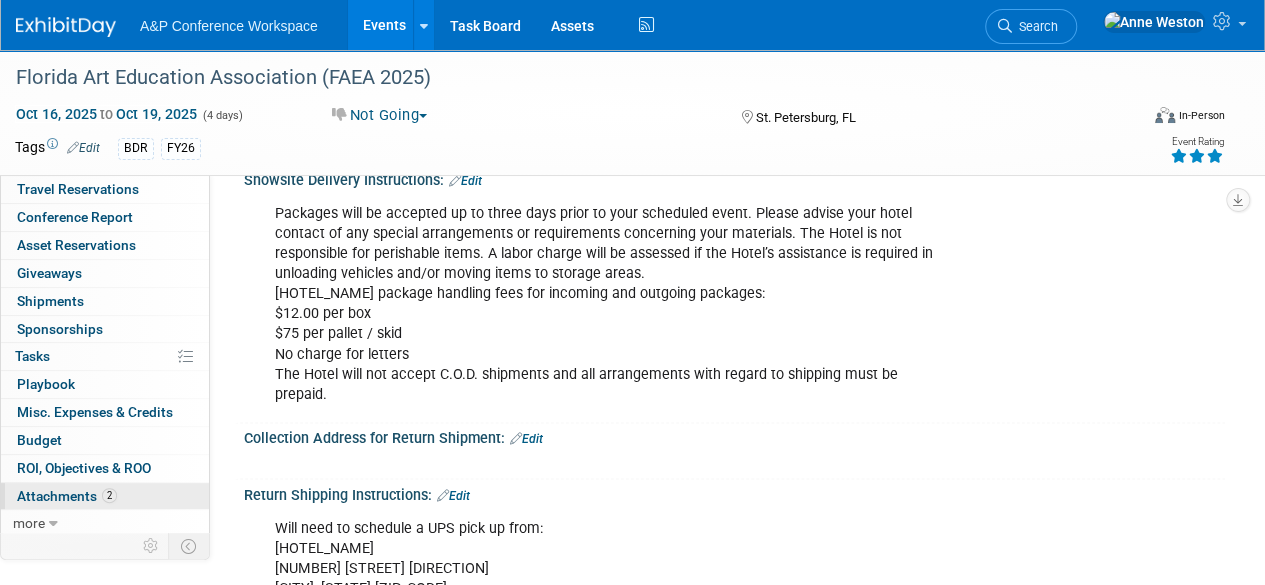 click on "Attachments 2" at bounding box center (67, 496) 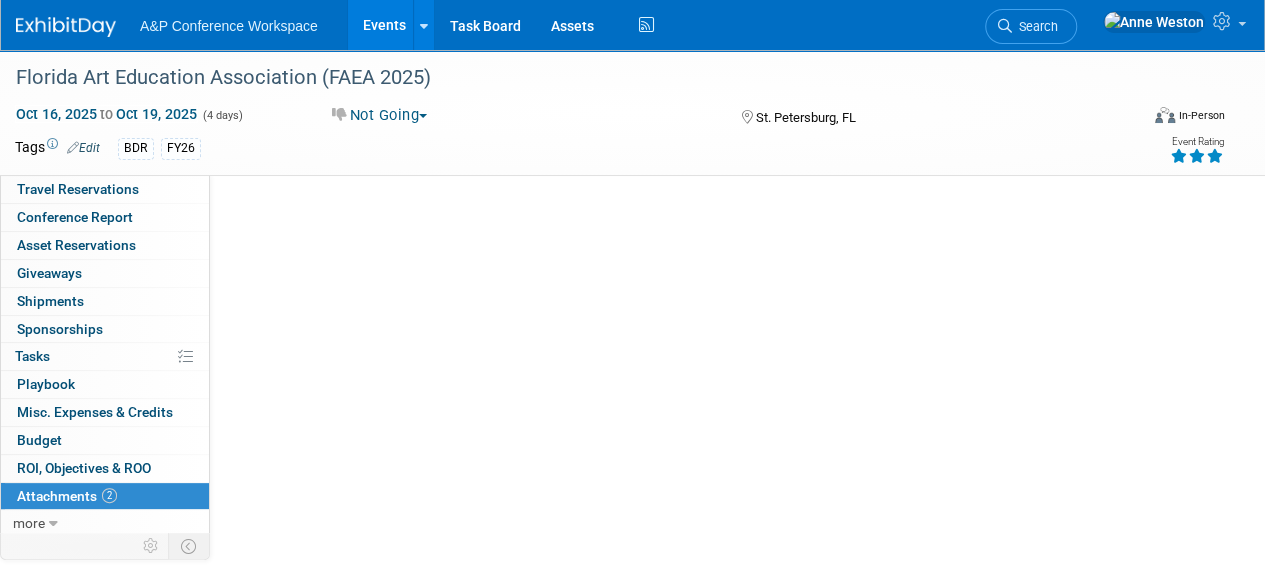scroll, scrollTop: 0, scrollLeft: 0, axis: both 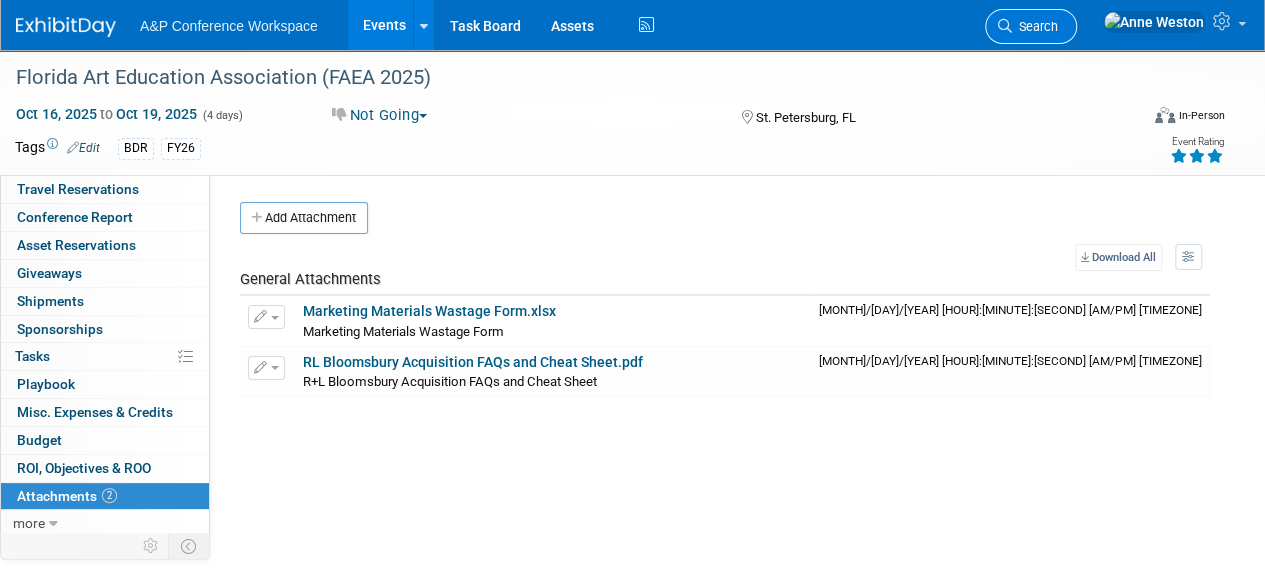 click on "Search" at bounding box center [1035, 26] 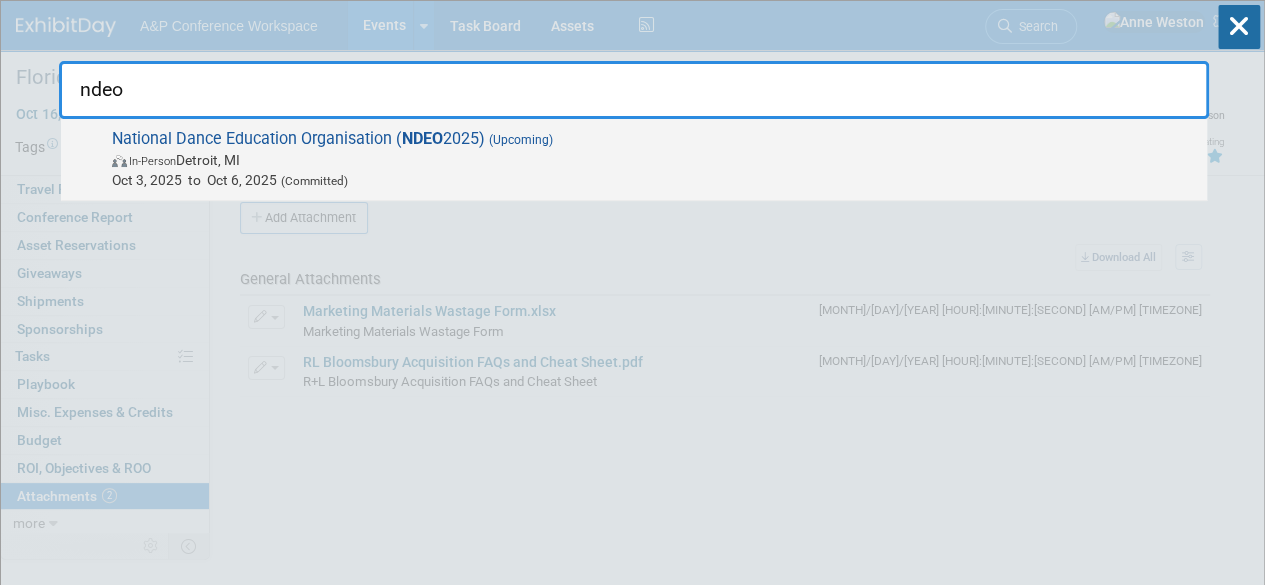 type on "ndeo" 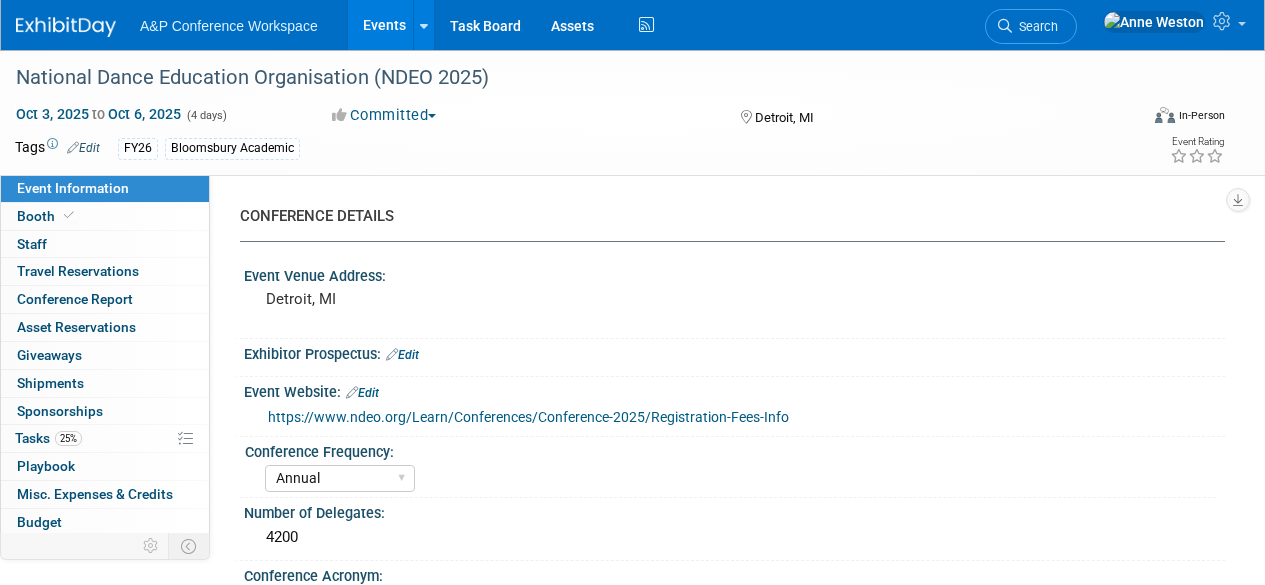 select on "Annual" 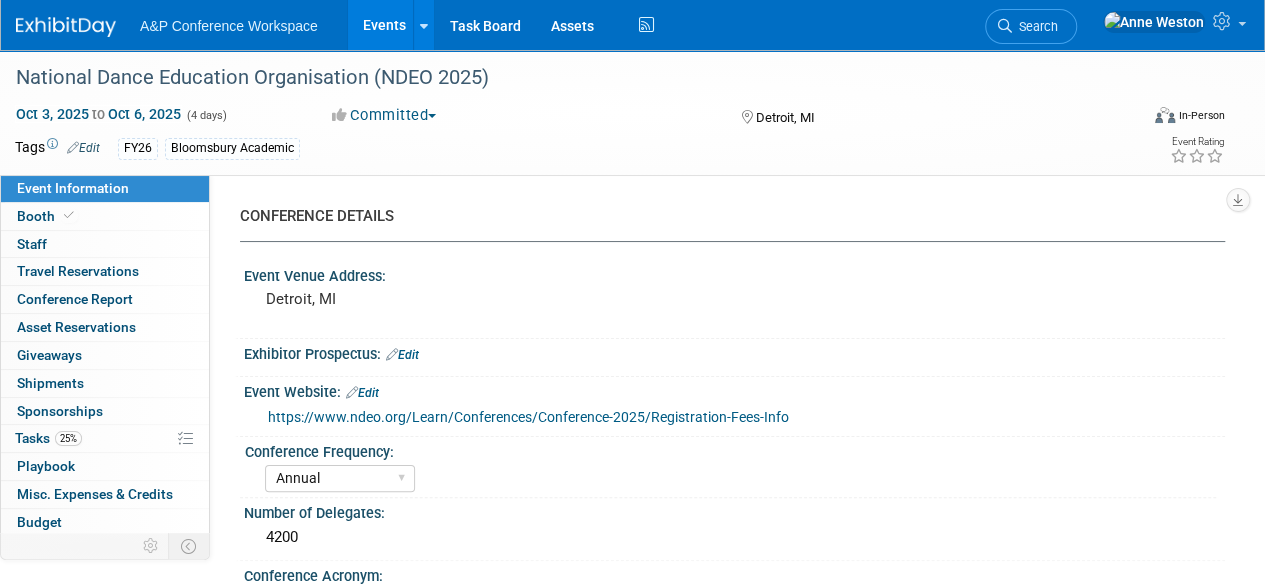 scroll, scrollTop: 0, scrollLeft: 0, axis: both 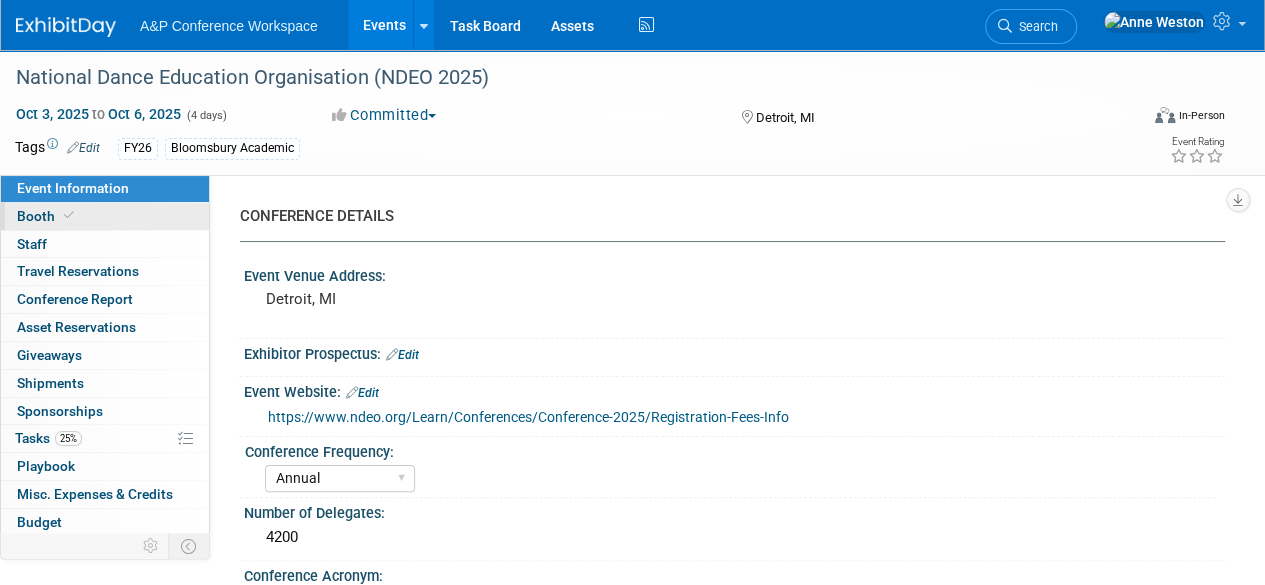 click on "Booth" at bounding box center [105, 216] 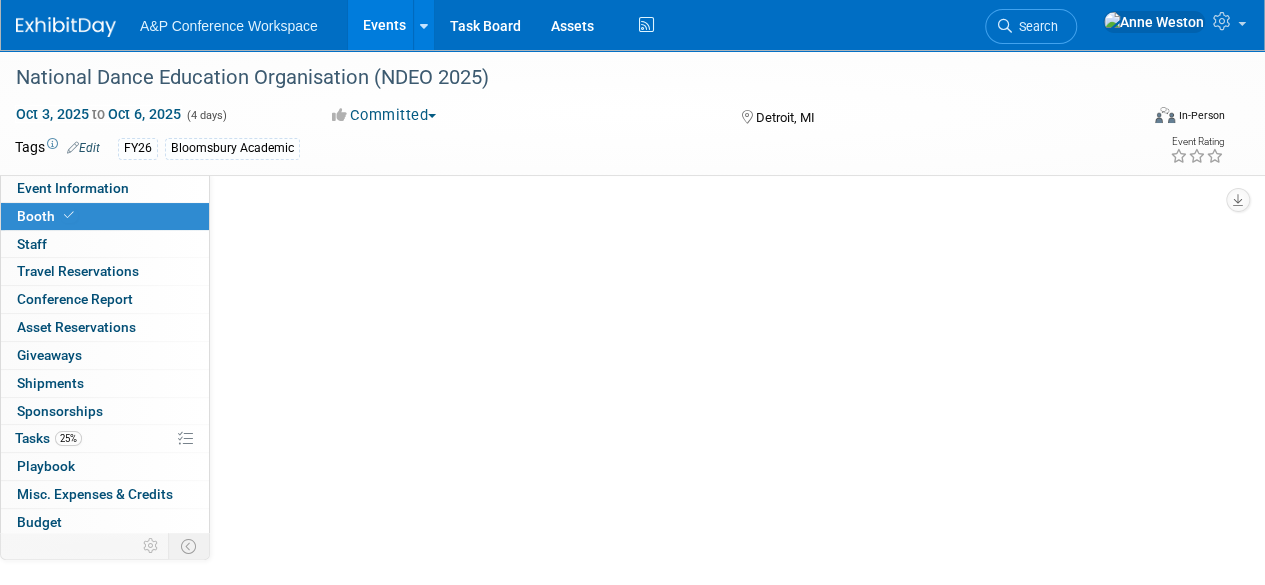 select on "BUMD" 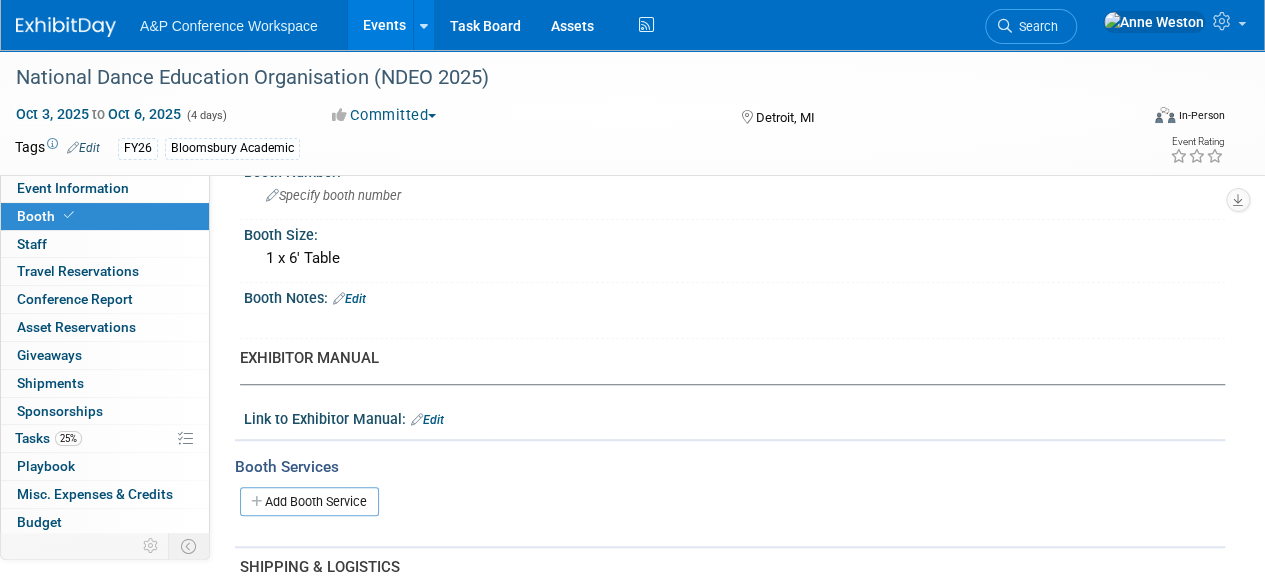 scroll, scrollTop: 600, scrollLeft: 0, axis: vertical 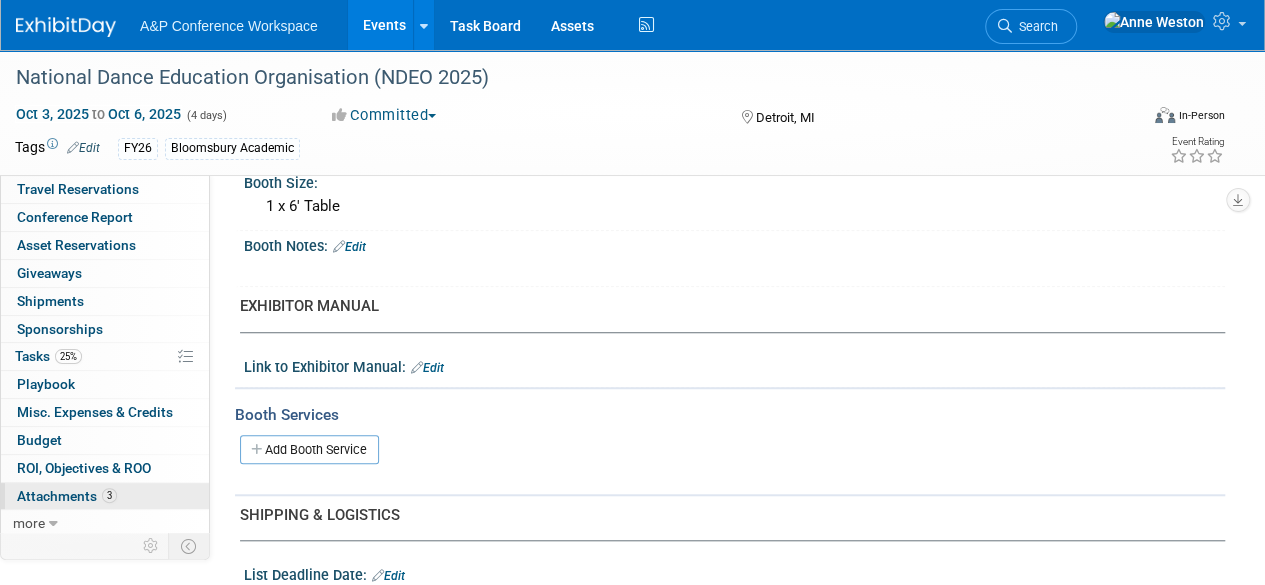click on "Attachments 3" at bounding box center [67, 496] 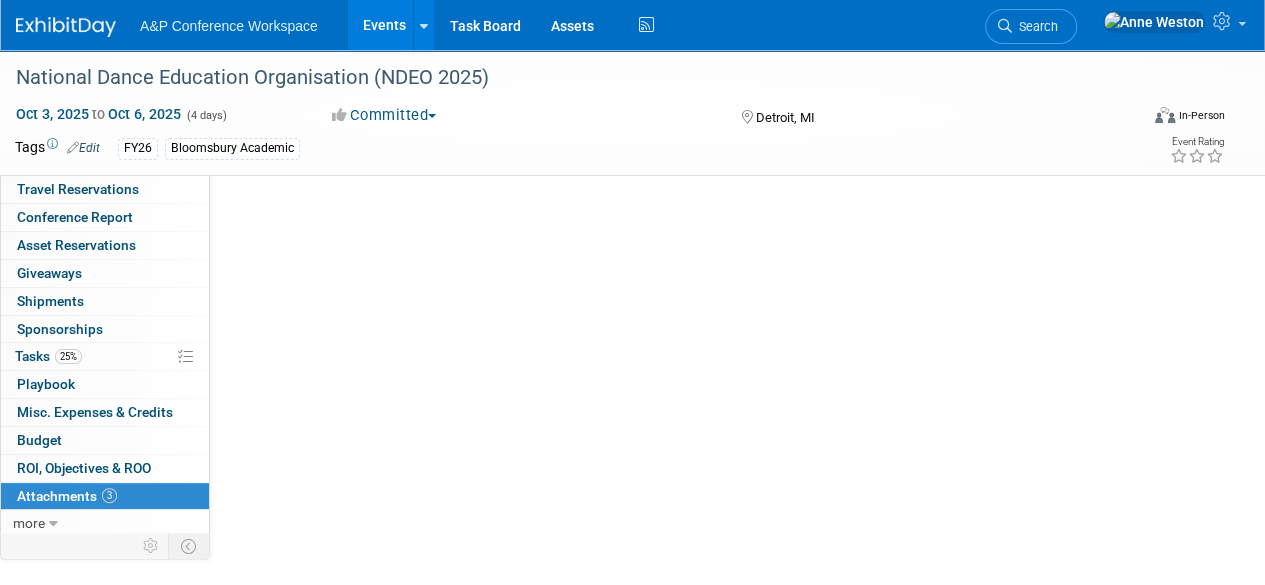 scroll, scrollTop: 0, scrollLeft: 0, axis: both 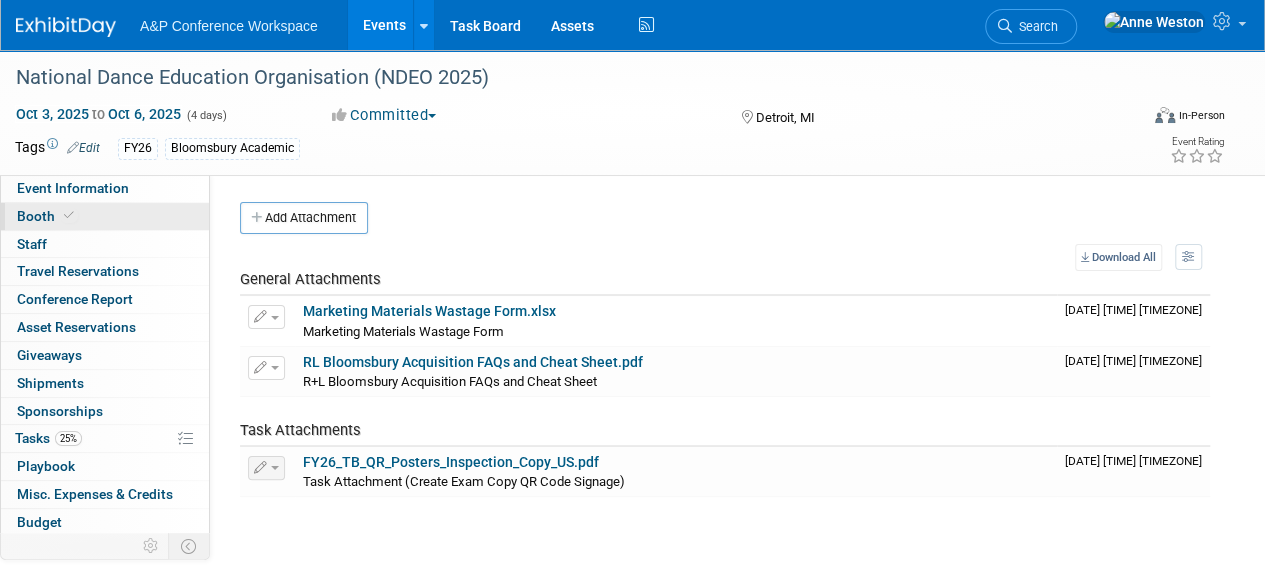 click on "Booth" at bounding box center (105, 216) 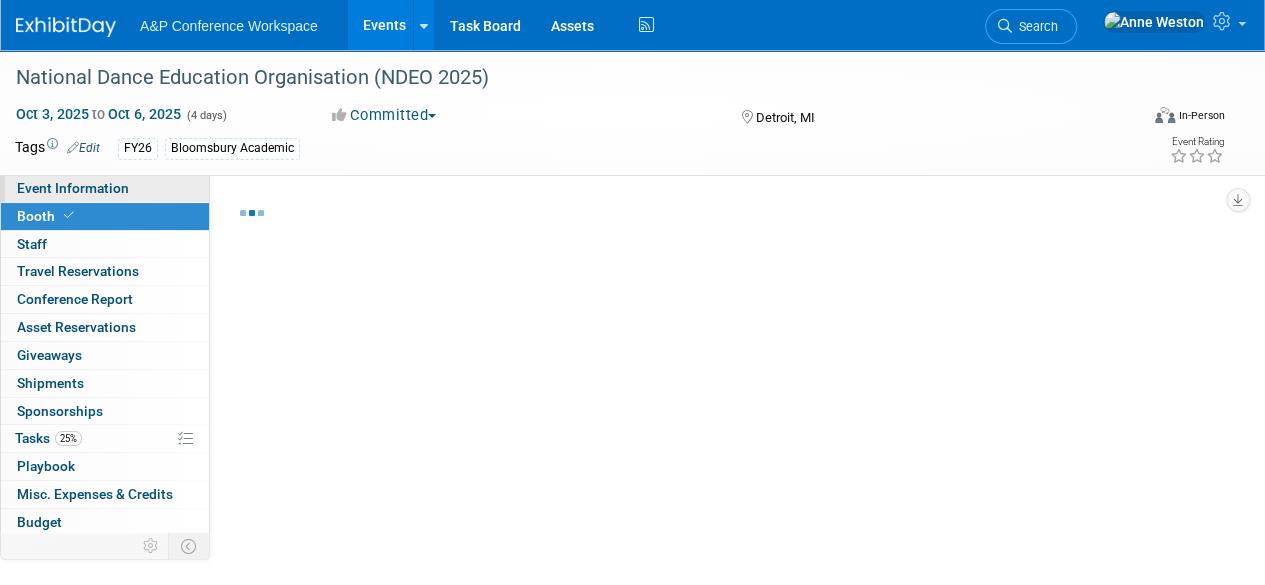 select on "BUMD" 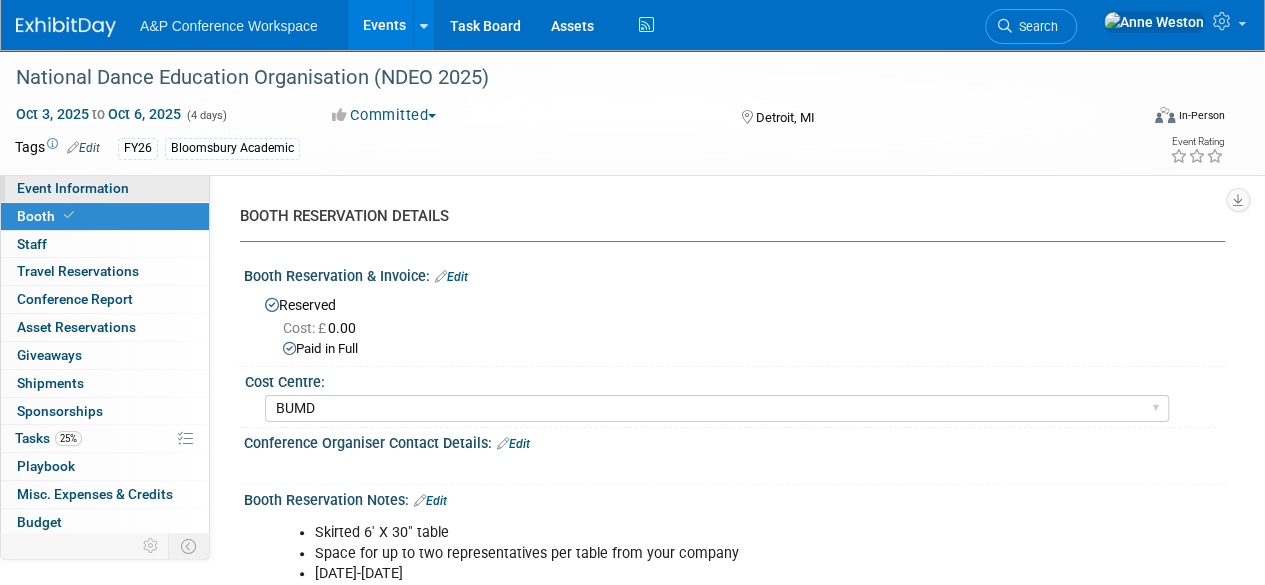 click on "Event Information" at bounding box center [73, 188] 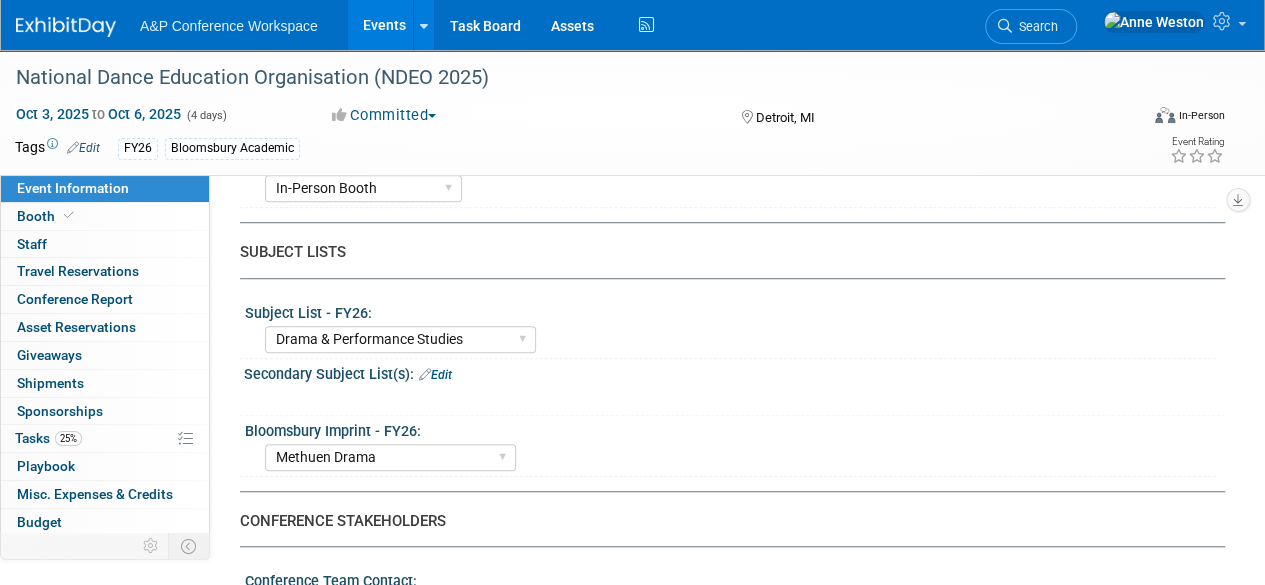 scroll, scrollTop: 700, scrollLeft: 0, axis: vertical 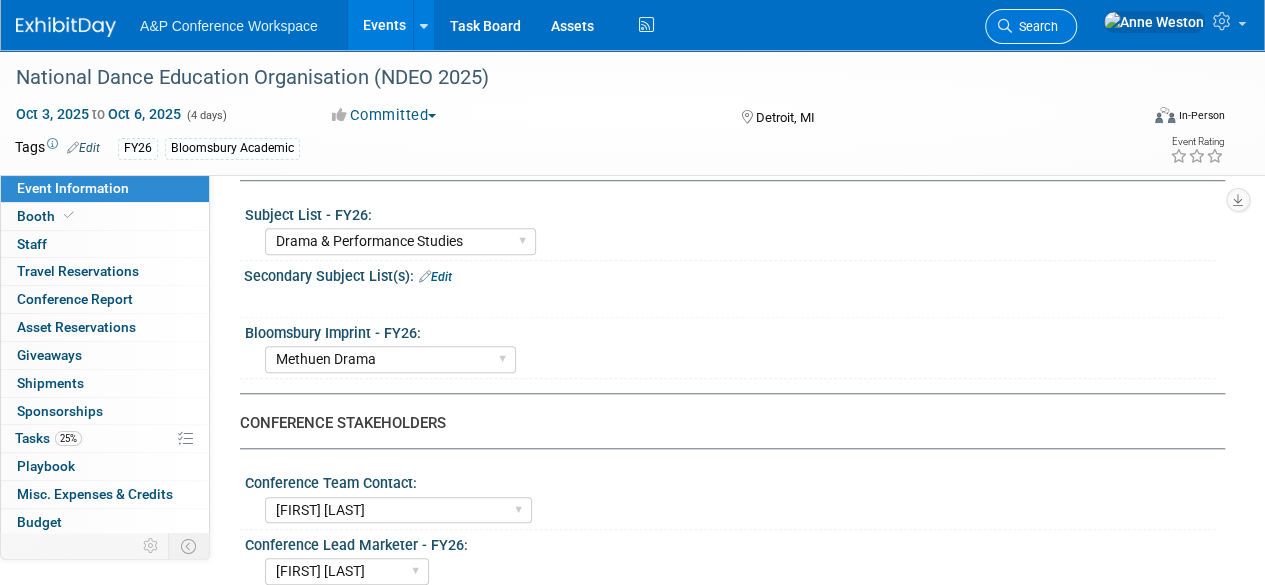 click on "Search" at bounding box center (1035, 26) 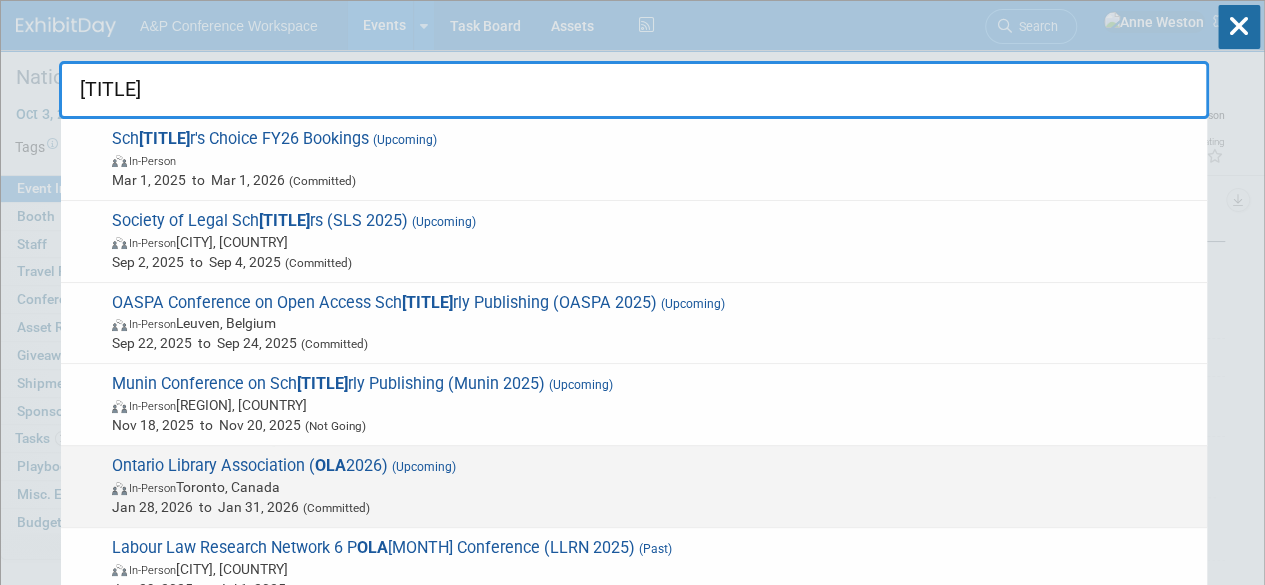 type on "ola" 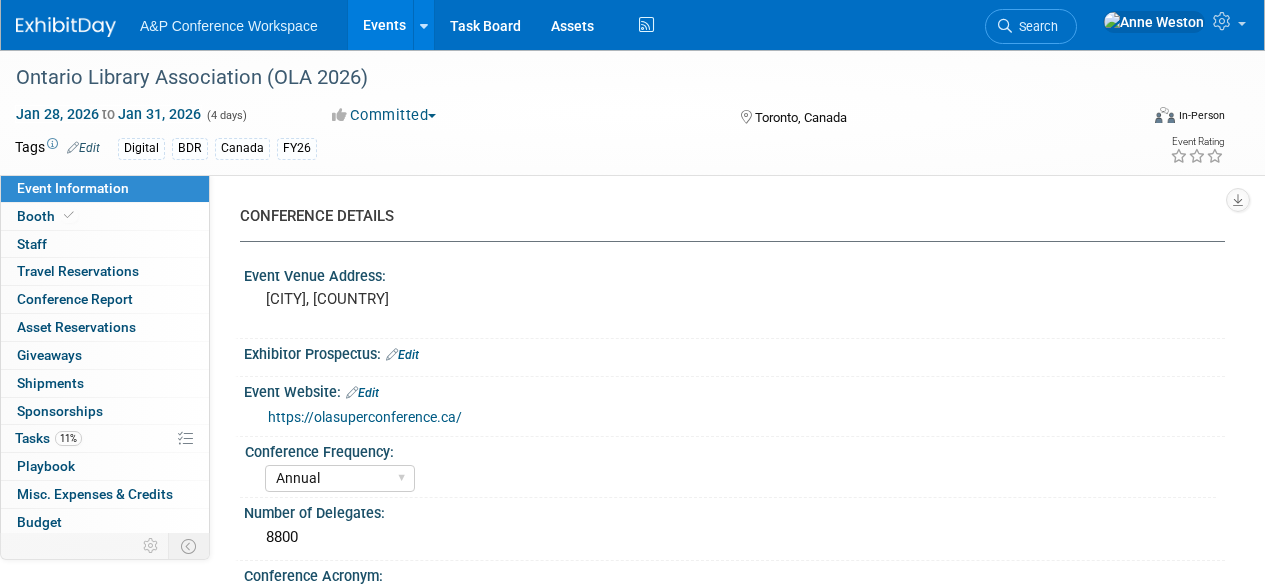 select on "Annual" 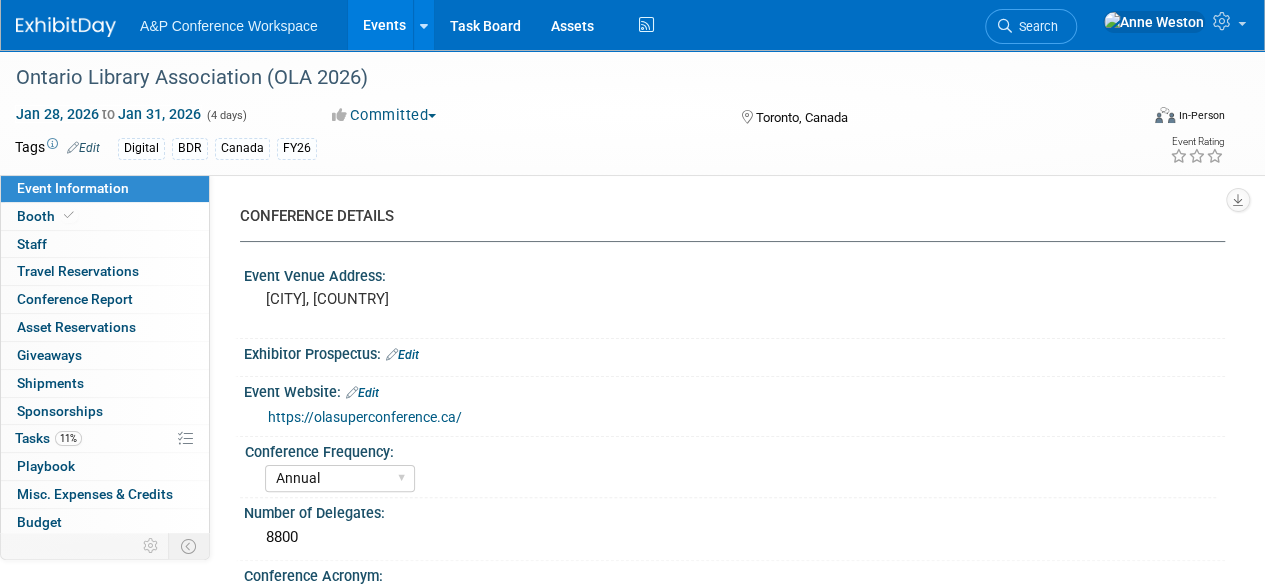 scroll, scrollTop: 0, scrollLeft: 0, axis: both 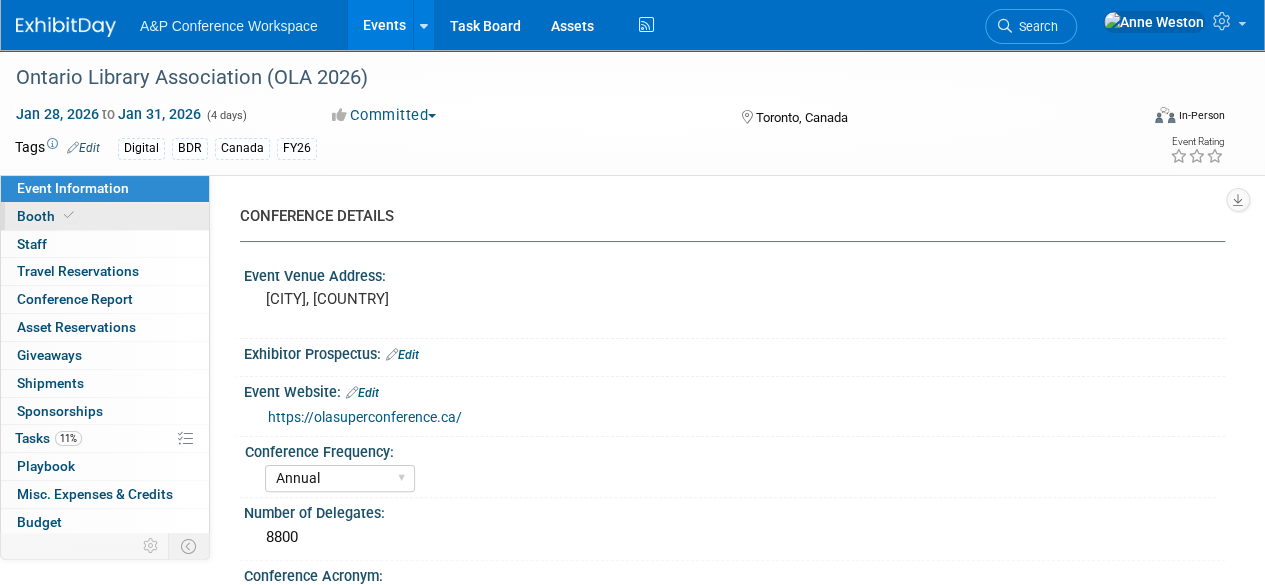 click on "Booth" at bounding box center [105, 216] 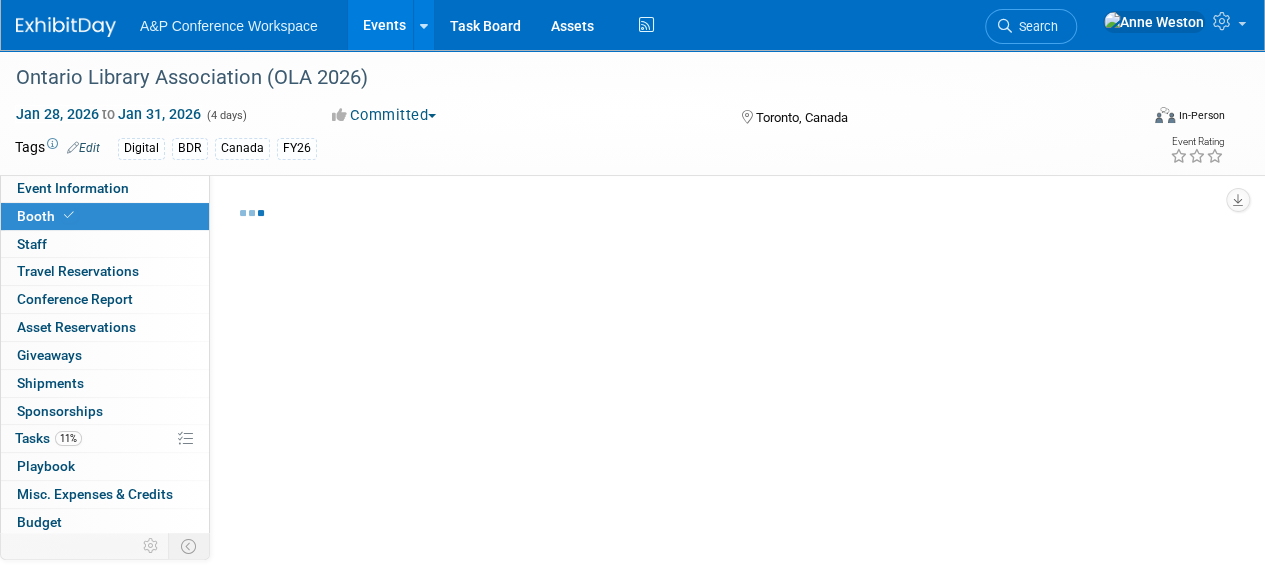select on "DIGI" 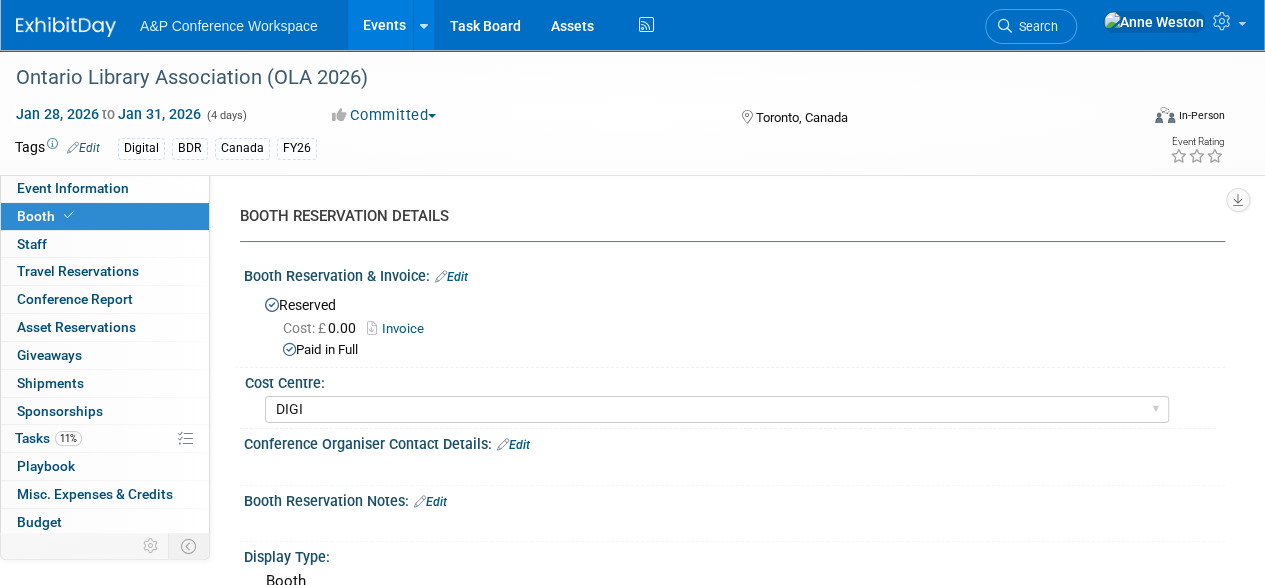 click on "Invoice" at bounding box center [400, 328] 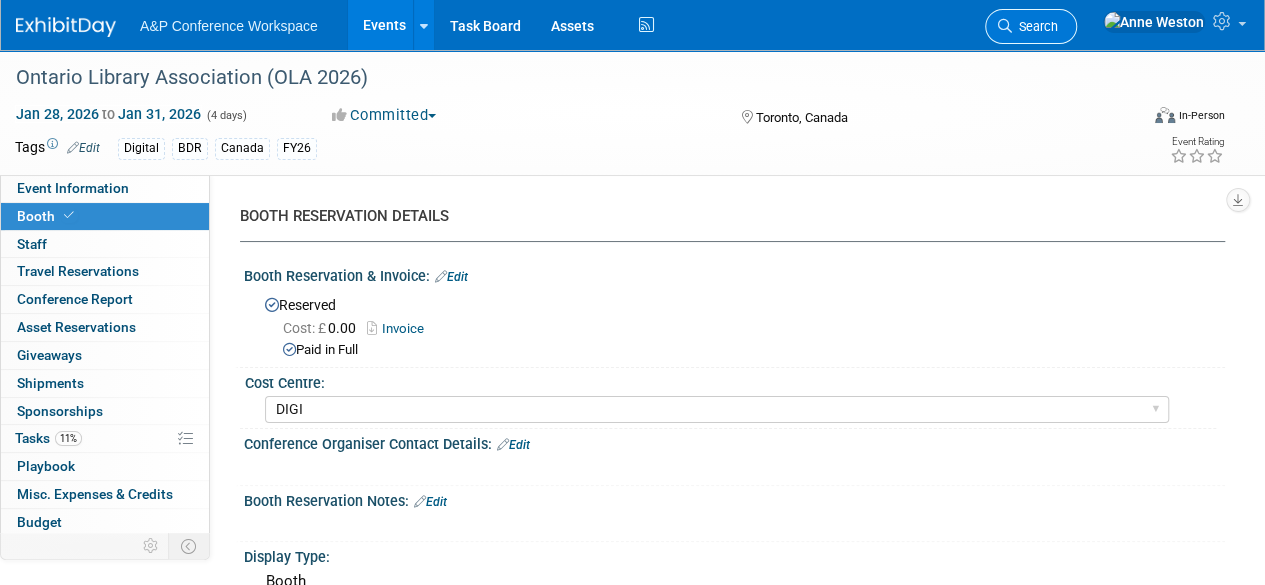 click on "Search" at bounding box center (1031, 26) 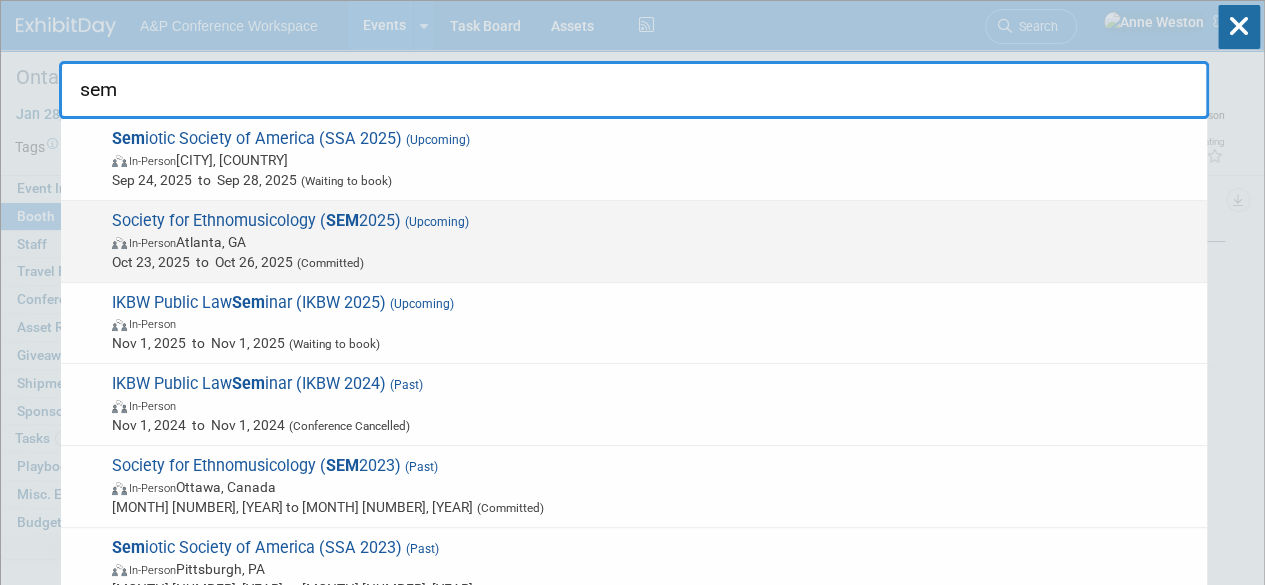 type on "sem" 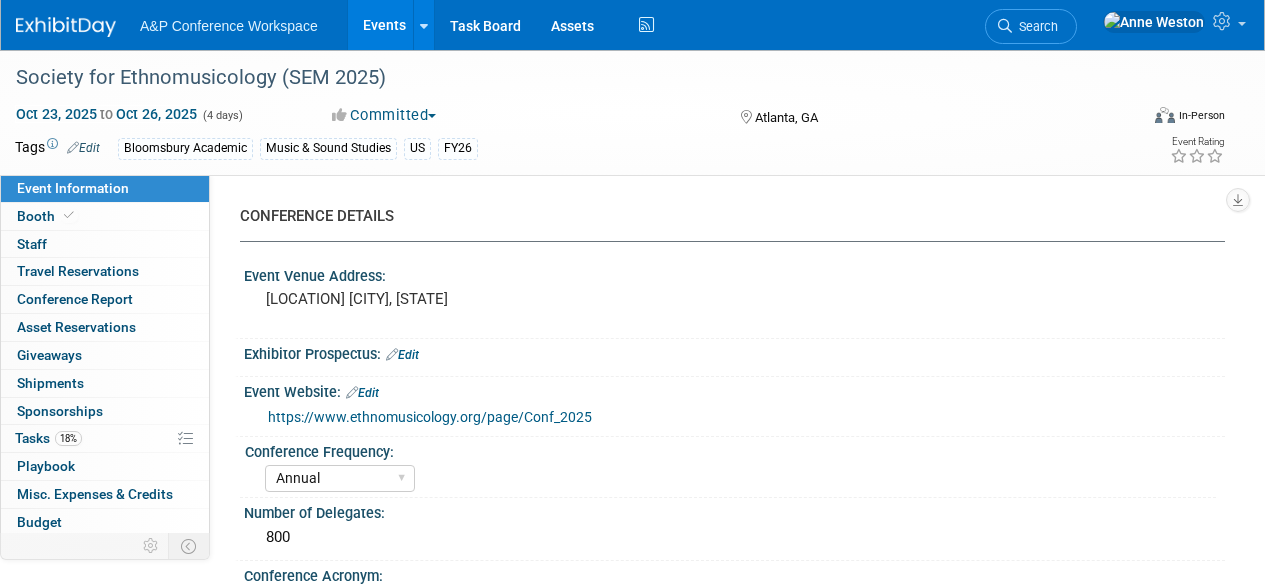 select on "Annual" 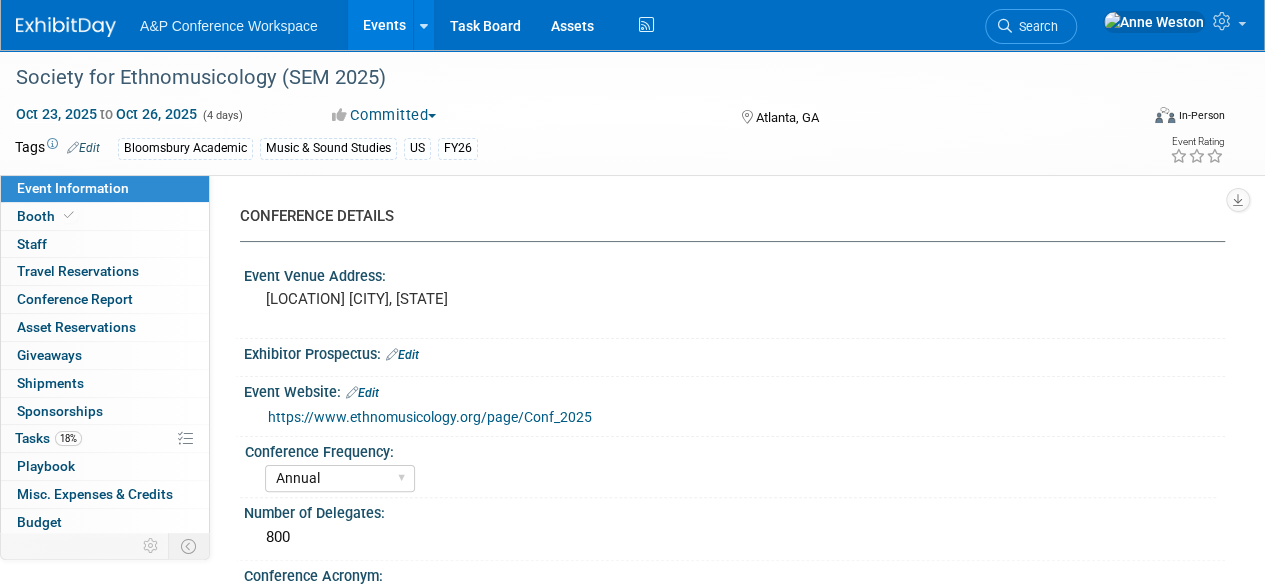 scroll, scrollTop: 0, scrollLeft: 0, axis: both 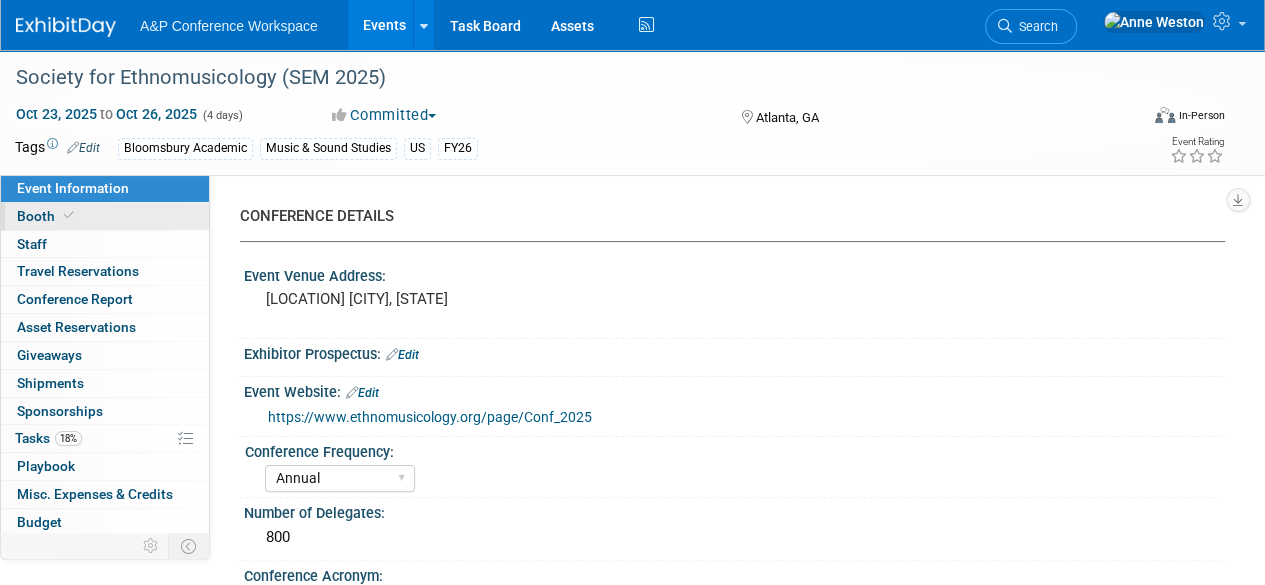 click on "Booth" at bounding box center [47, 216] 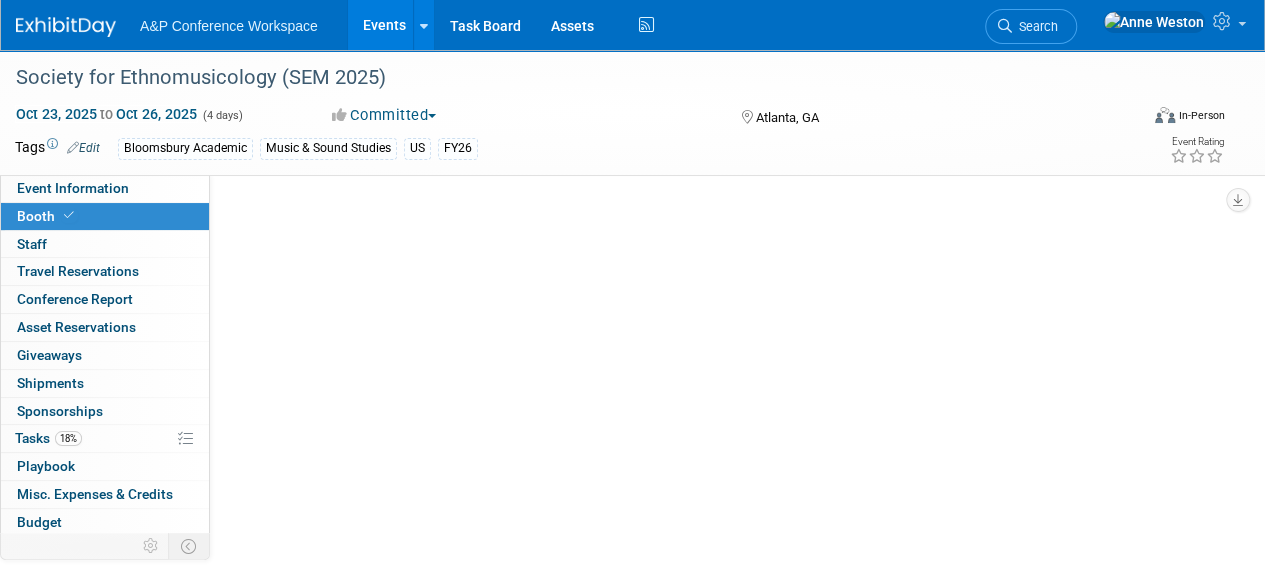 select on "CUAP" 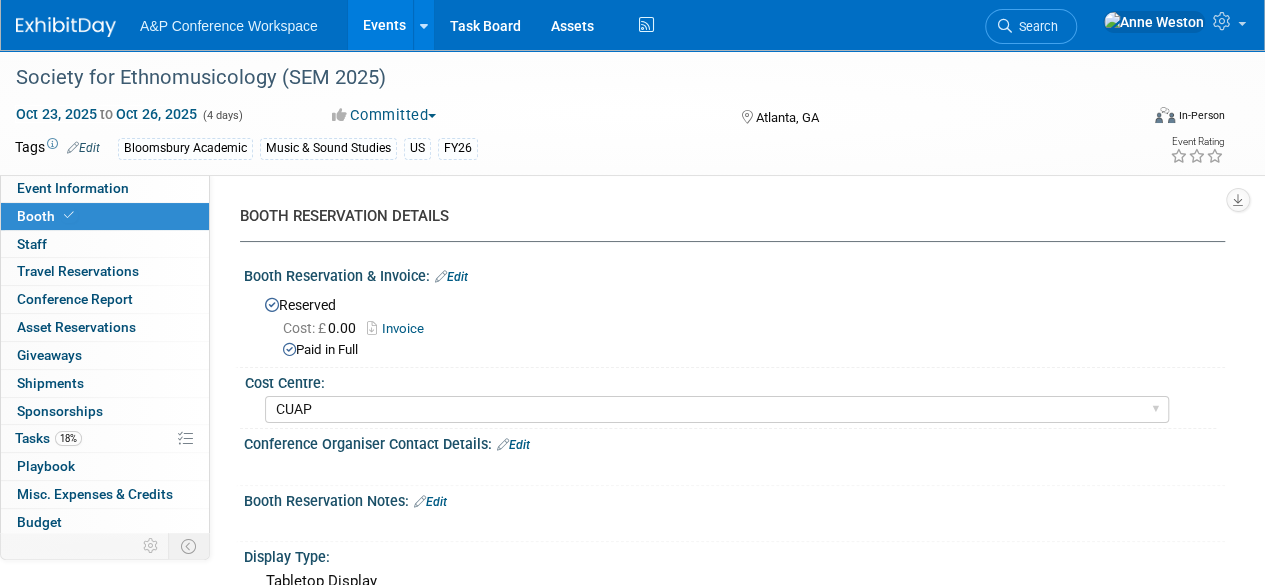 click on "Invoice" at bounding box center (400, 328) 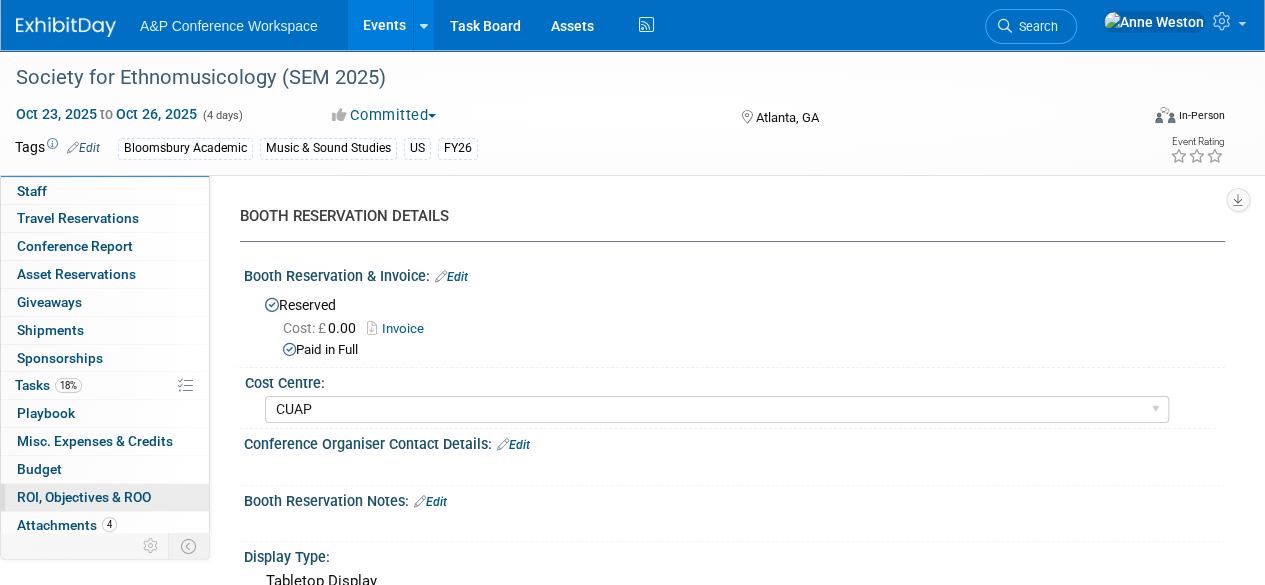scroll, scrollTop: 82, scrollLeft: 0, axis: vertical 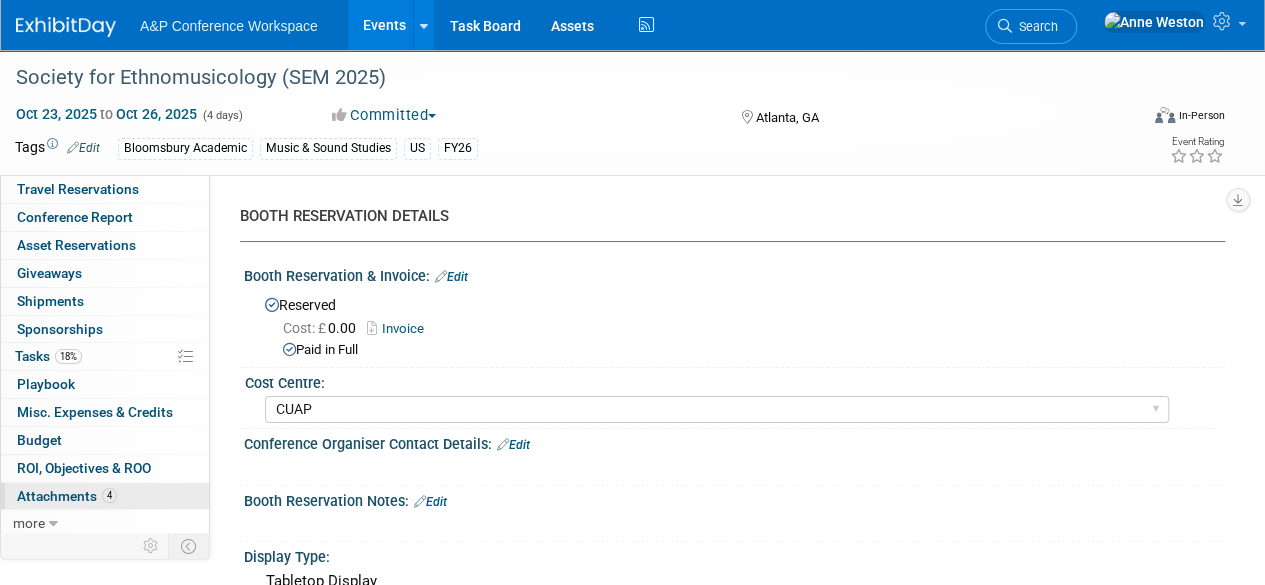 click on "Attachments 4" at bounding box center [67, 496] 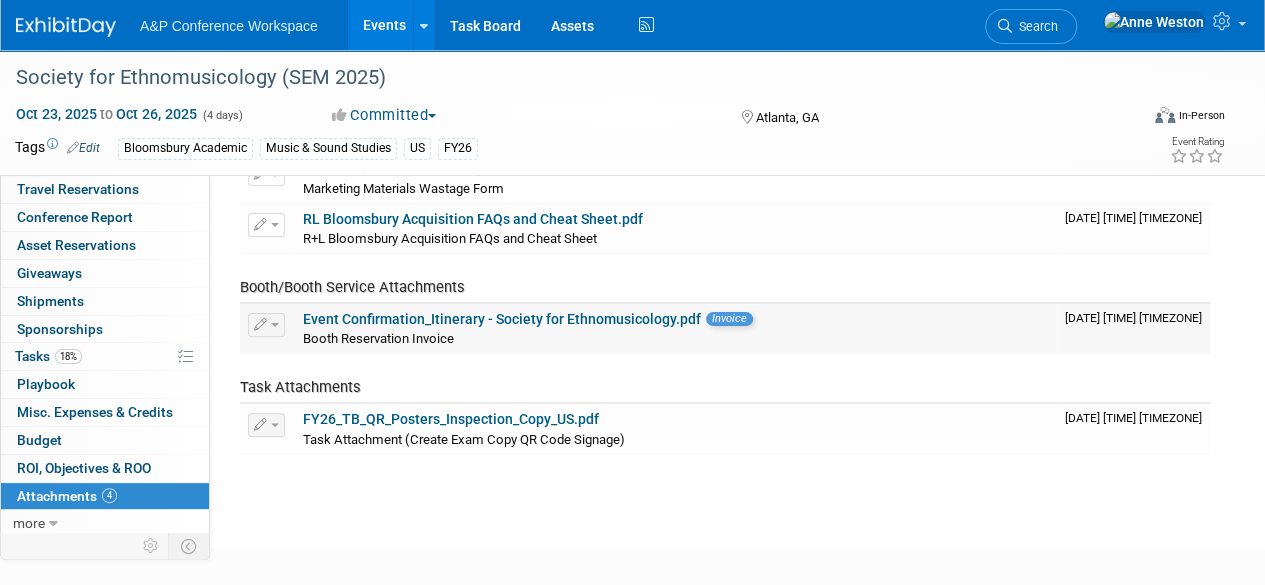scroll, scrollTop: 100, scrollLeft: 0, axis: vertical 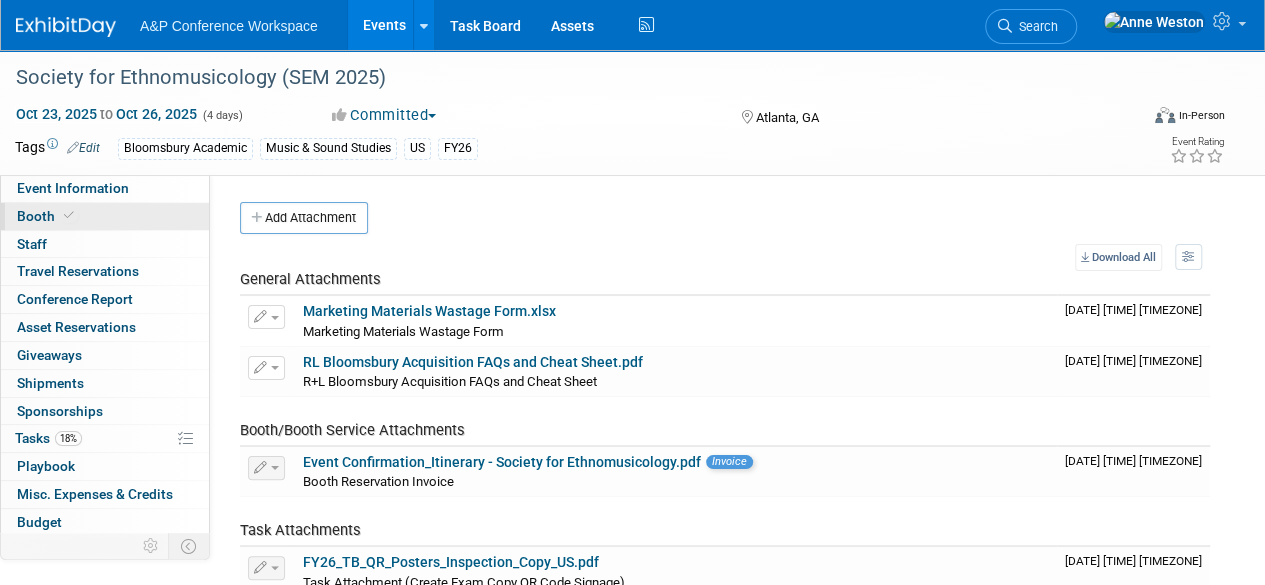 click on "Booth" at bounding box center [105, 216] 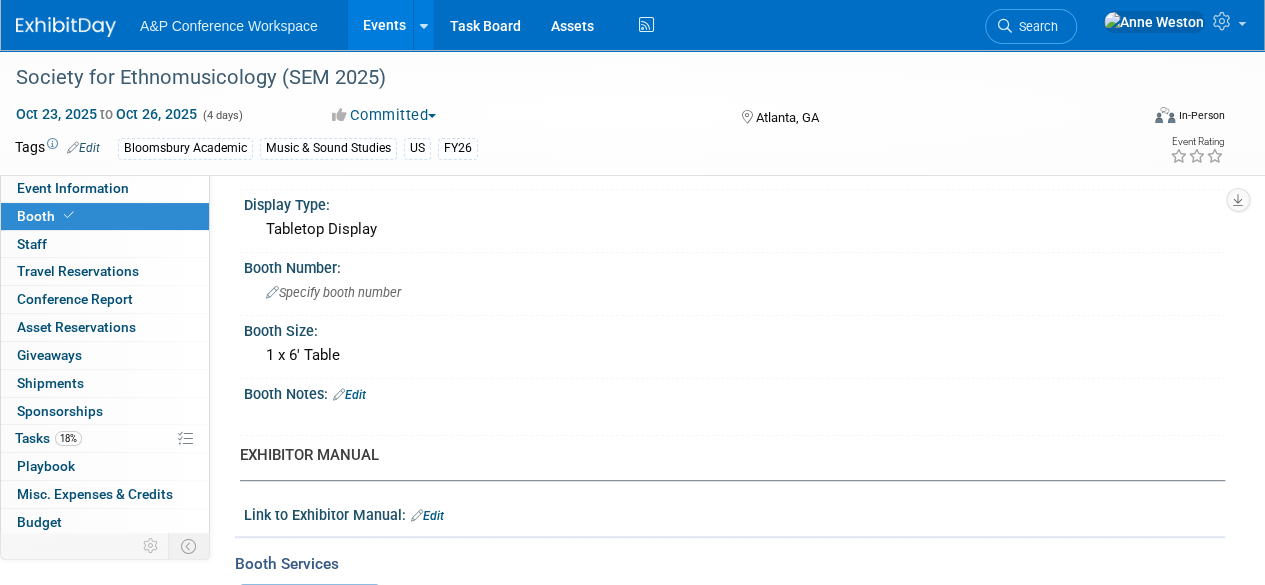 scroll, scrollTop: 0, scrollLeft: 0, axis: both 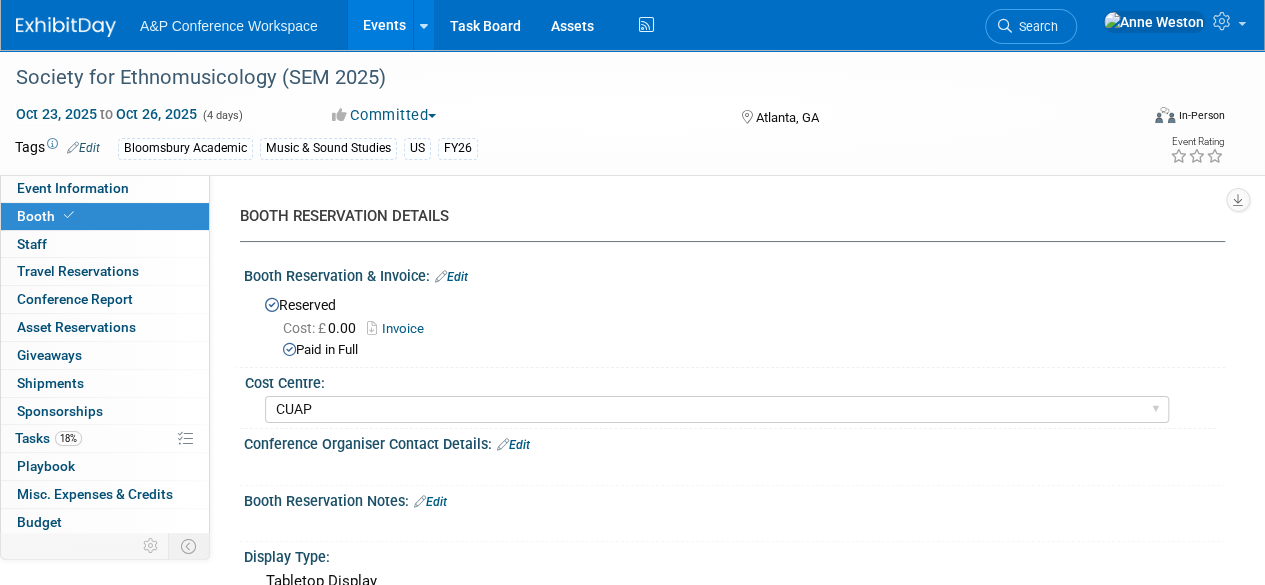 click at bounding box center (66, 27) 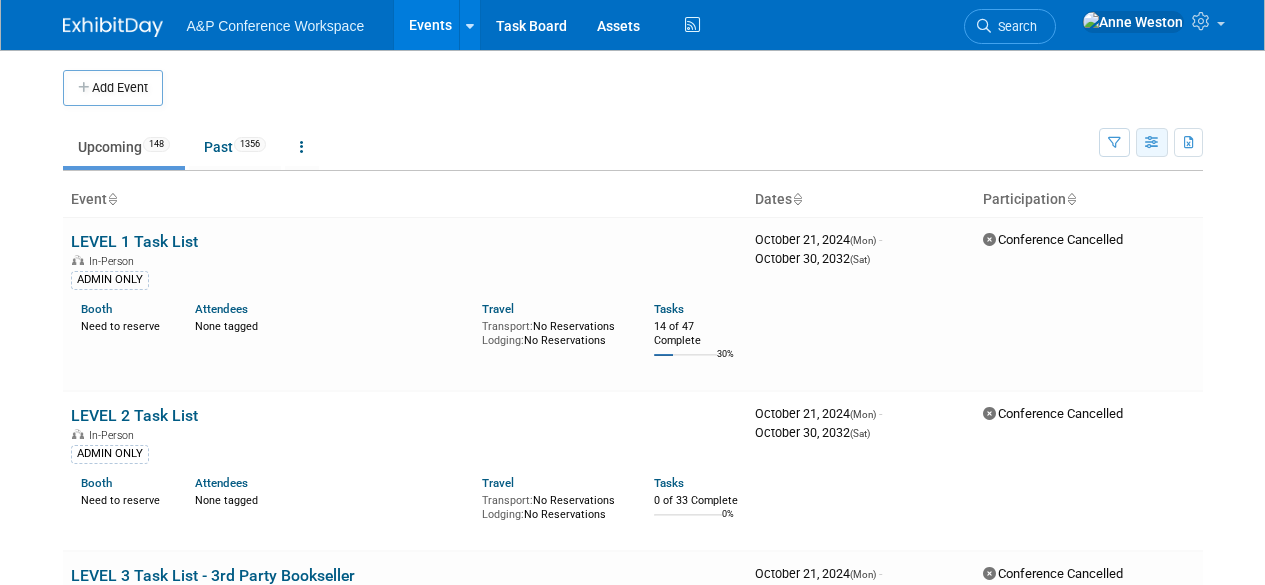 scroll, scrollTop: 0, scrollLeft: 0, axis: both 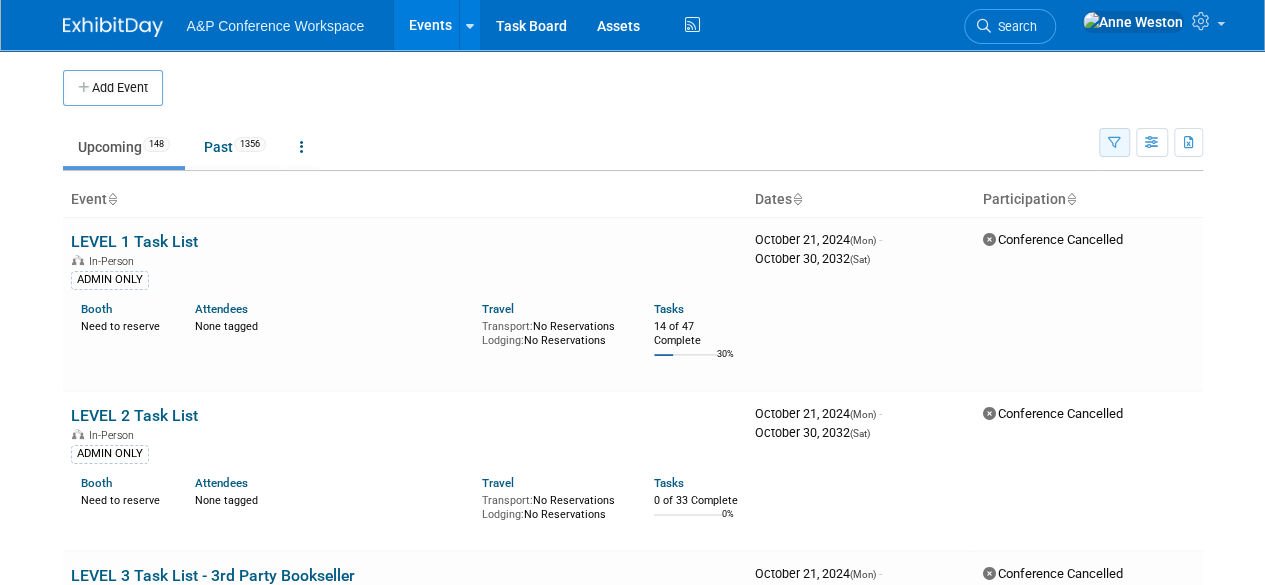 click at bounding box center (1114, 143) 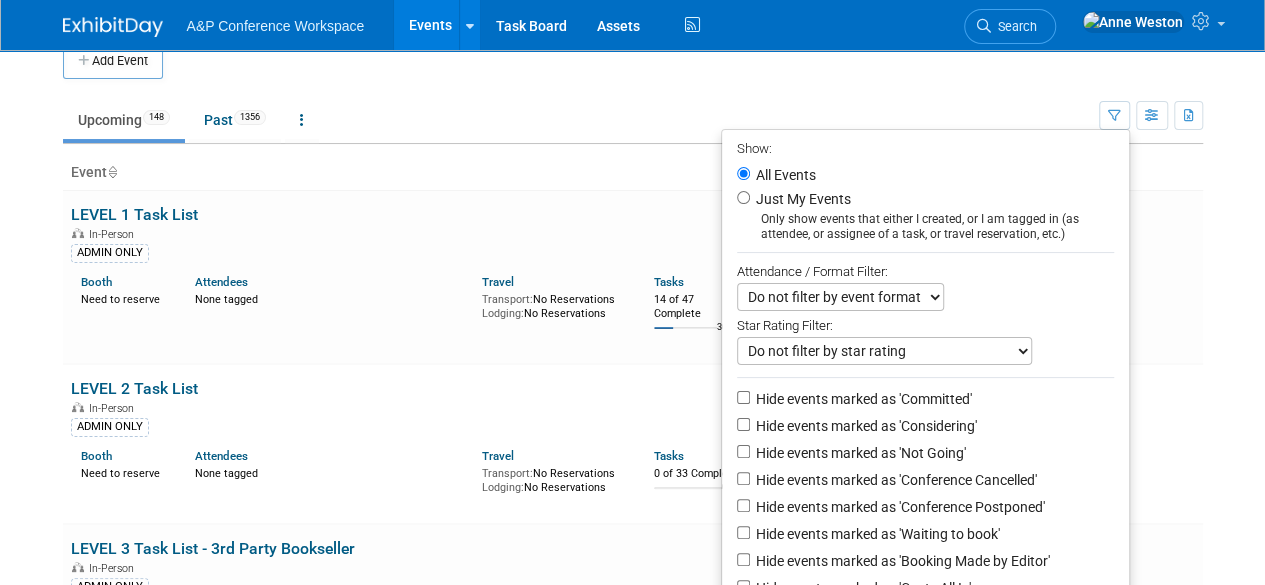 scroll, scrollTop: 100, scrollLeft: 0, axis: vertical 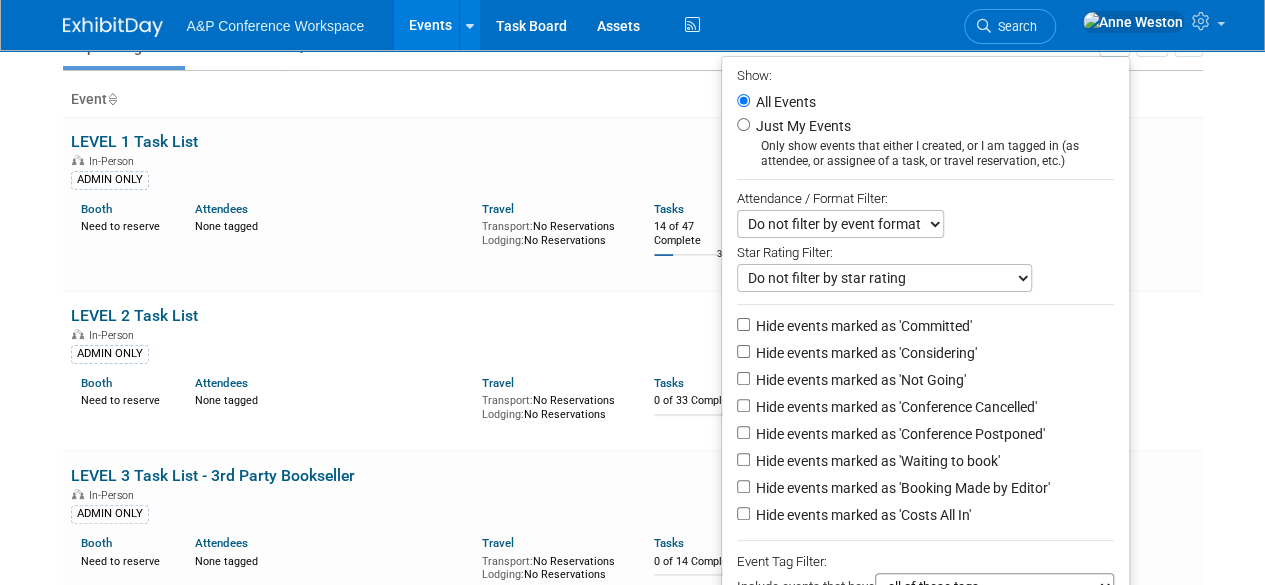 click on "Hide events marked as 'Not Going'" at bounding box center [859, 380] 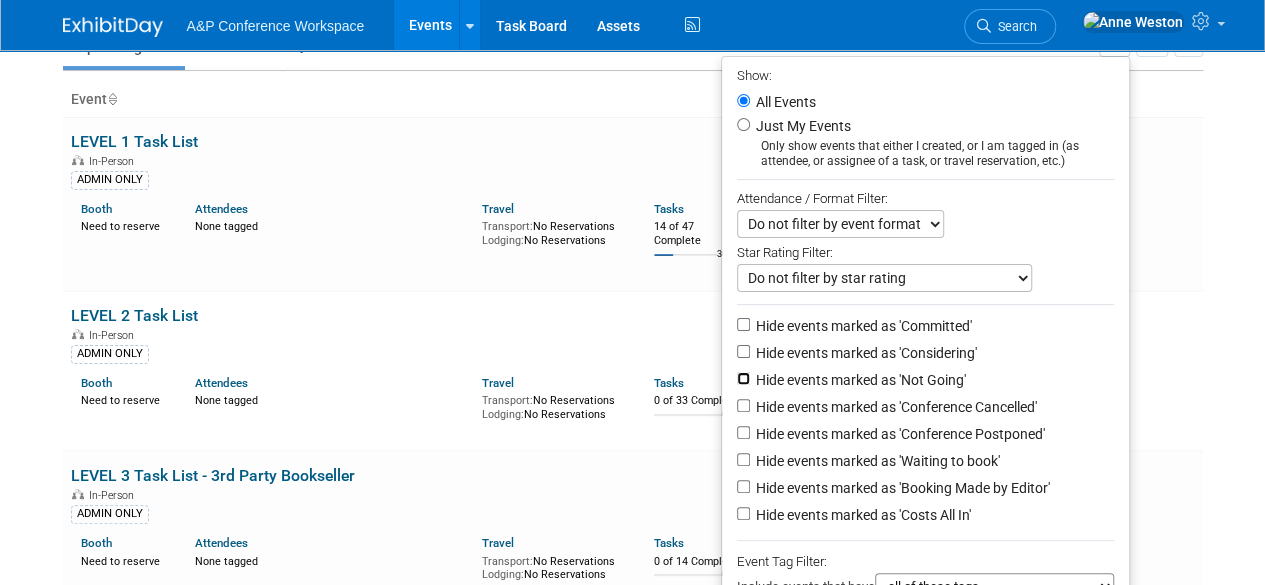 click on "Hide events marked as 'Not Going'" at bounding box center (743, 378) 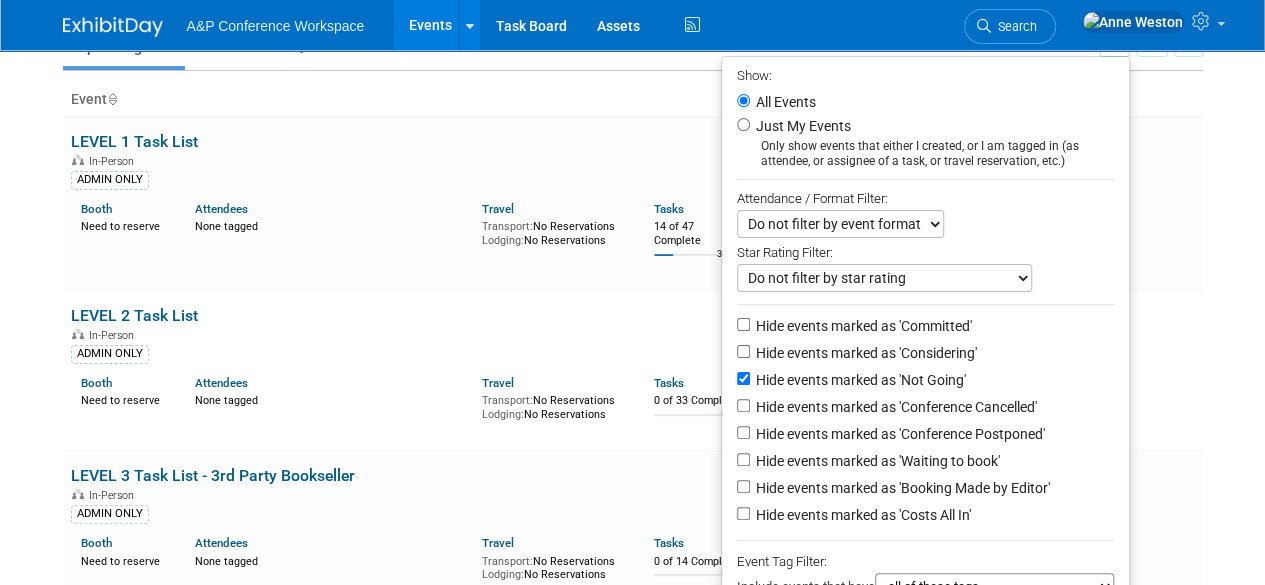 click on "Hide events marked as 'Conference Cancelled'" at bounding box center [894, 407] 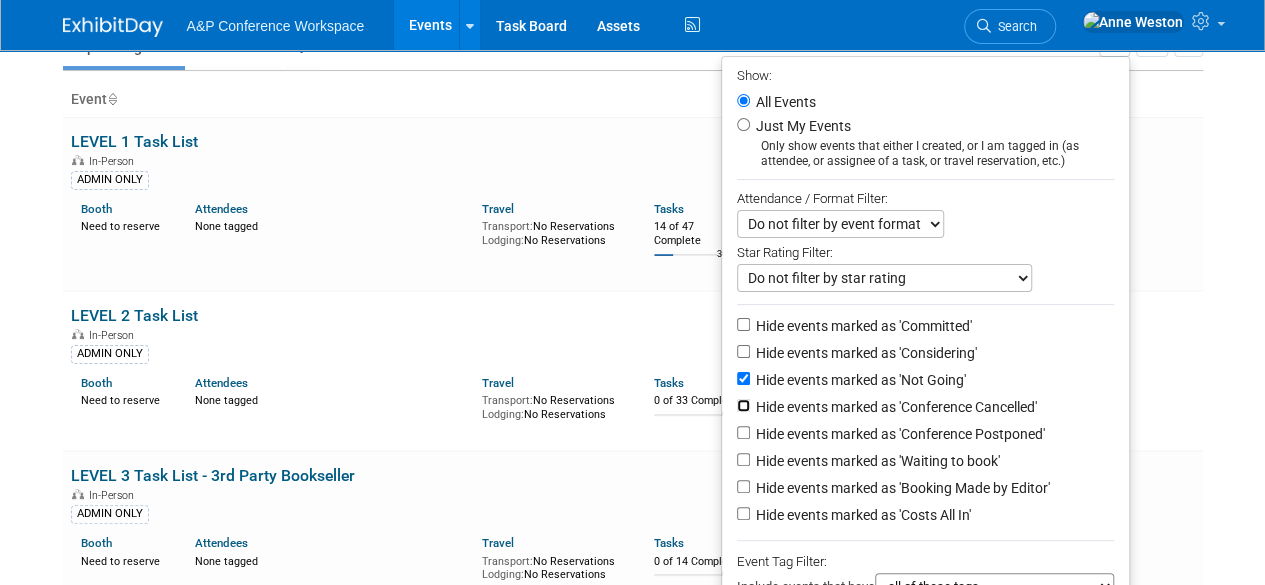 click on "Hide events marked as 'Conference Cancelled'" at bounding box center [743, 405] 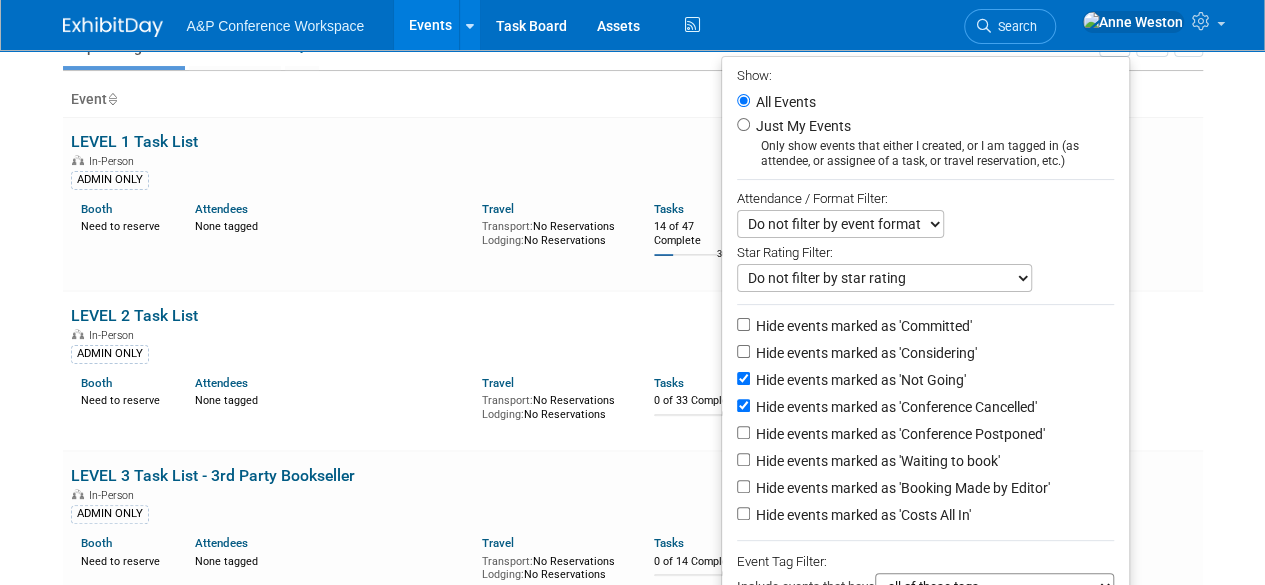 click on "Hide events marked as 'Conference Postponed'" at bounding box center [898, 434] 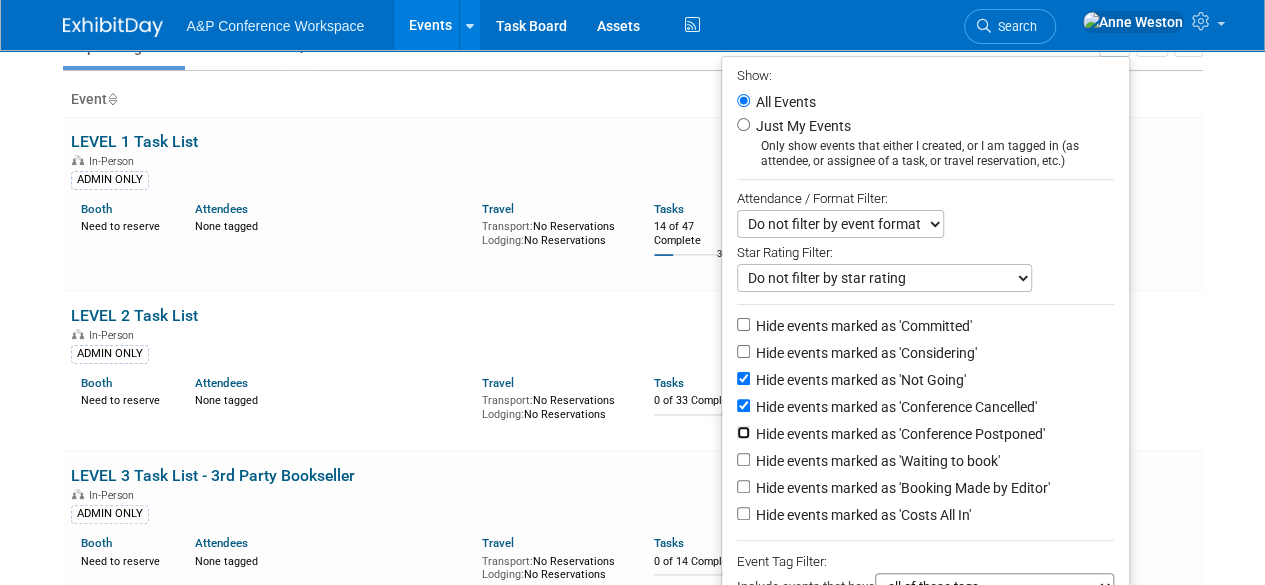 click on "Hide events marked as 'Conference Postponed'" at bounding box center [743, 432] 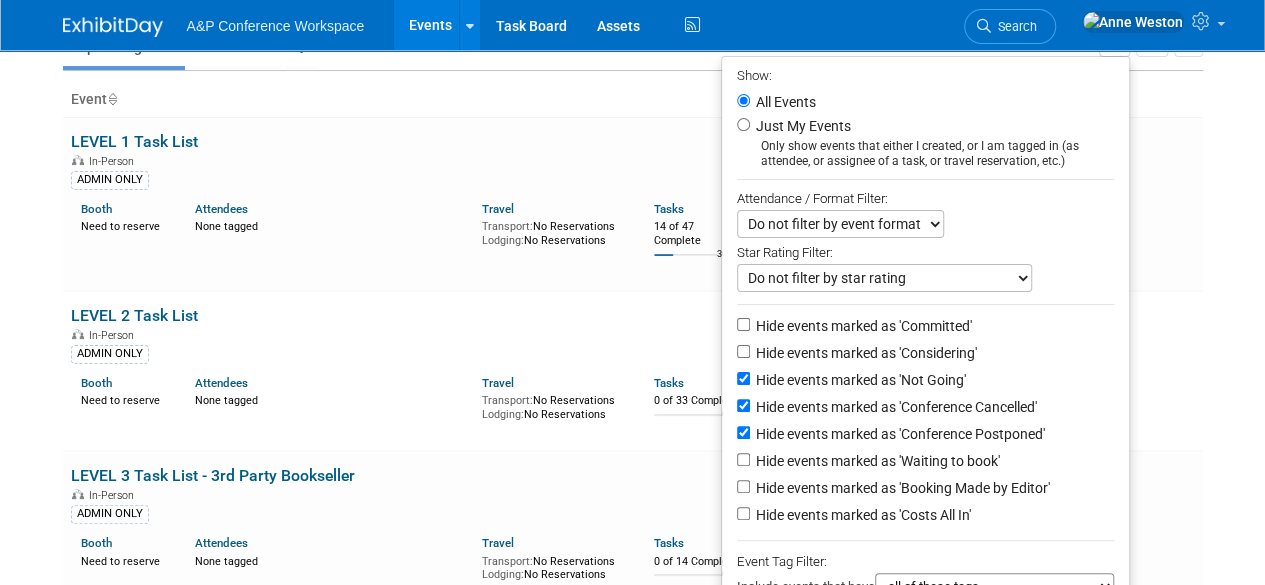 click on "Hide events marked as 'Booking Made by Editor'" at bounding box center [901, 488] 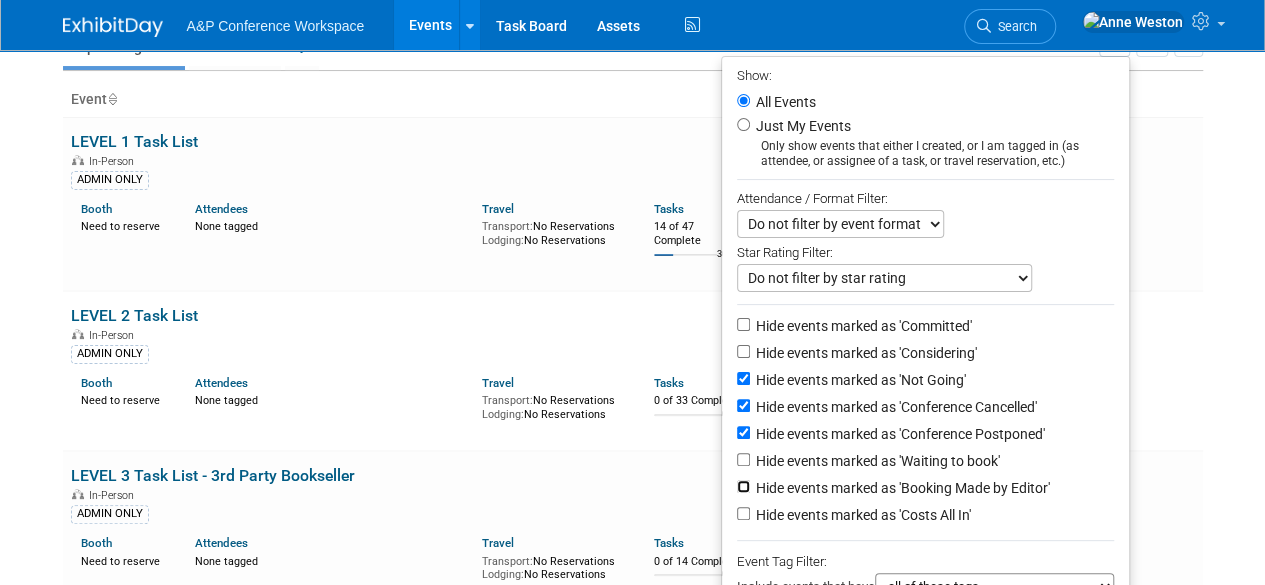 click on "Hide events marked as 'Booking Made by Editor'" at bounding box center [743, 486] 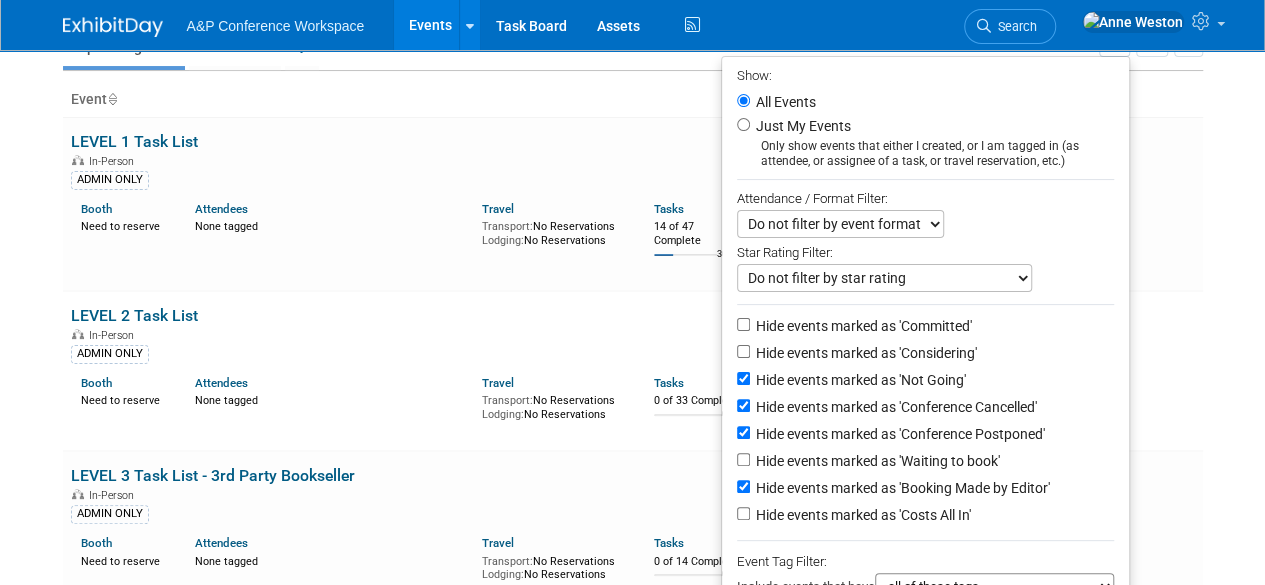 click on "Hide events marked as 'Considering'" at bounding box center (864, 353) 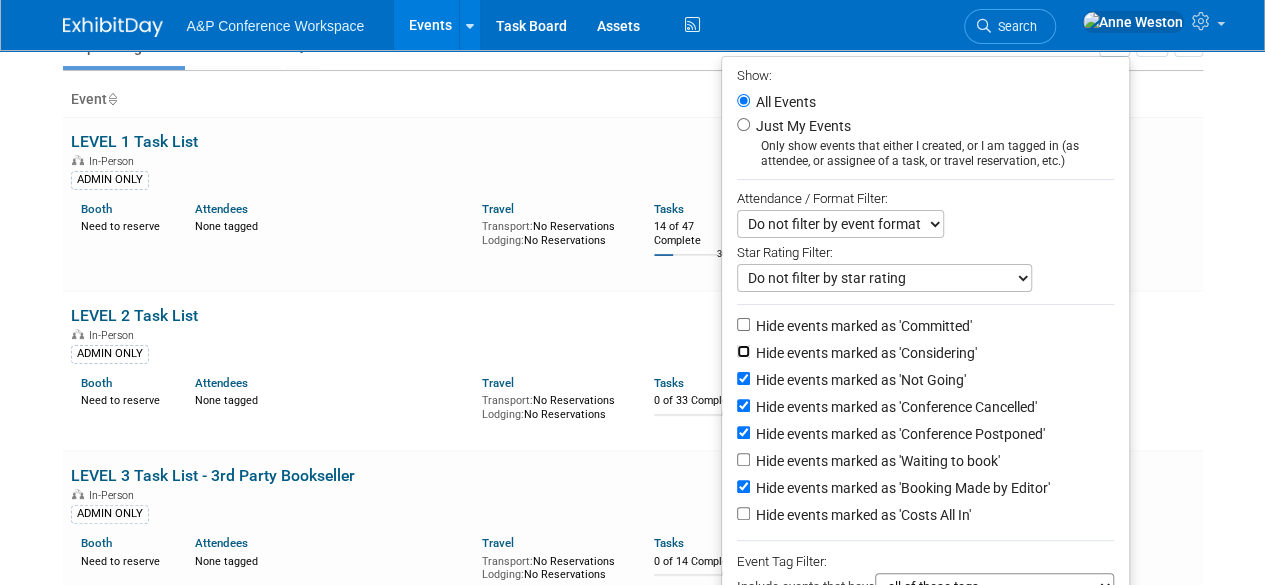 click on "Hide events marked as 'Considering'" at bounding box center [743, 351] 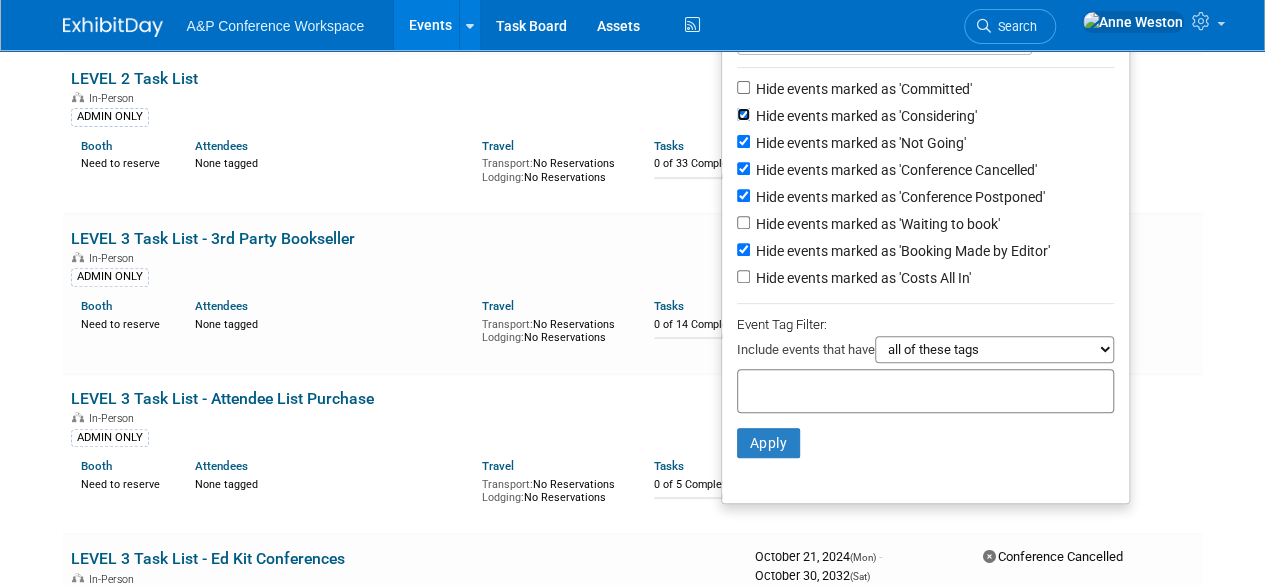 scroll, scrollTop: 400, scrollLeft: 0, axis: vertical 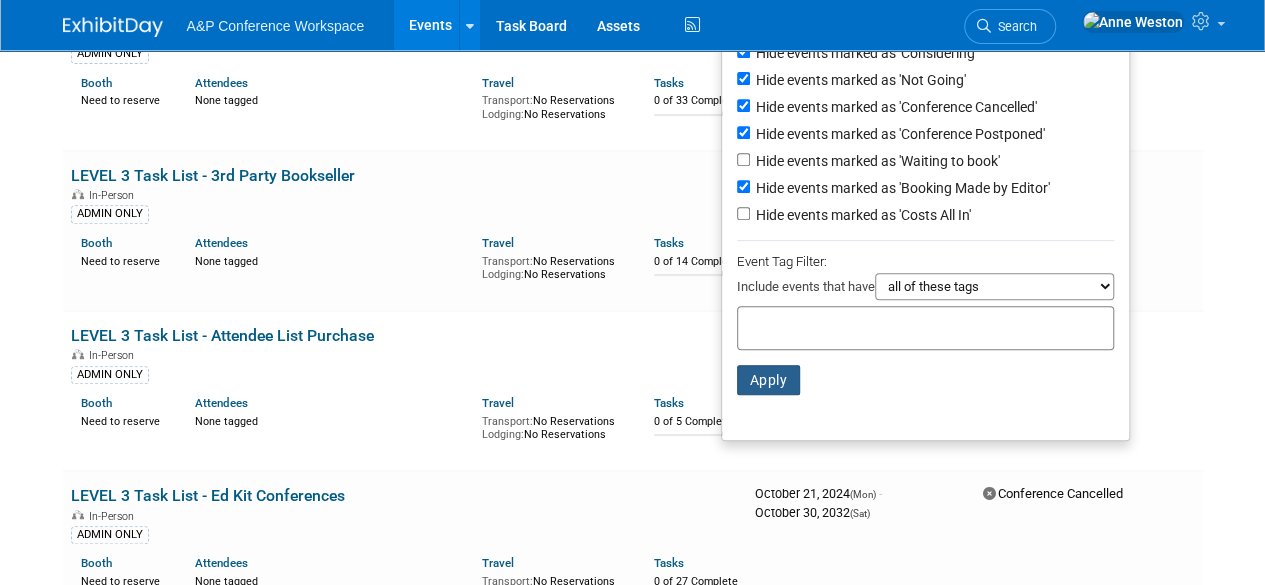 click on "Apply" at bounding box center (769, 380) 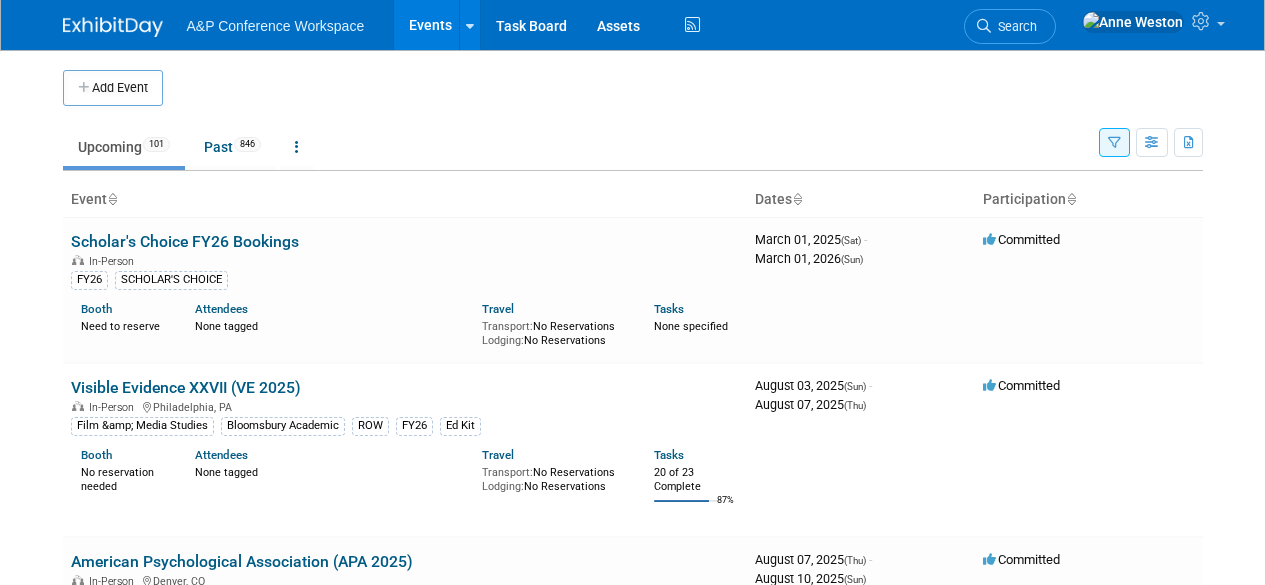 scroll, scrollTop: 0, scrollLeft: 0, axis: both 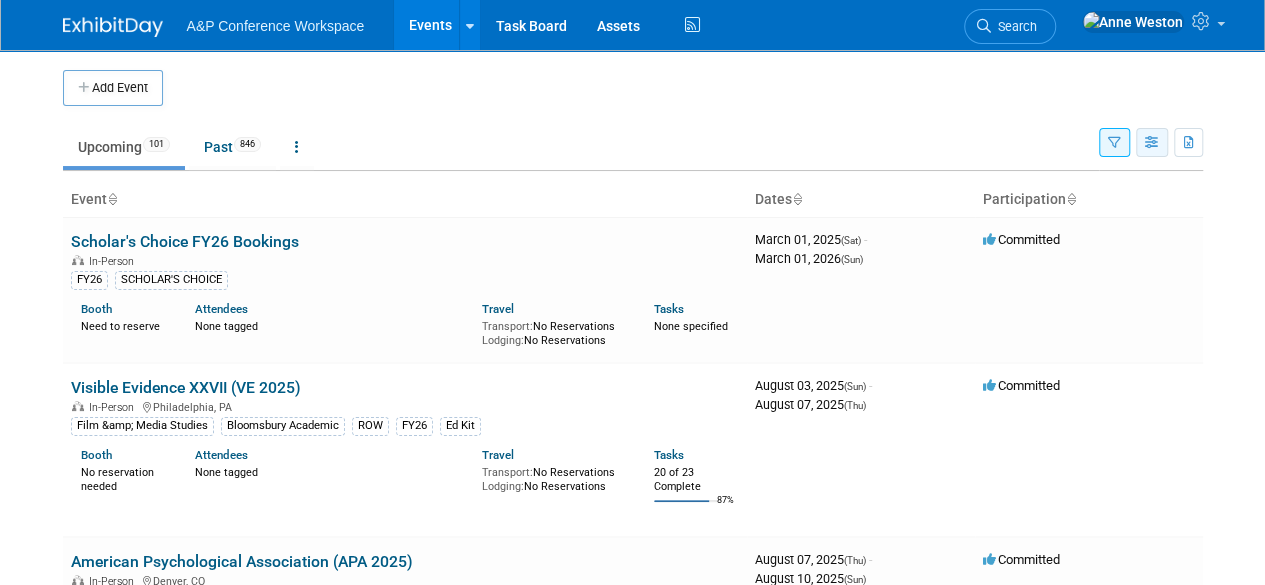 click at bounding box center [1152, 143] 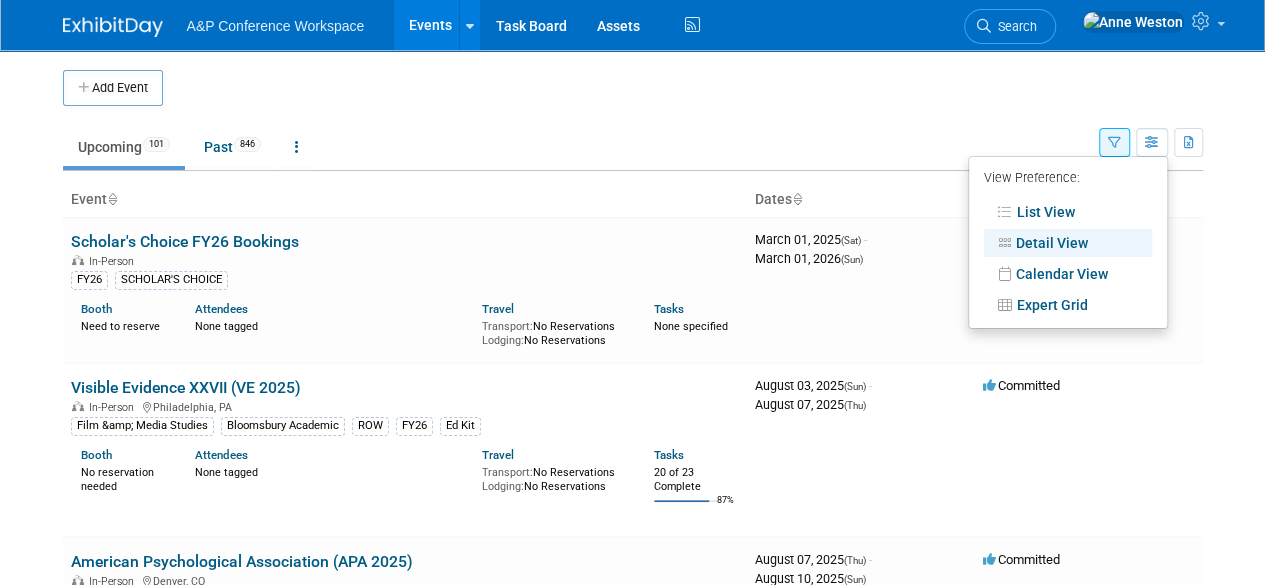 click on "Upcoming
101
Past
846
All Events
947
Past and Upcoming
Grouped Annually
Events grouped by year" at bounding box center [581, 148] 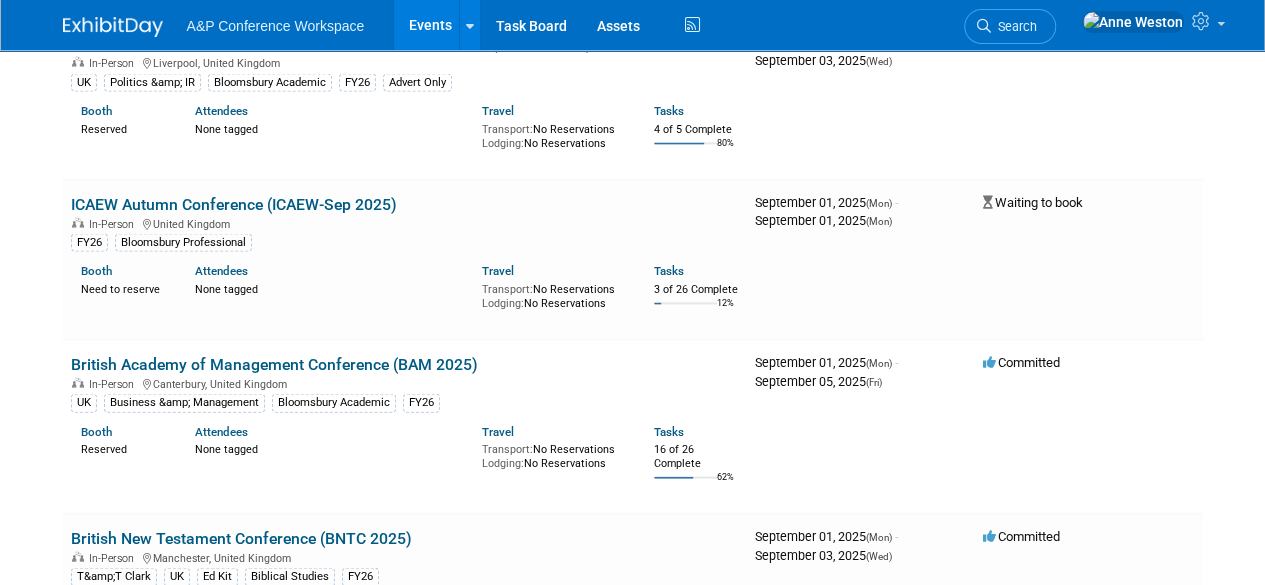 scroll, scrollTop: 1700, scrollLeft: 0, axis: vertical 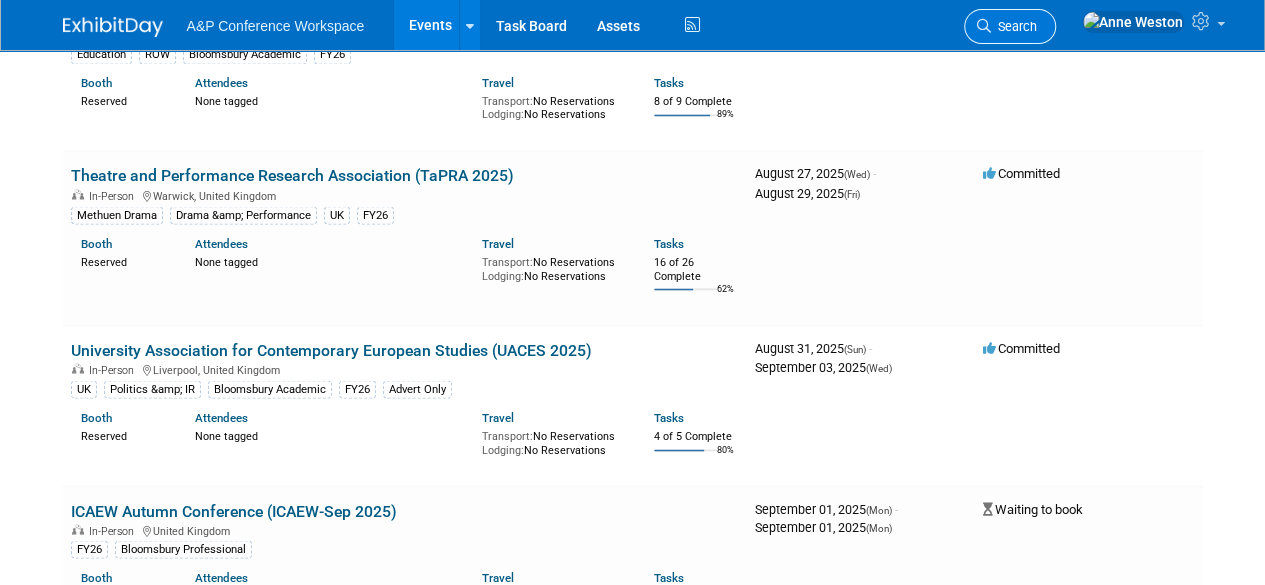 click on "Search" at bounding box center [1014, 26] 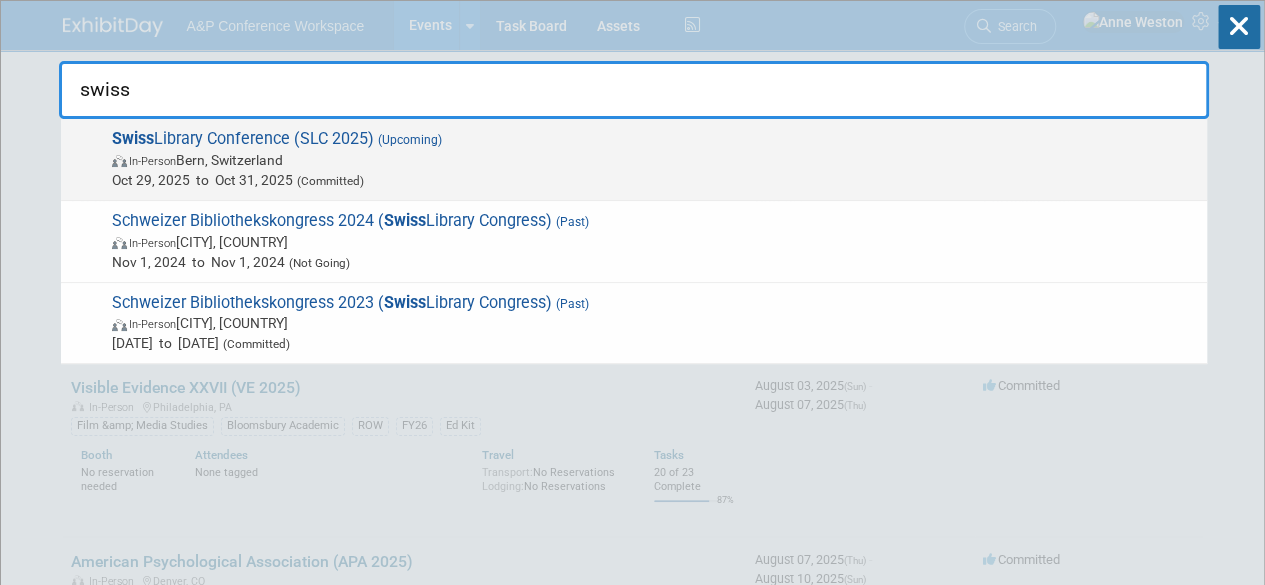 type on "swiss" 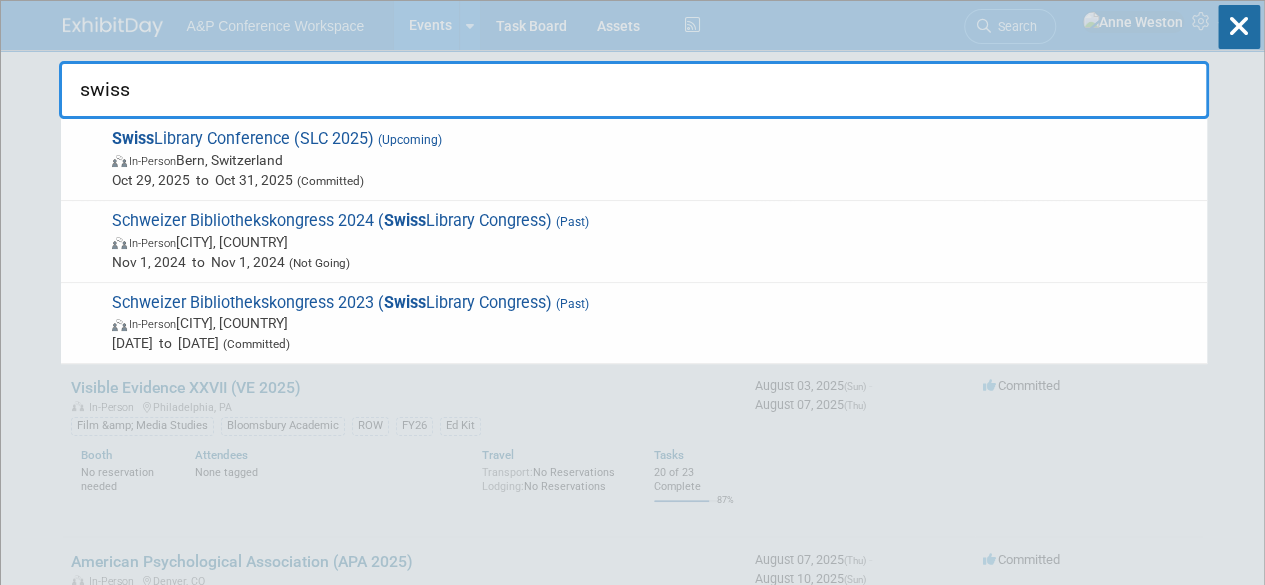 click on "Oct 29, 2025  to  Oct 31, 2025  (Committed)" at bounding box center (654, 180) 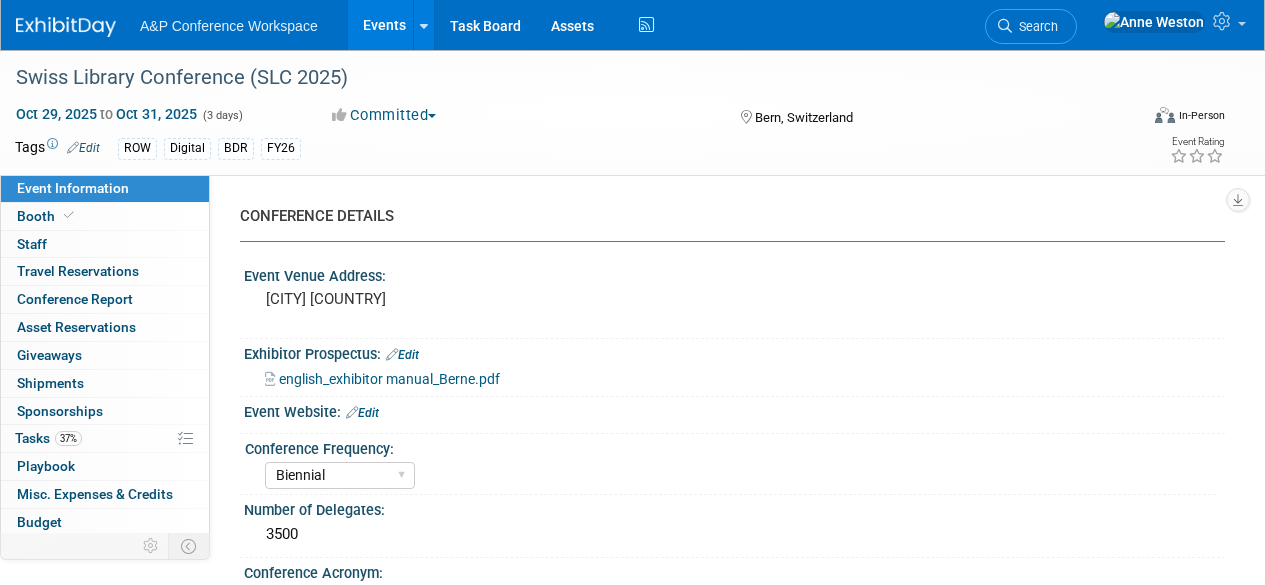 select on "Biennial" 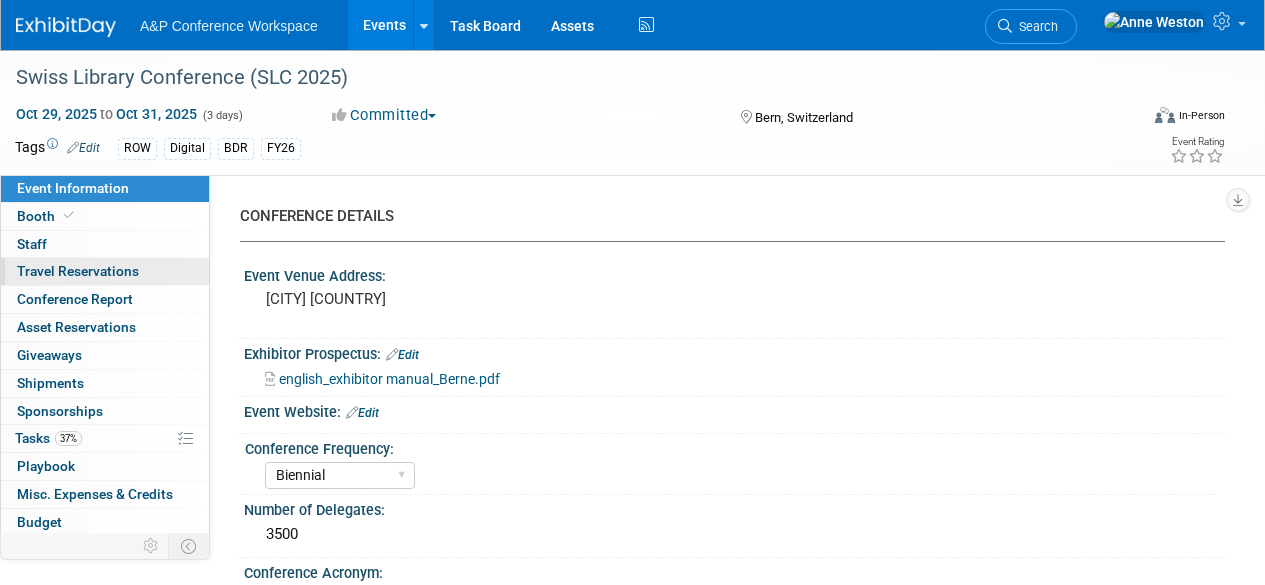 scroll, scrollTop: 0, scrollLeft: 0, axis: both 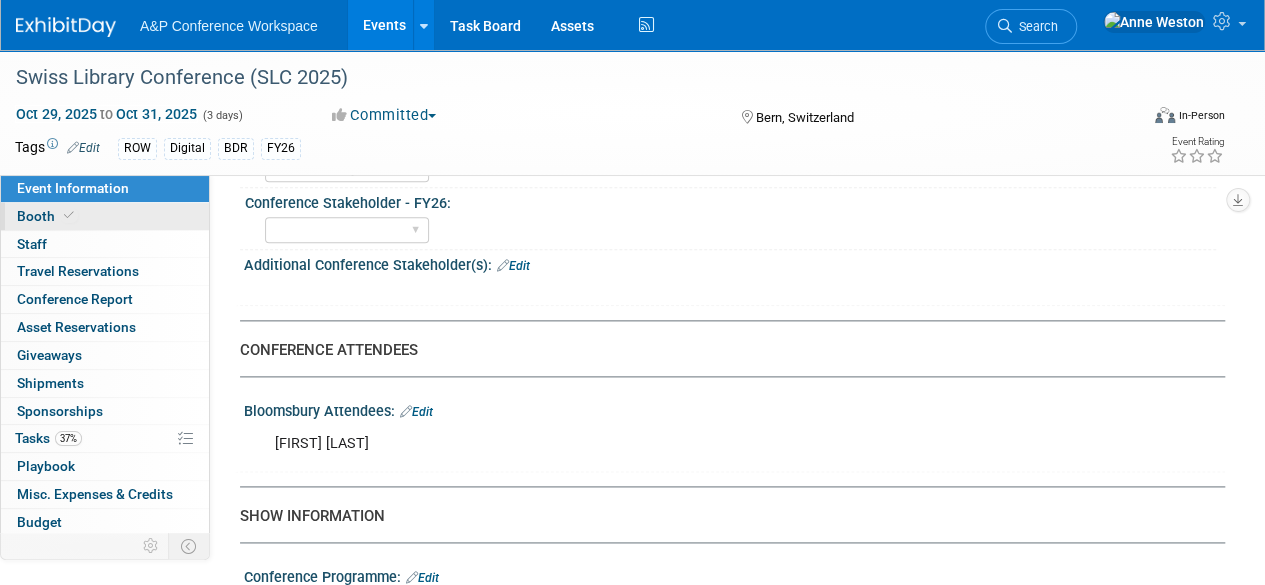 click on "Booth" at bounding box center (105, 216) 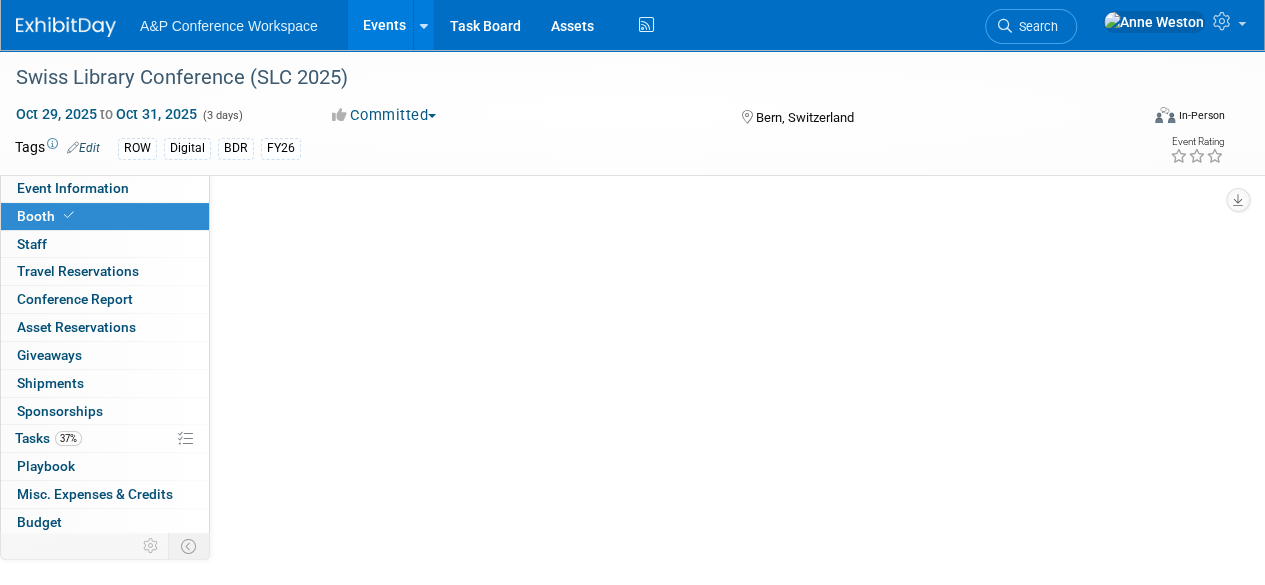 scroll, scrollTop: 0, scrollLeft: 0, axis: both 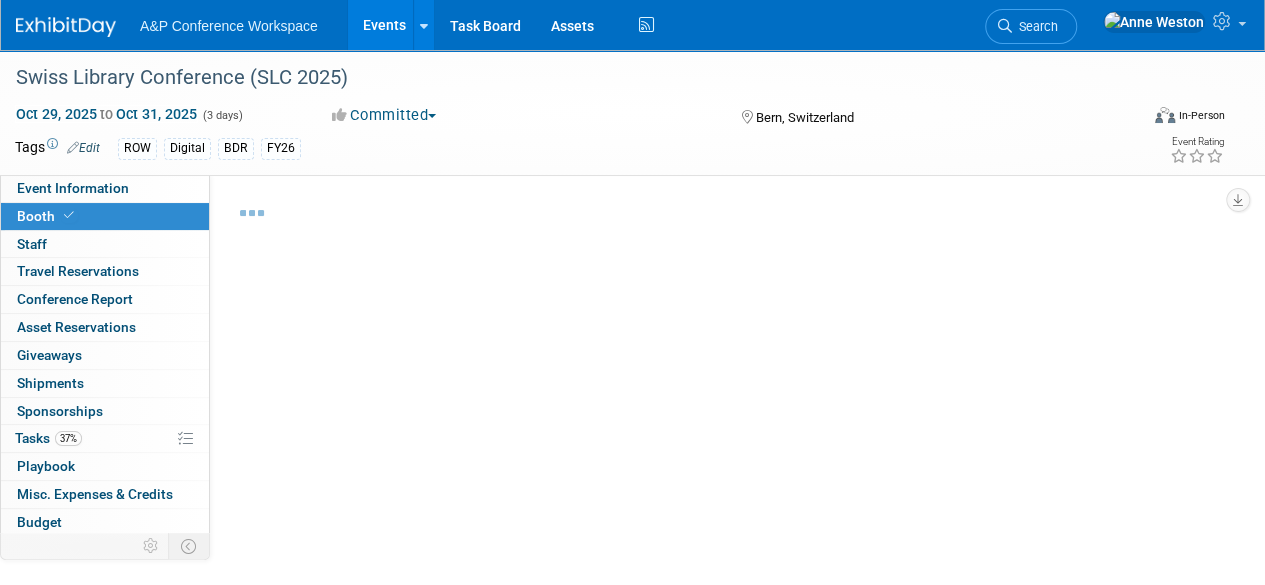 select on "DIGI" 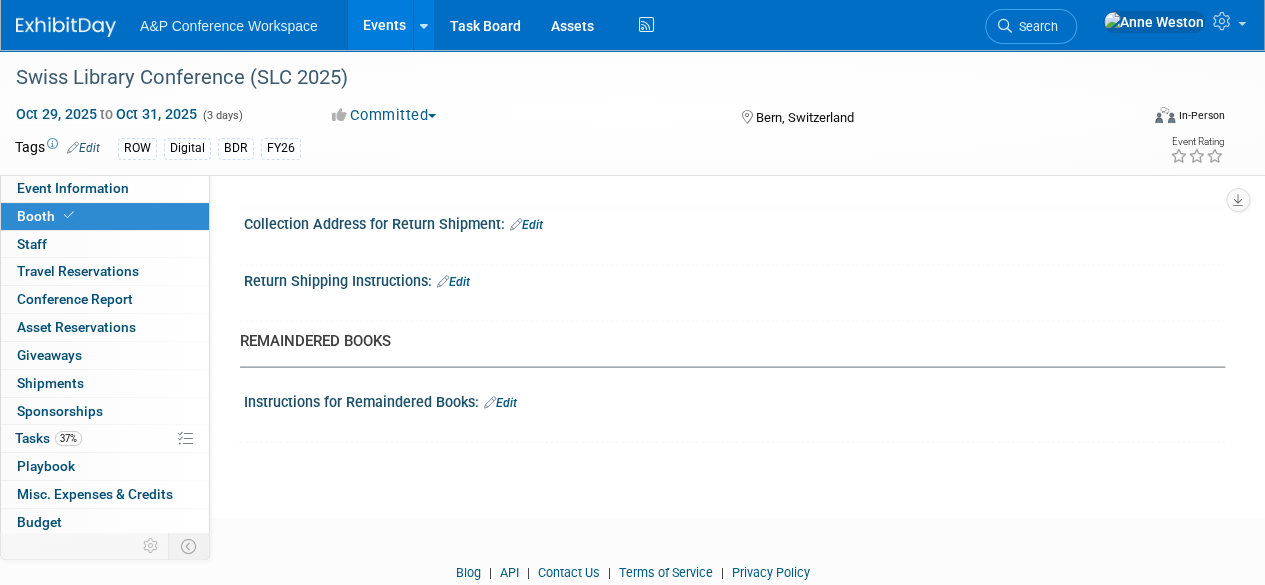 scroll, scrollTop: 2014, scrollLeft: 0, axis: vertical 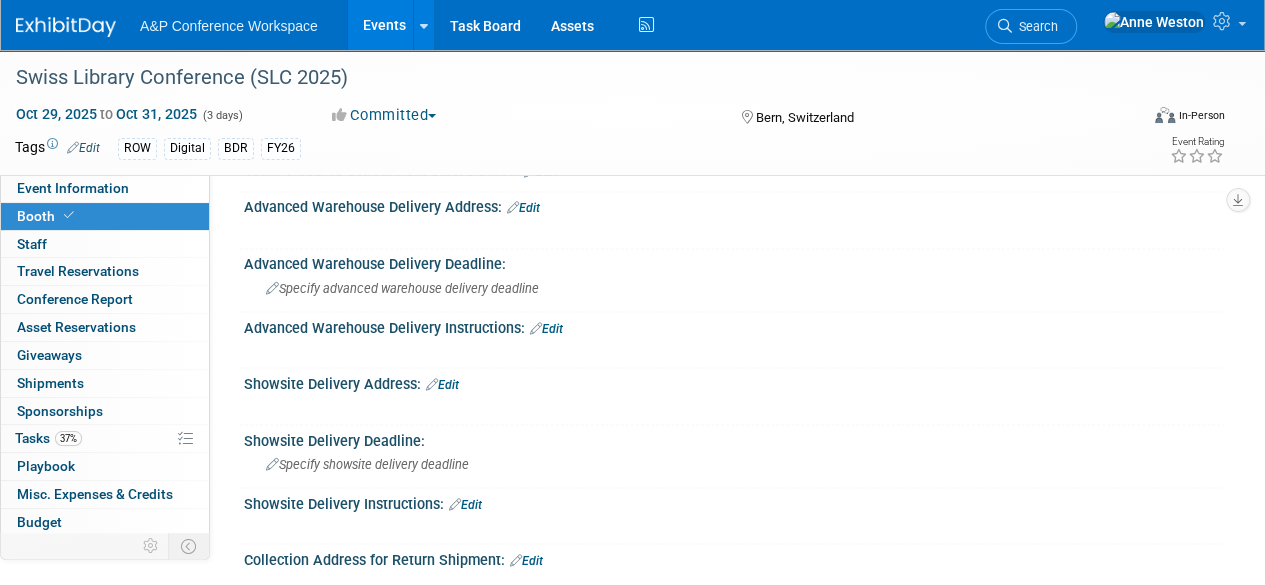 click on "Edit" at bounding box center [442, 384] 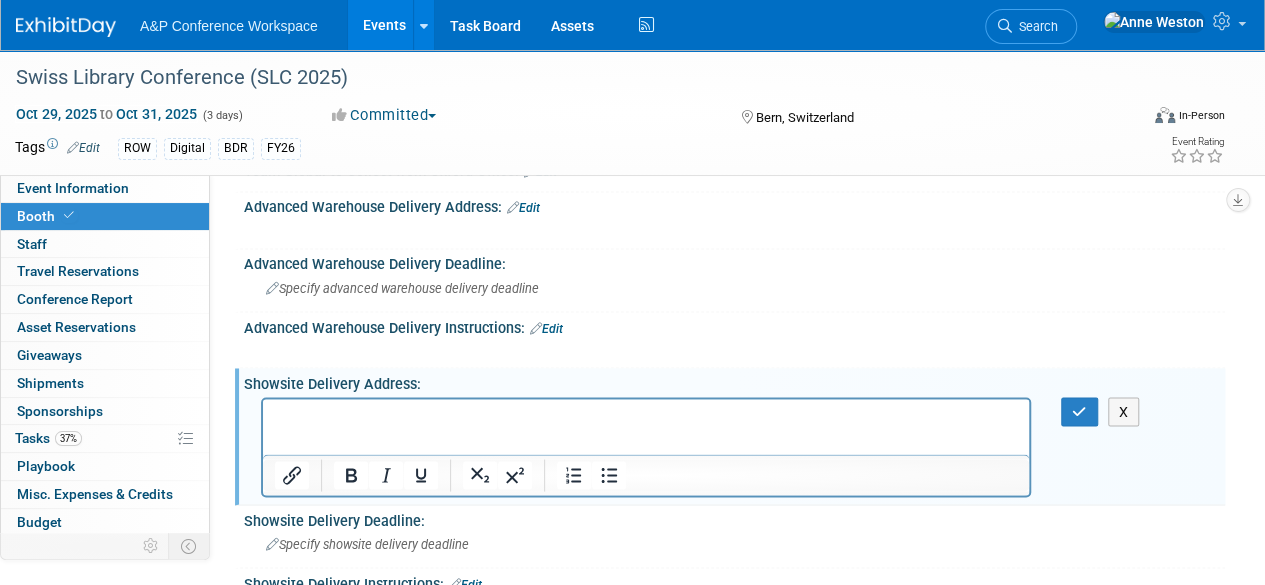 scroll, scrollTop: 0, scrollLeft: 0, axis: both 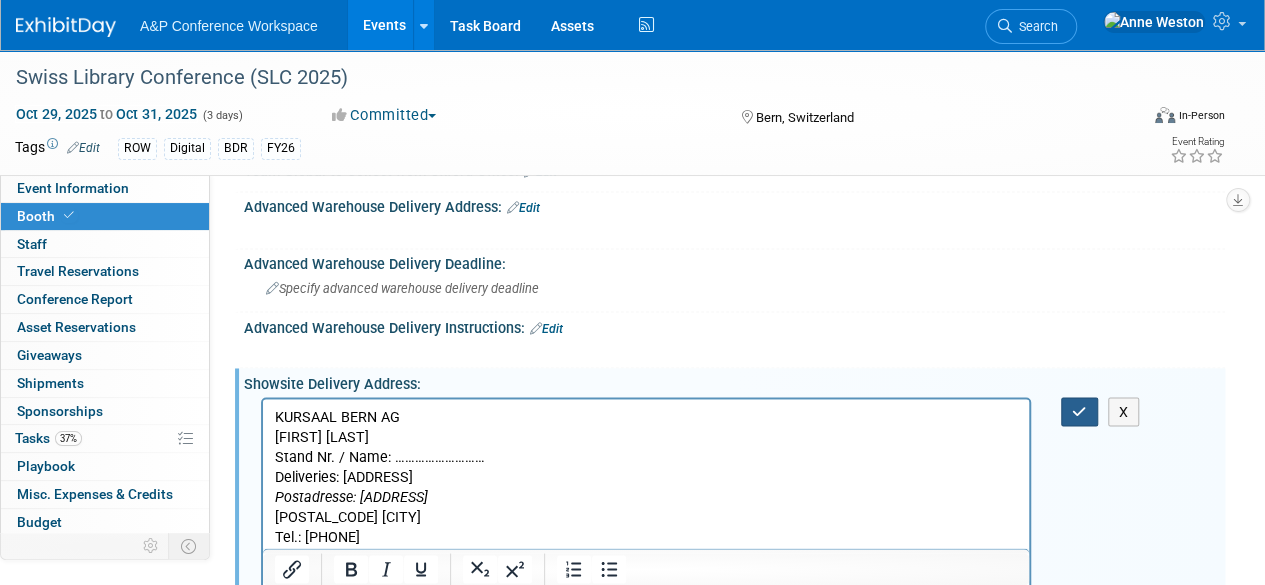 click at bounding box center [1079, 411] 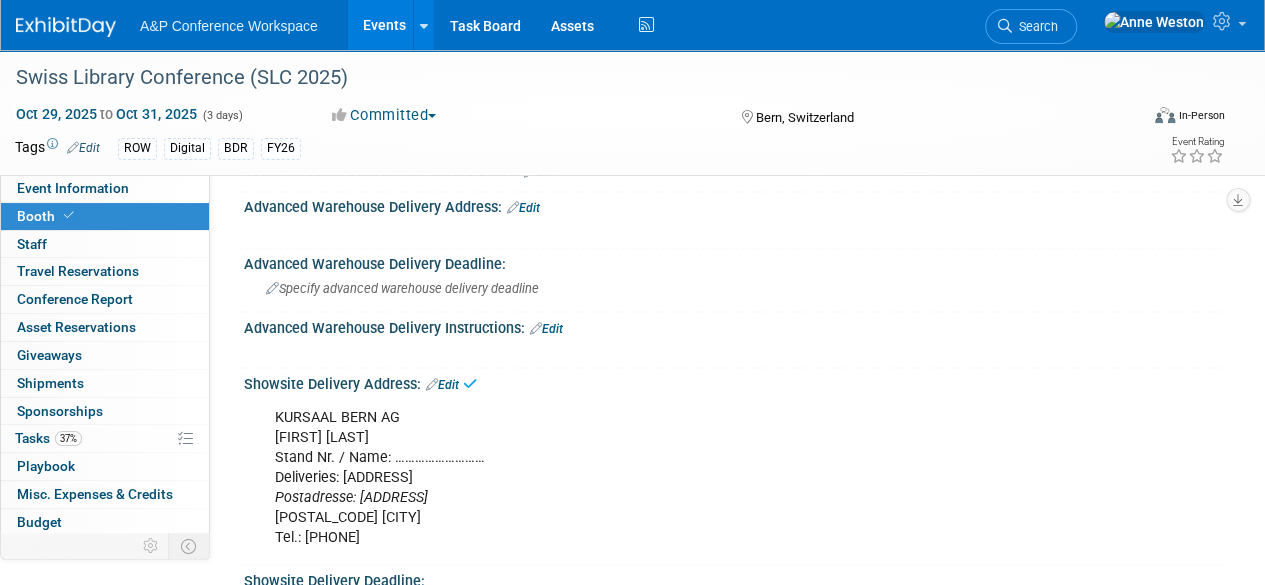 click on "Edit" at bounding box center [546, 328] 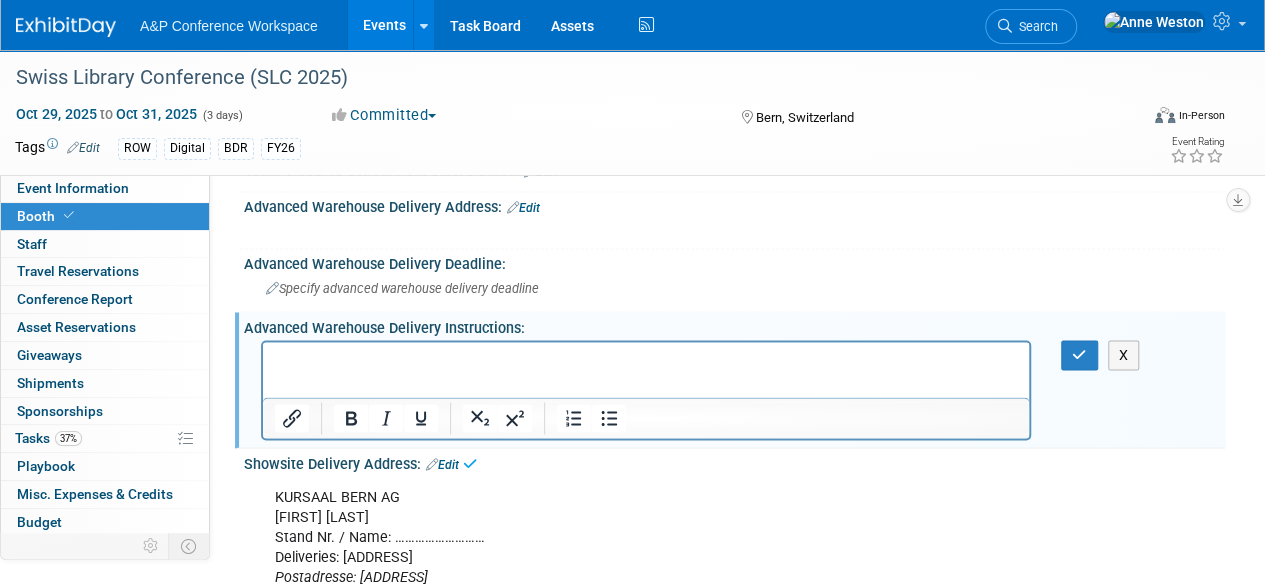 scroll, scrollTop: 0, scrollLeft: 0, axis: both 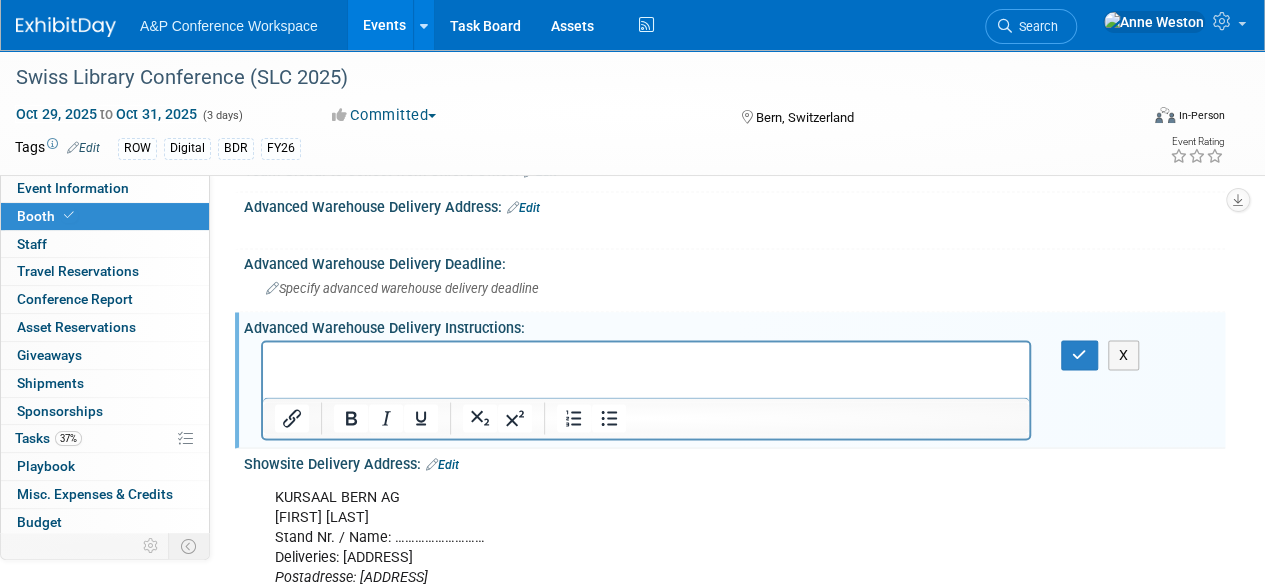 type 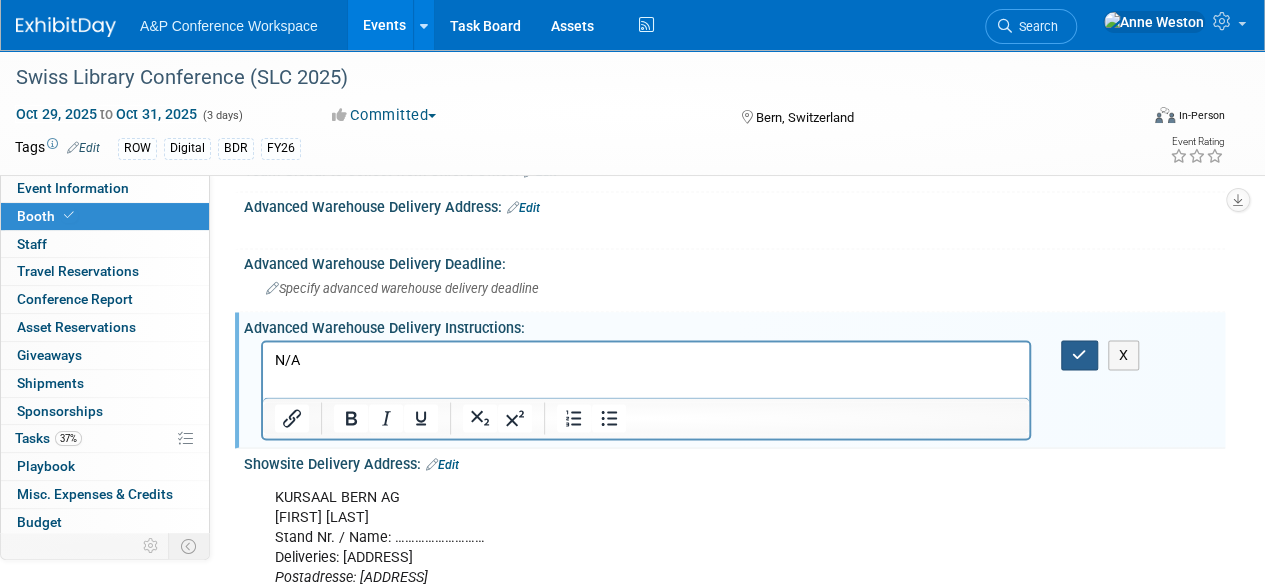 click at bounding box center (1079, 354) 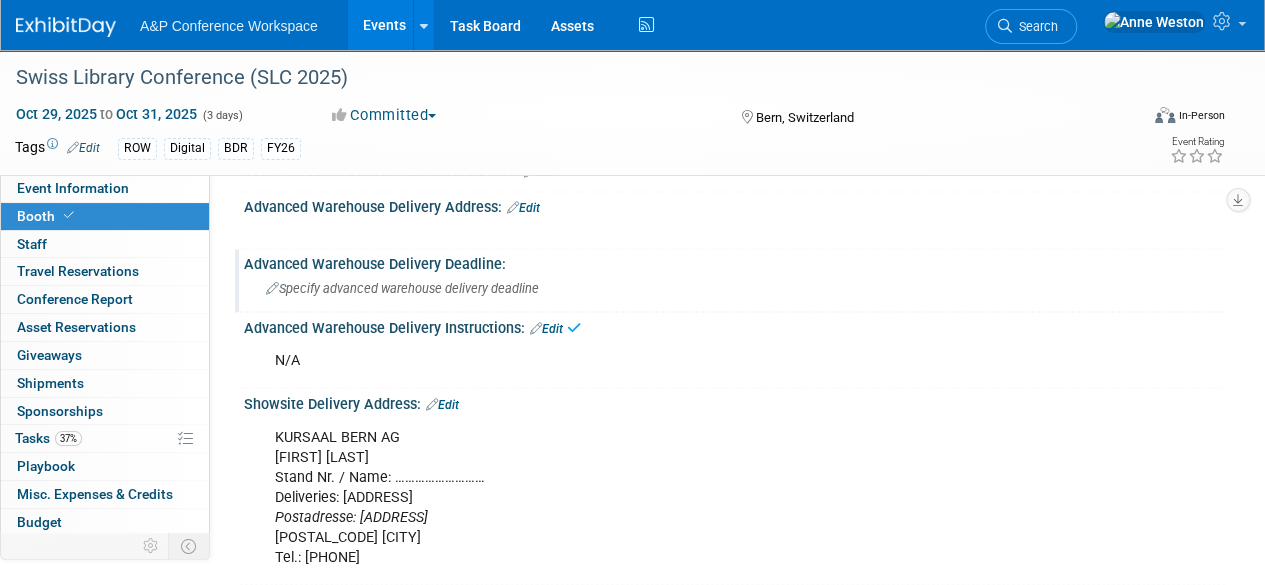 click on "Specify advanced warehouse delivery deadline" at bounding box center (402, 287) 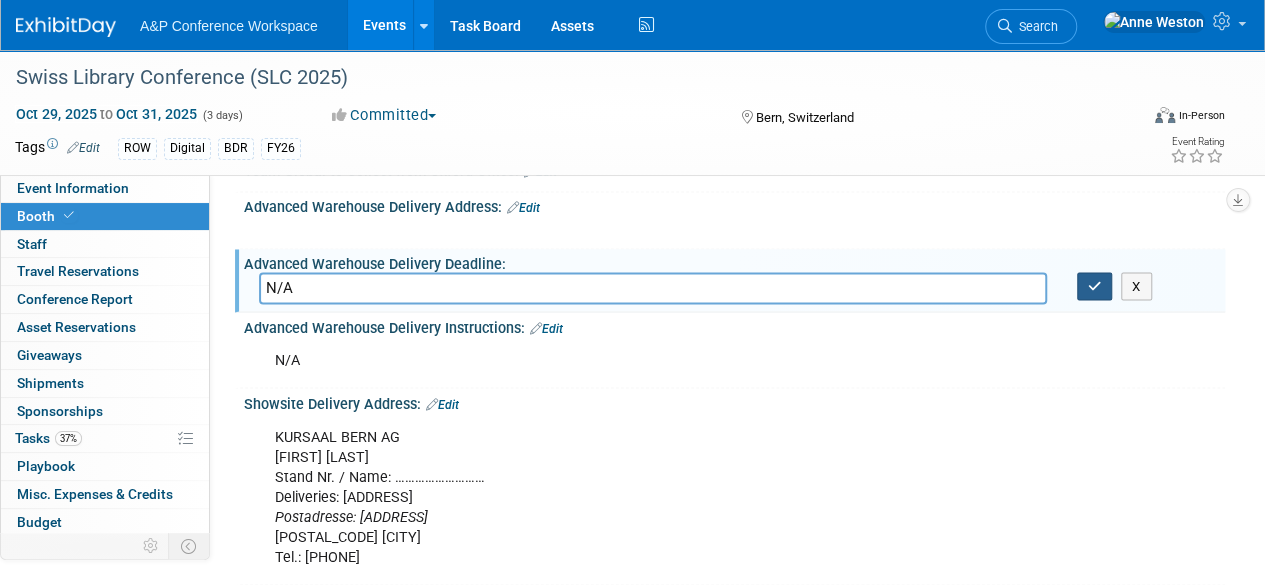 type on "N/A" 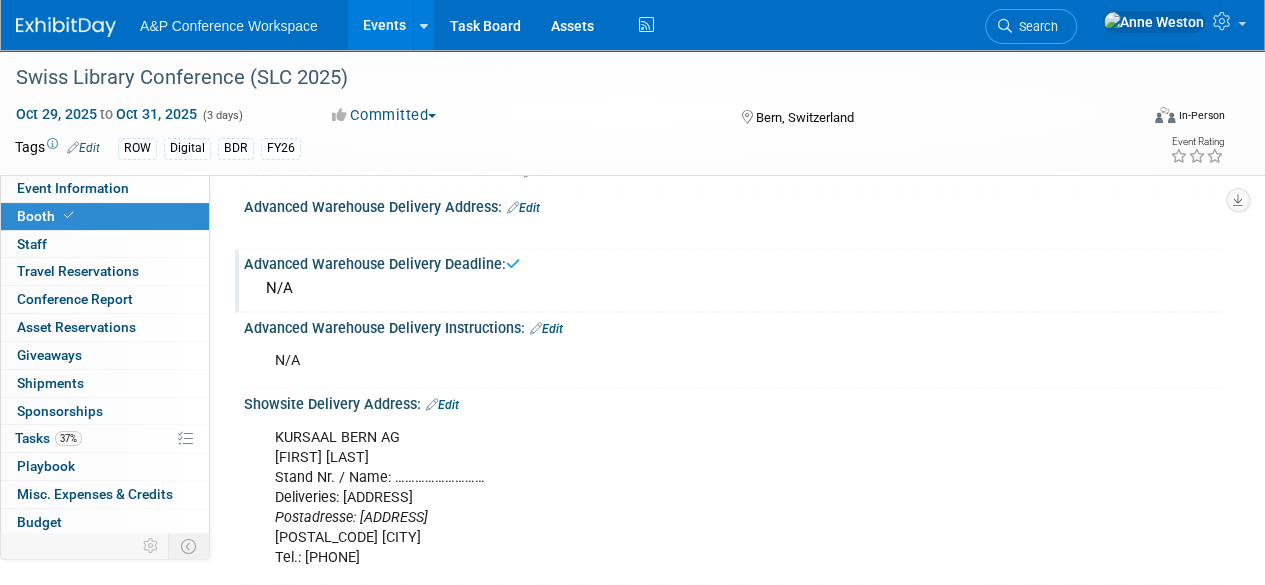 click on "Edit" at bounding box center [523, 208] 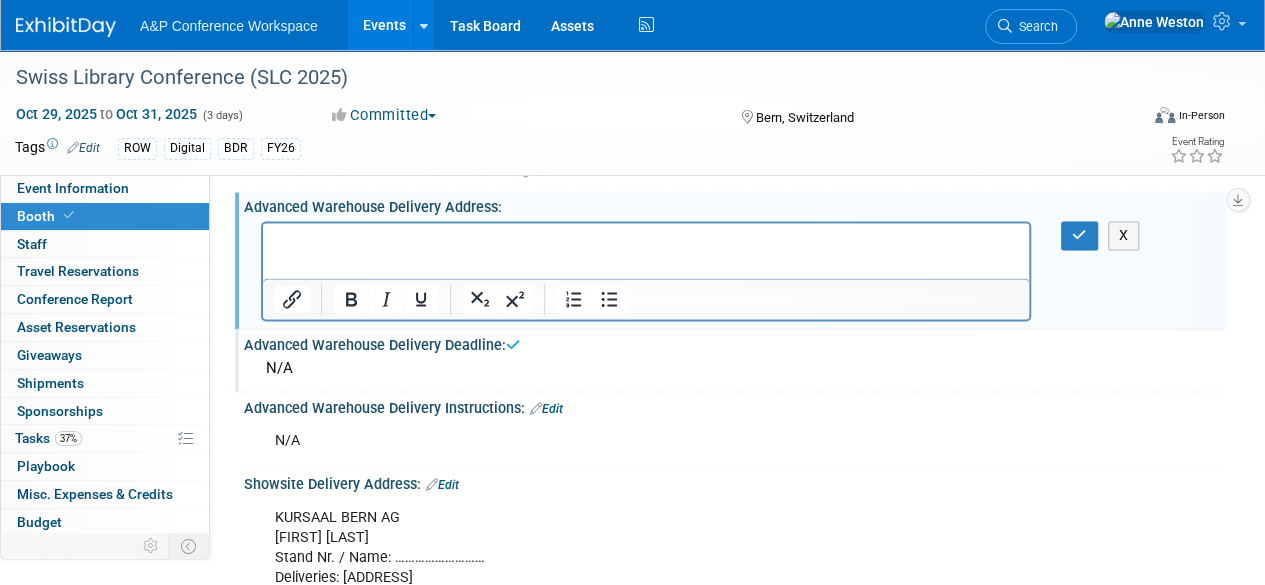 scroll, scrollTop: 0, scrollLeft: 0, axis: both 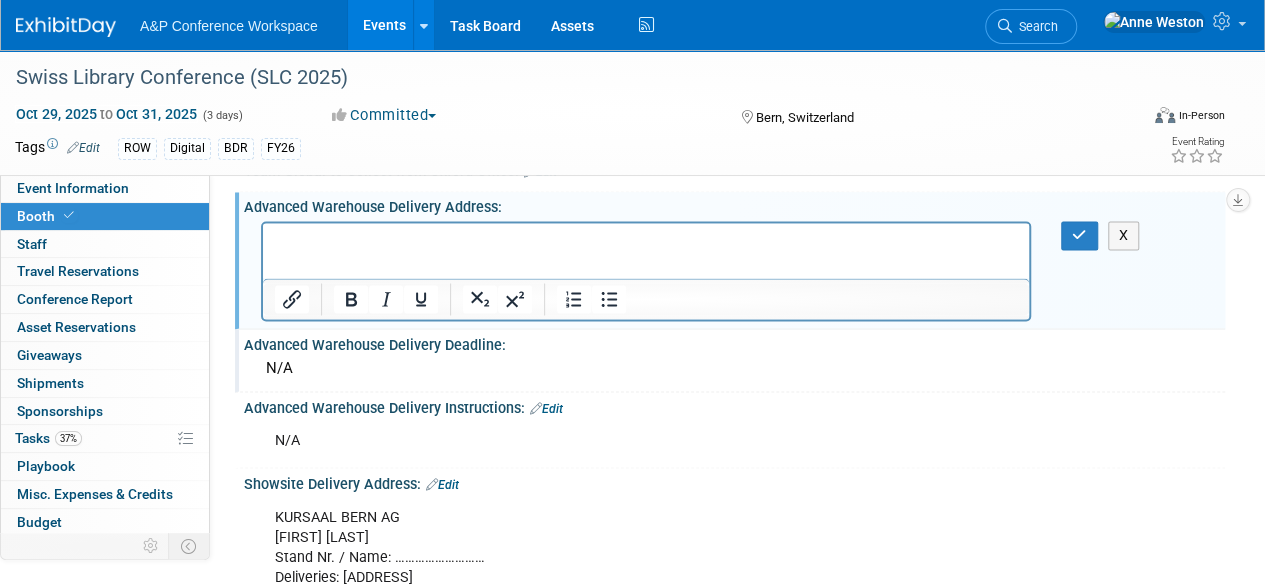type 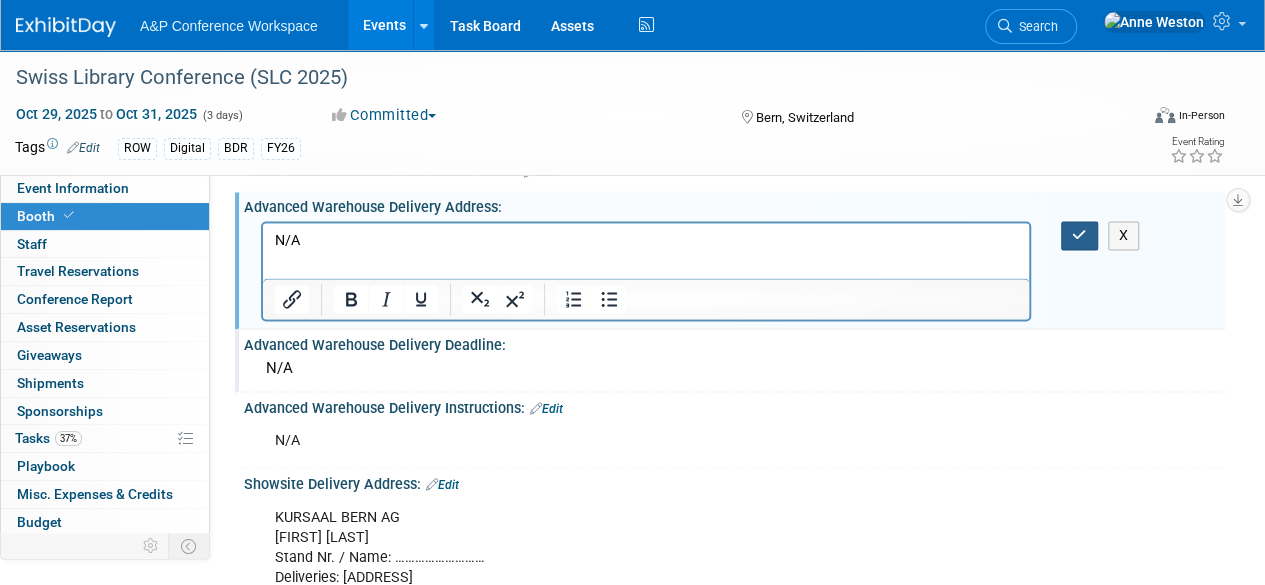 click at bounding box center (1079, 235) 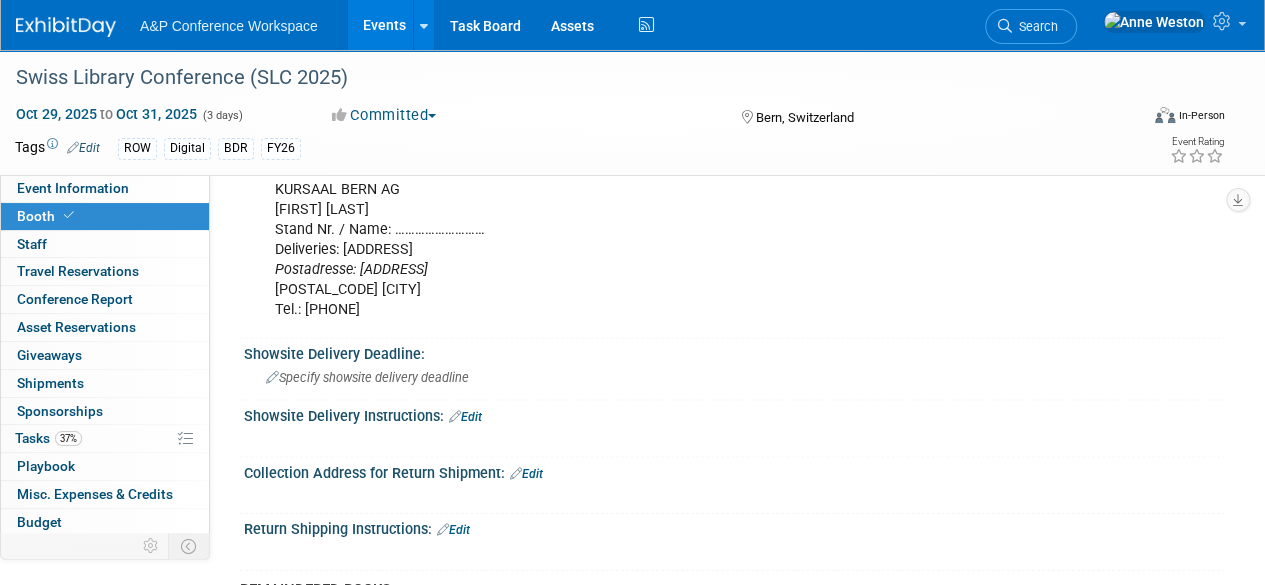 scroll, scrollTop: 1914, scrollLeft: 0, axis: vertical 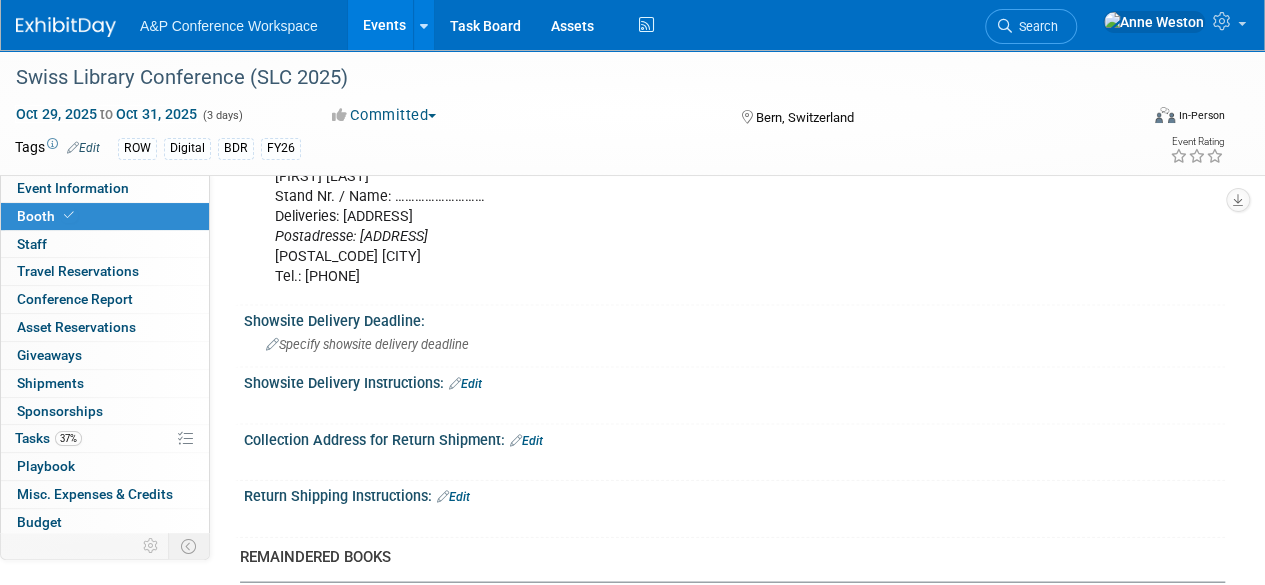 click on "Edit" at bounding box center (465, 384) 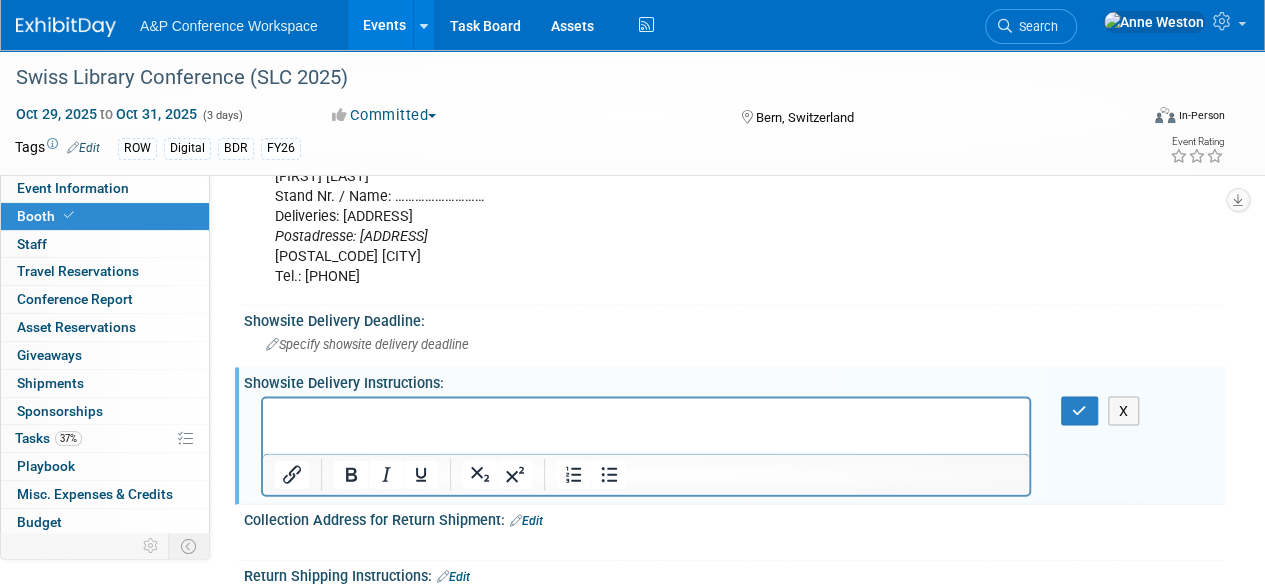 scroll, scrollTop: 0, scrollLeft: 0, axis: both 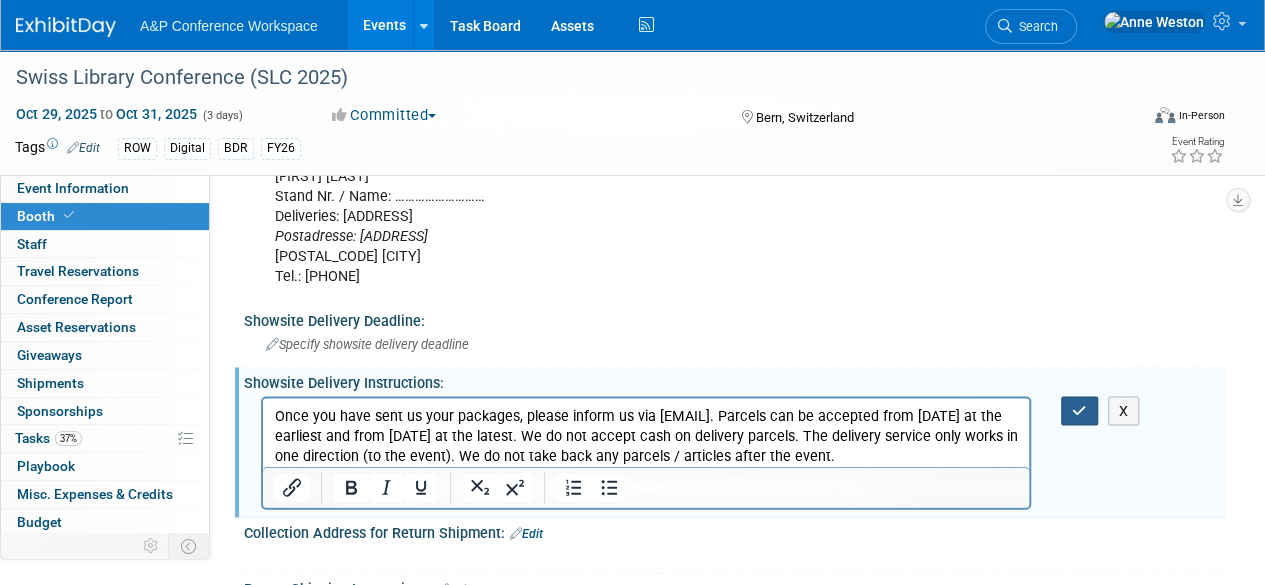 click at bounding box center [1079, 411] 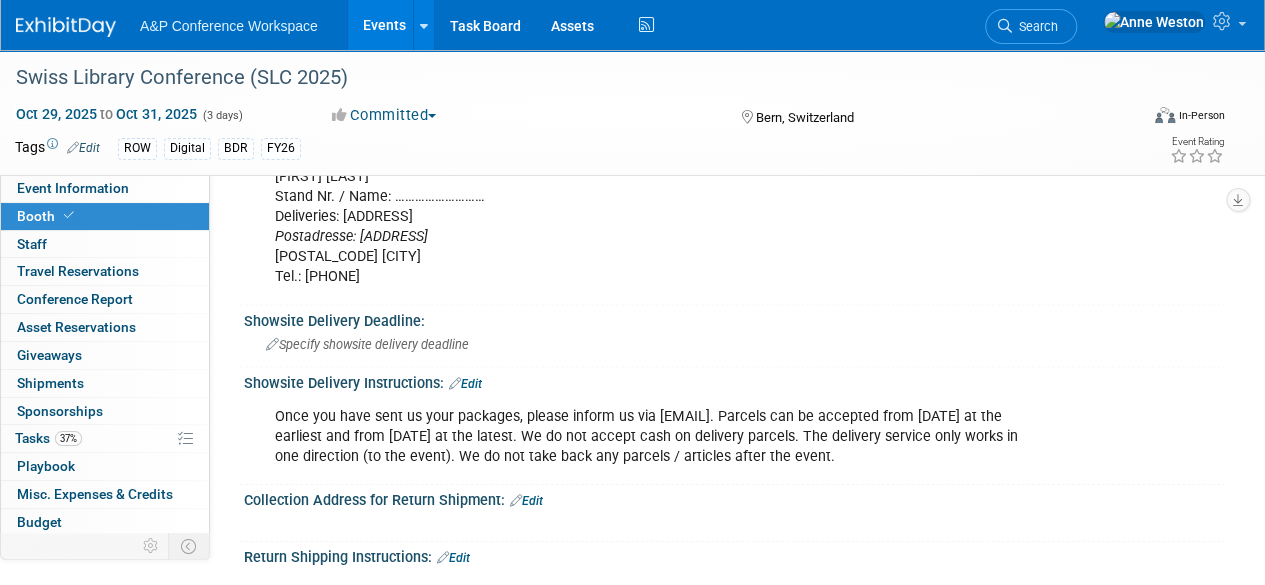 click on "Once you have sent us your packages, please inform us via [EMAIL]. Parcels can be accepted from [DATE] at the earliest and from [DATE] at the latest. We do not accept cash on delivery parcels. The delivery service only works in one direction (to the event). We do not take back any parcels / articles after the event." at bounding box center (646, 437) 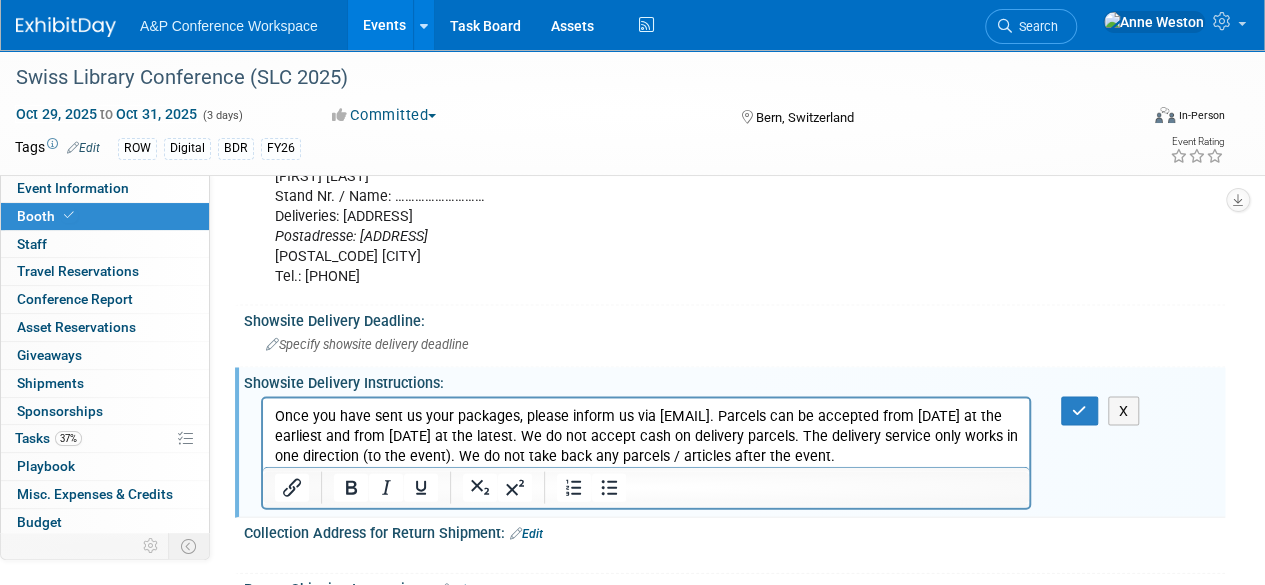 scroll, scrollTop: 0, scrollLeft: 0, axis: both 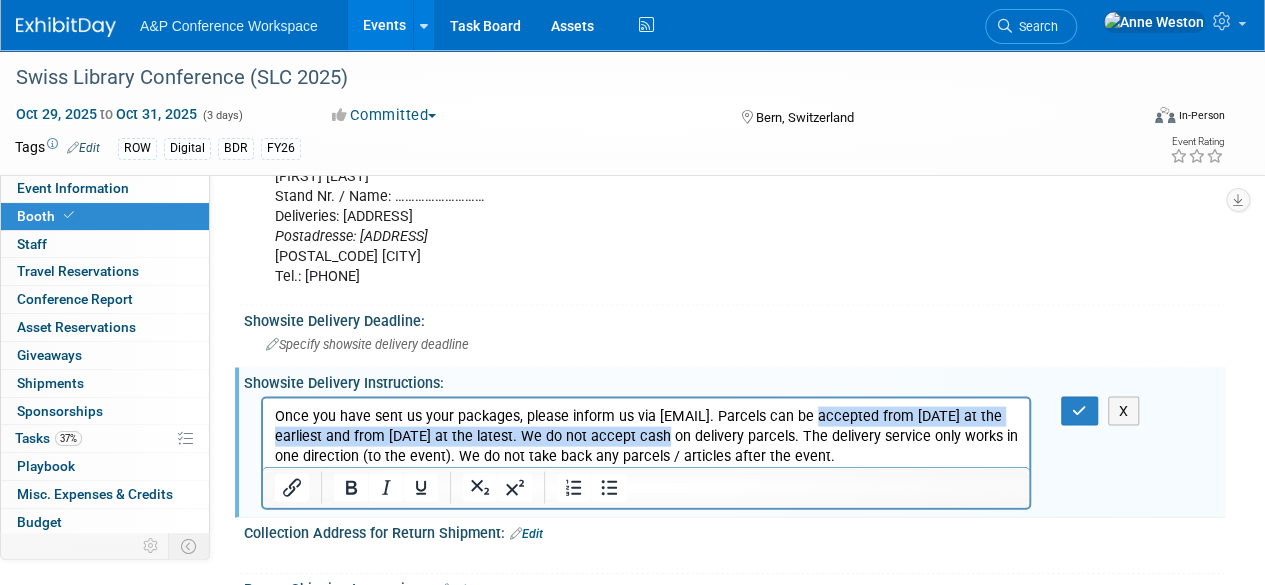 drag, startPoint x: 807, startPoint y: 415, endPoint x: 650, endPoint y: 442, distance: 159.30473 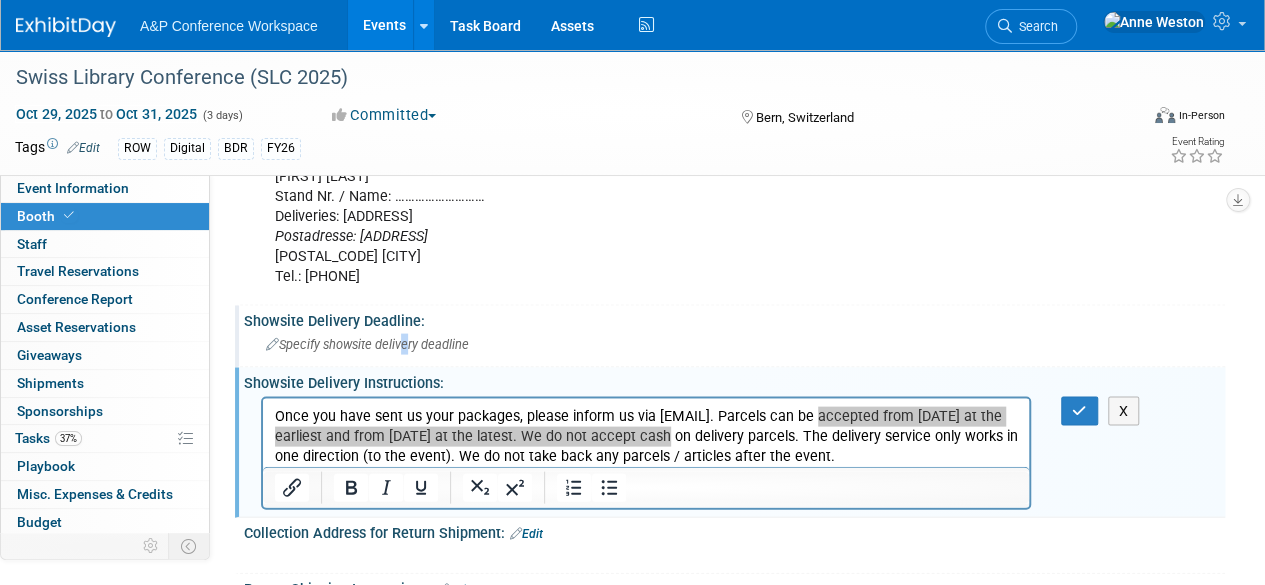 drag, startPoint x: 356, startPoint y: 35, endPoint x: 401, endPoint y: 339, distance: 307.31253 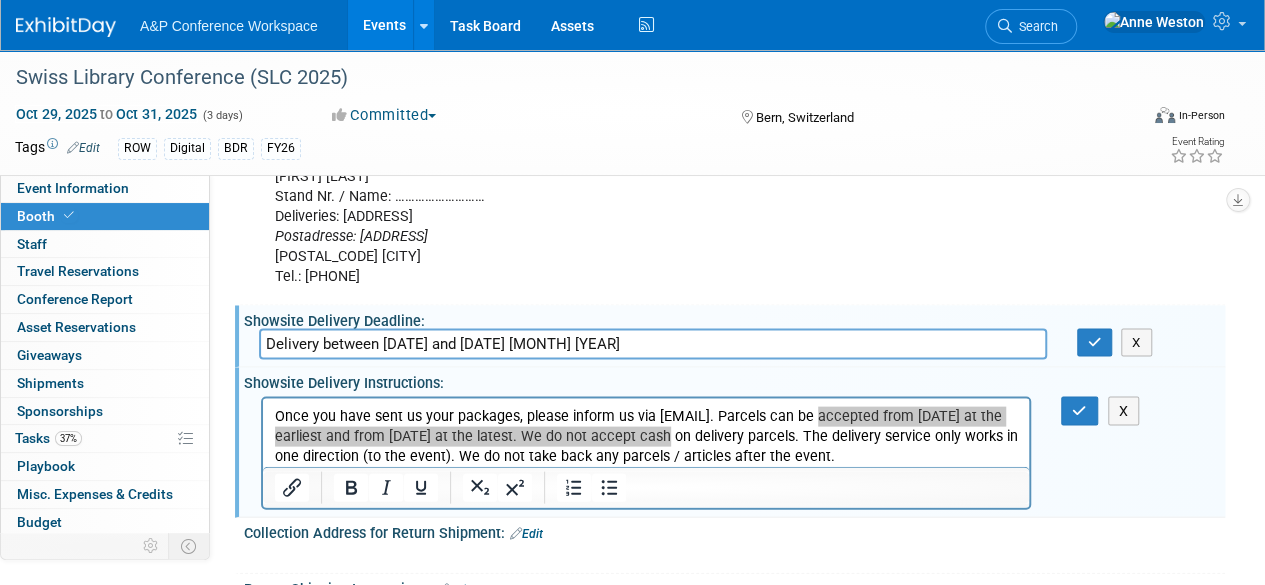 type on "Delivery between [DATE] and [DATE] [MONTH] [YEAR]" 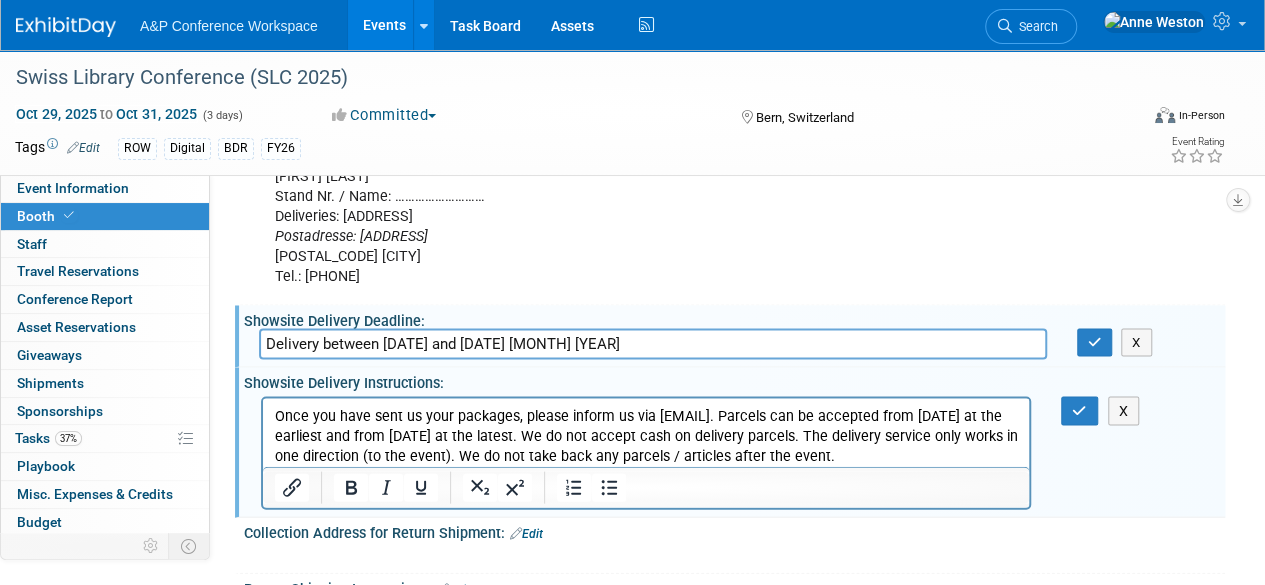 click on "Once you have sent us your packages, please inform us via [EMAIL]. Parcels can be accepted from [DATE] at the earliest and from [DATE] at the latest. We do not accept cash on delivery parcels. The delivery service only works in one direction (to the event). We do not take back any parcels / articles after the event." at bounding box center (646, 437) 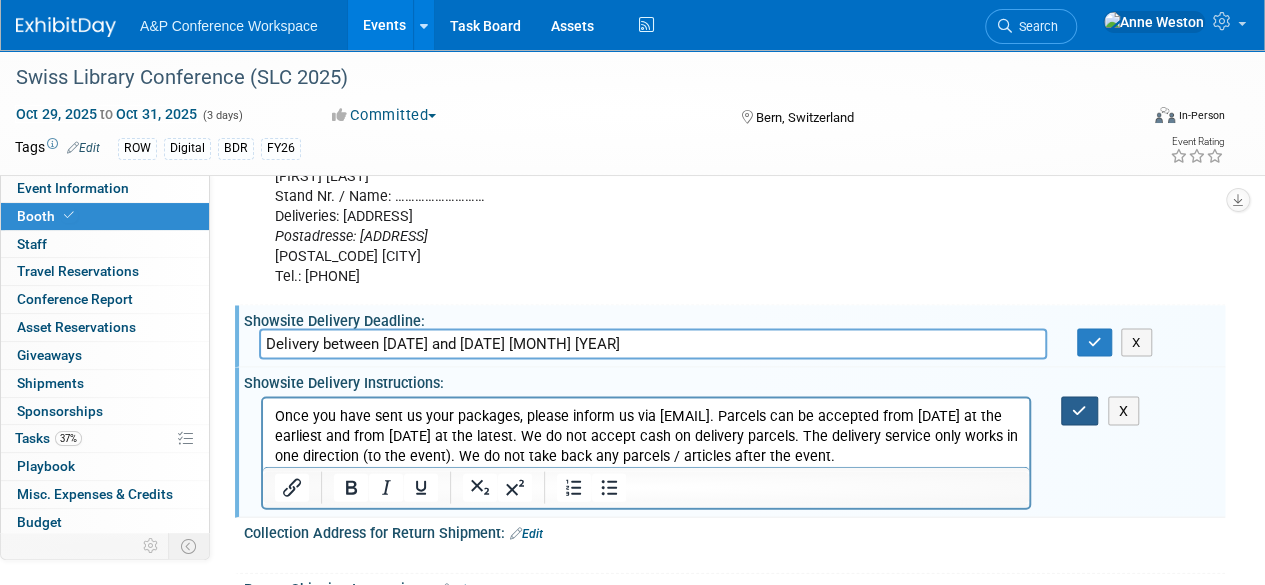 click at bounding box center [1079, 411] 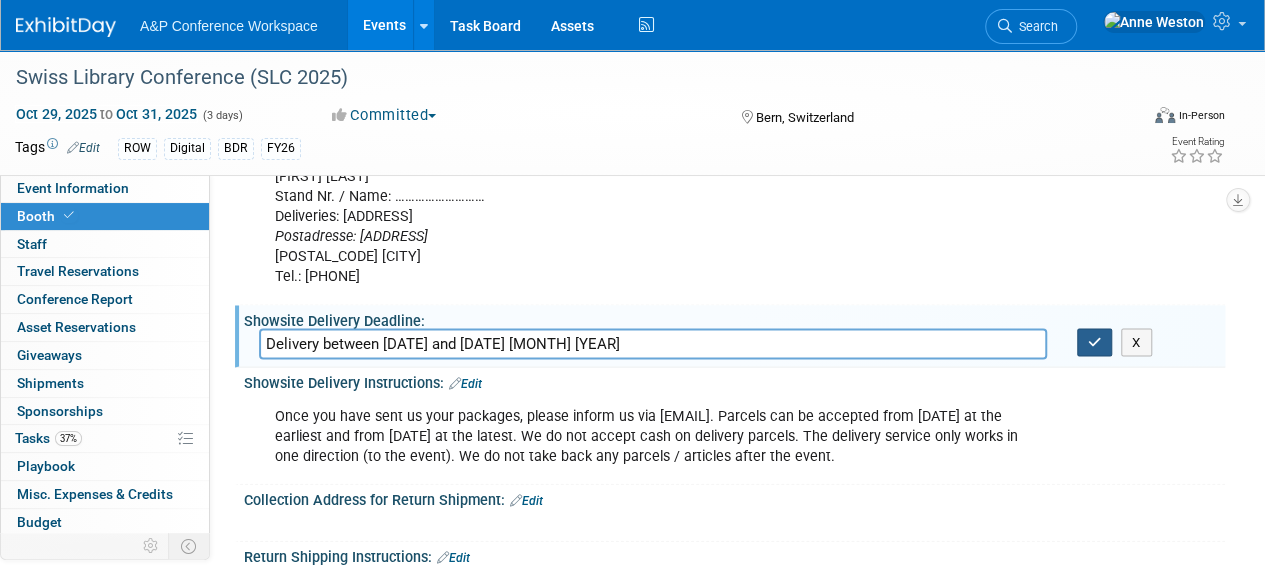 click at bounding box center (1095, 343) 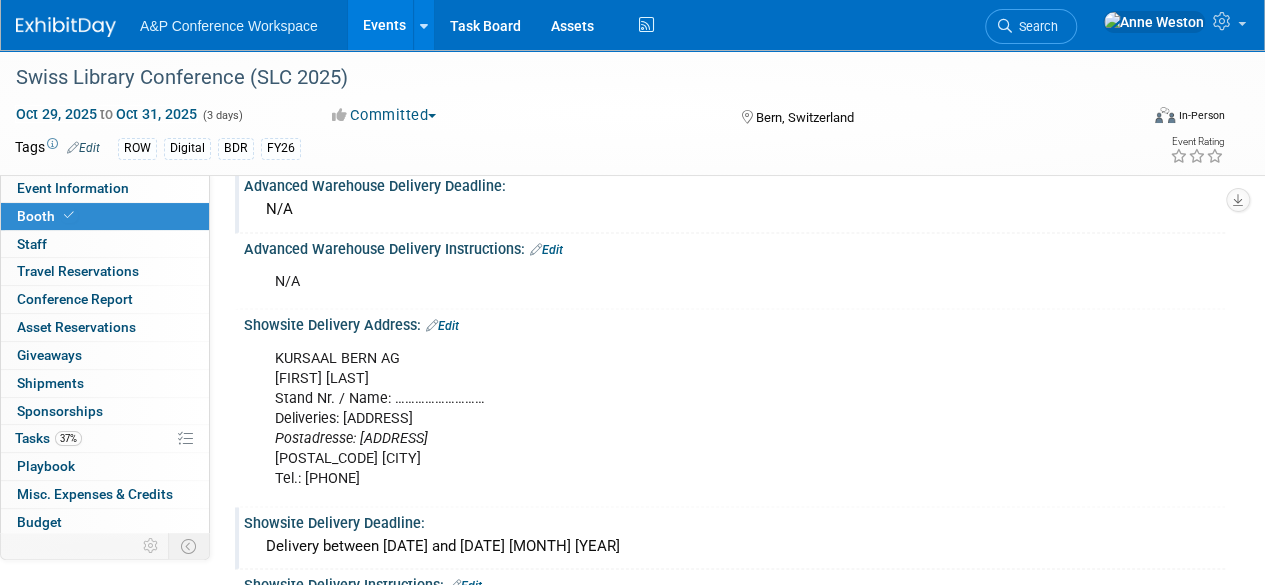 scroll, scrollTop: 1714, scrollLeft: 0, axis: vertical 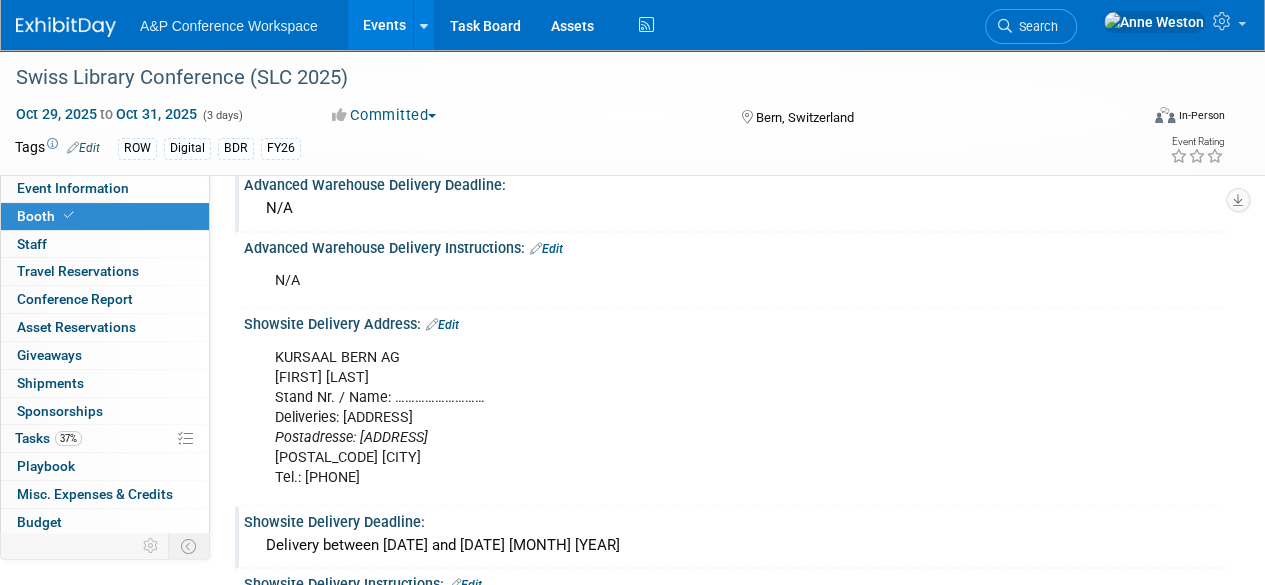 click at bounding box center (432, 323) 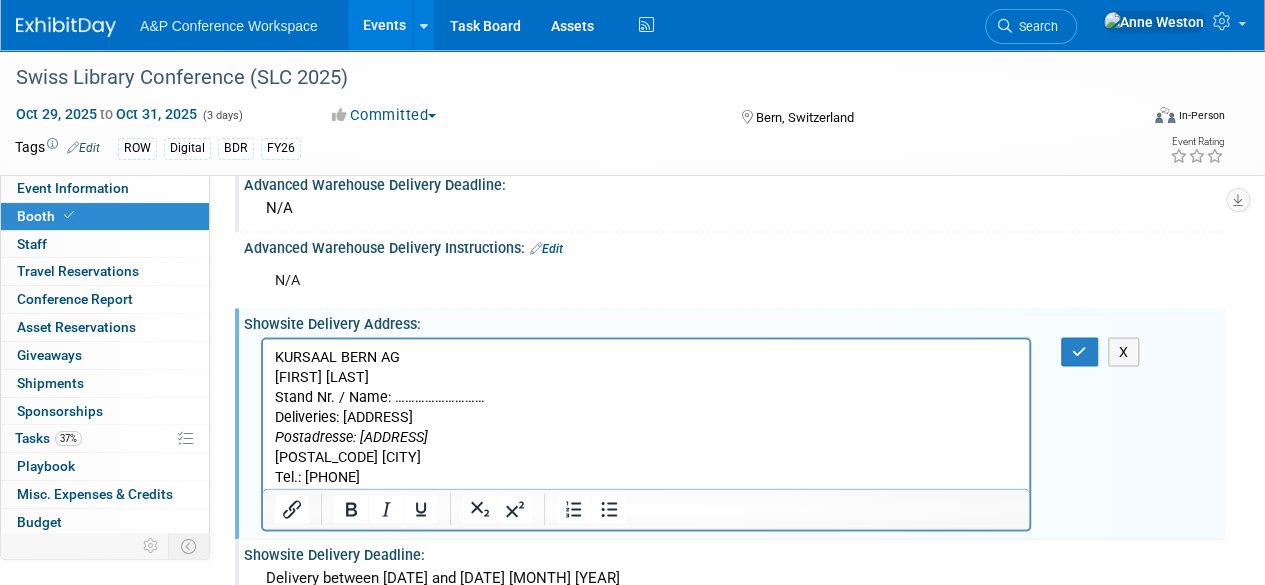 scroll, scrollTop: 0, scrollLeft: 0, axis: both 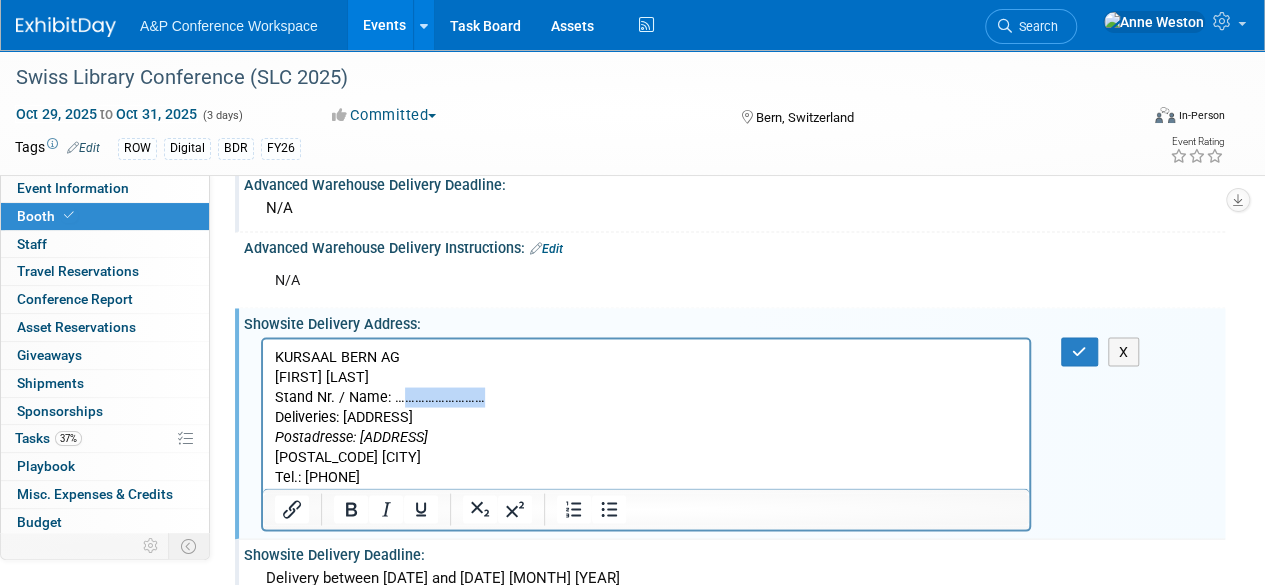 drag, startPoint x: 489, startPoint y: 397, endPoint x: 397, endPoint y: 391, distance: 92.19544 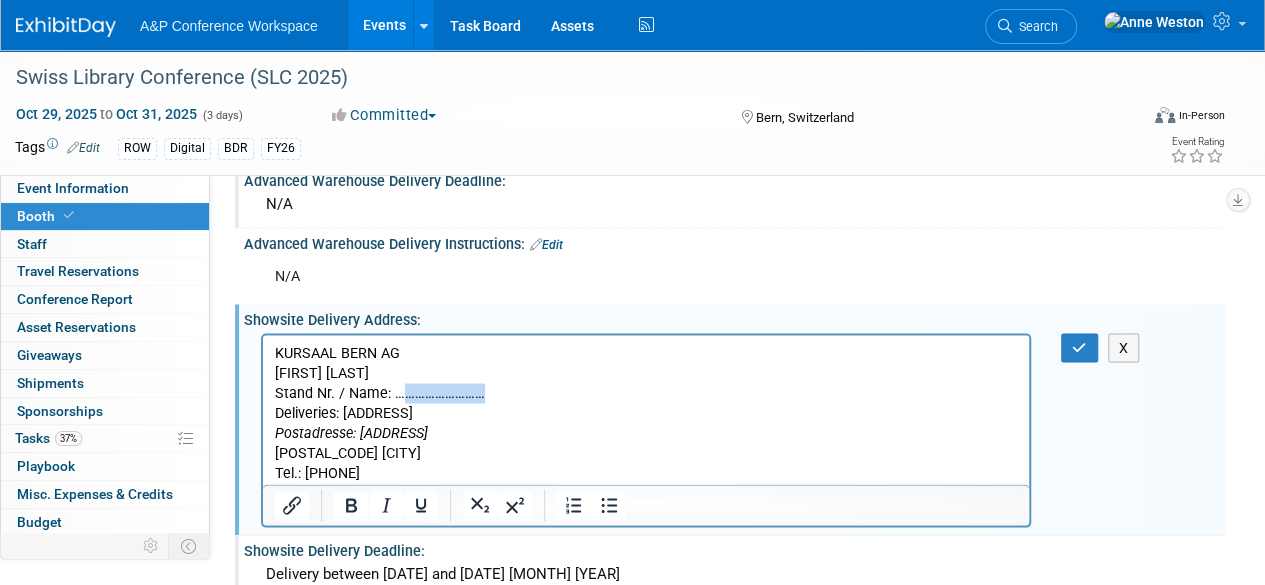 scroll, scrollTop: 1714, scrollLeft: 0, axis: vertical 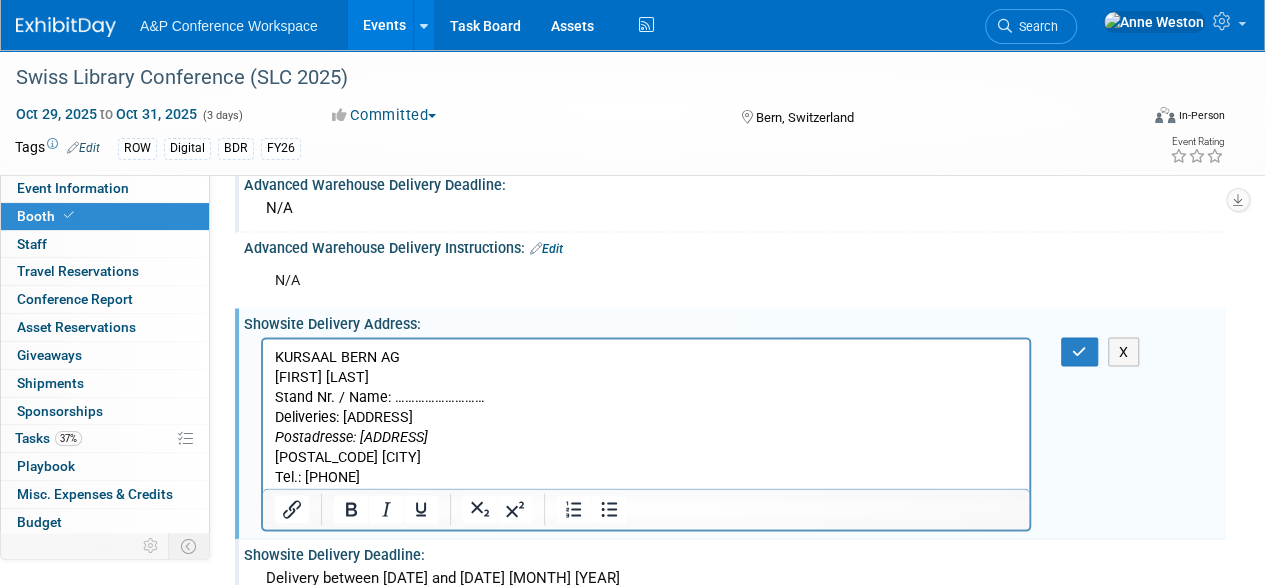 click on "[COMPANY] [FIRST] [LAST] Stand Nr. / Name: ……………………… Deliveries: [ADDRESS] Postadresse: [ADDRESS] [POSTAL_CODE] [CITY] Tel.: [PHONE]" at bounding box center [646, 417] 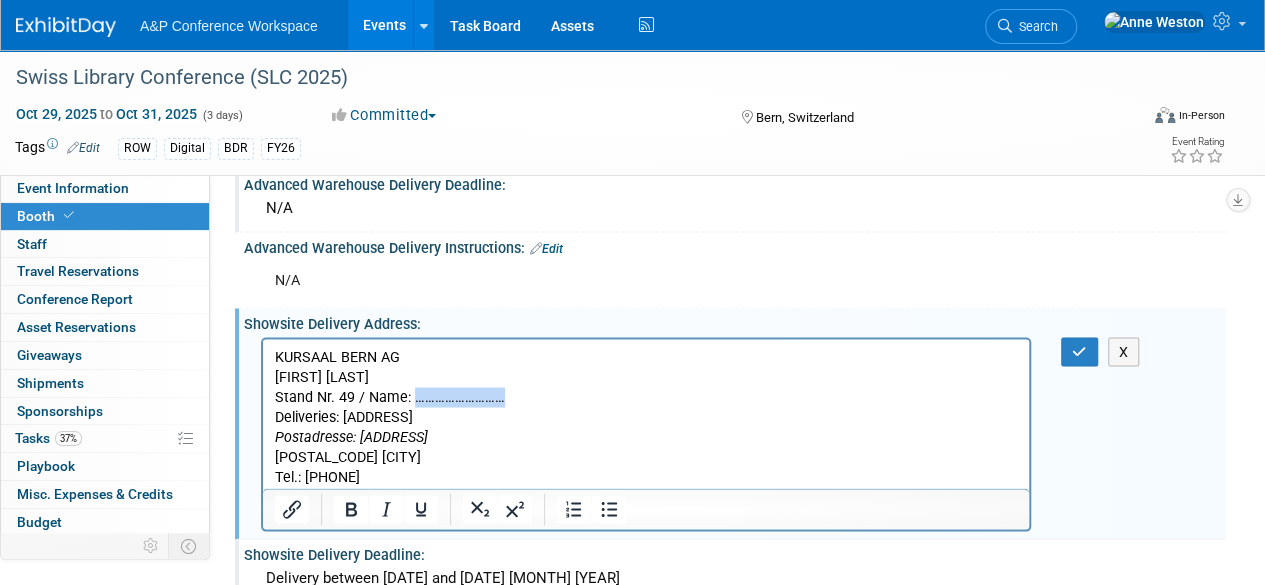 drag, startPoint x: 509, startPoint y: 397, endPoint x: 414, endPoint y: 397, distance: 95 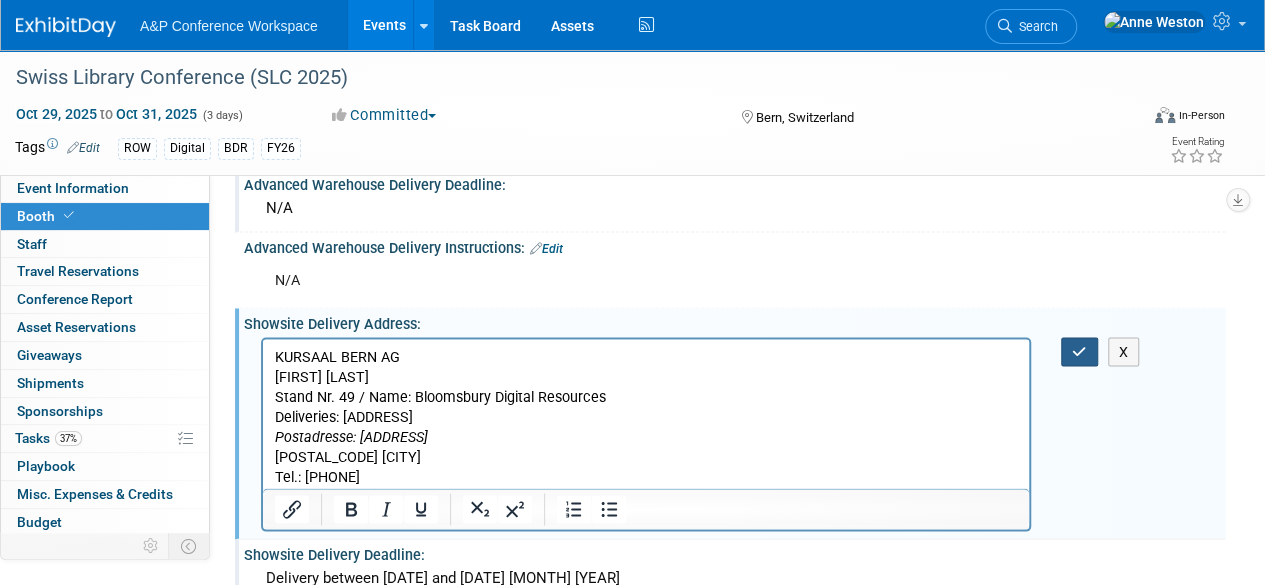 click at bounding box center (1079, 351) 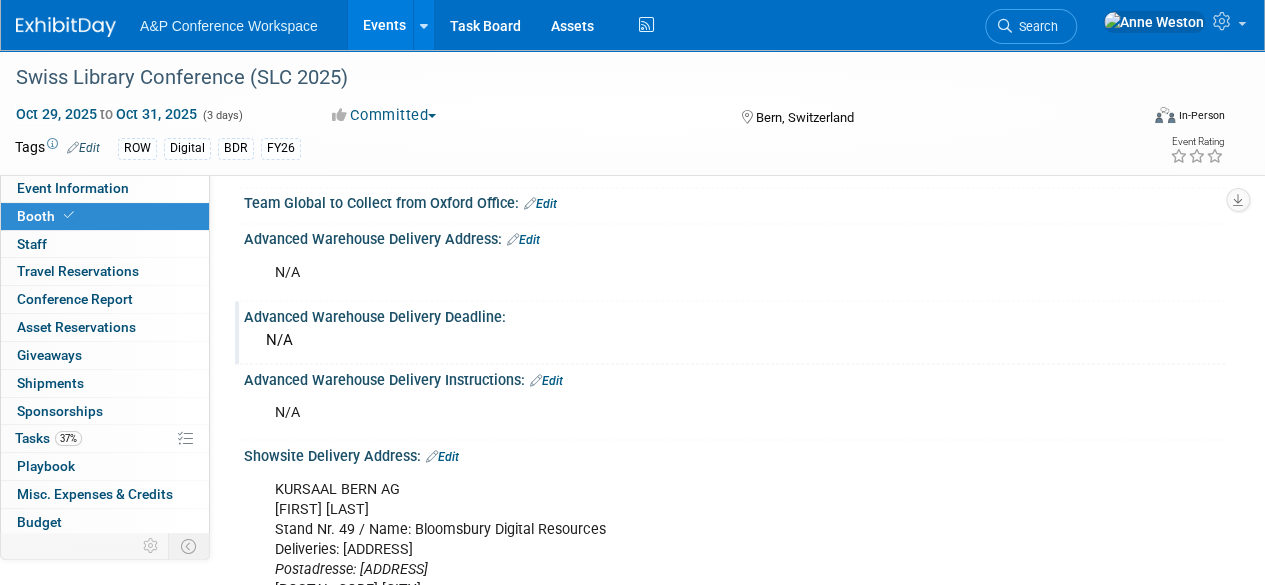 scroll, scrollTop: 1614, scrollLeft: 0, axis: vertical 